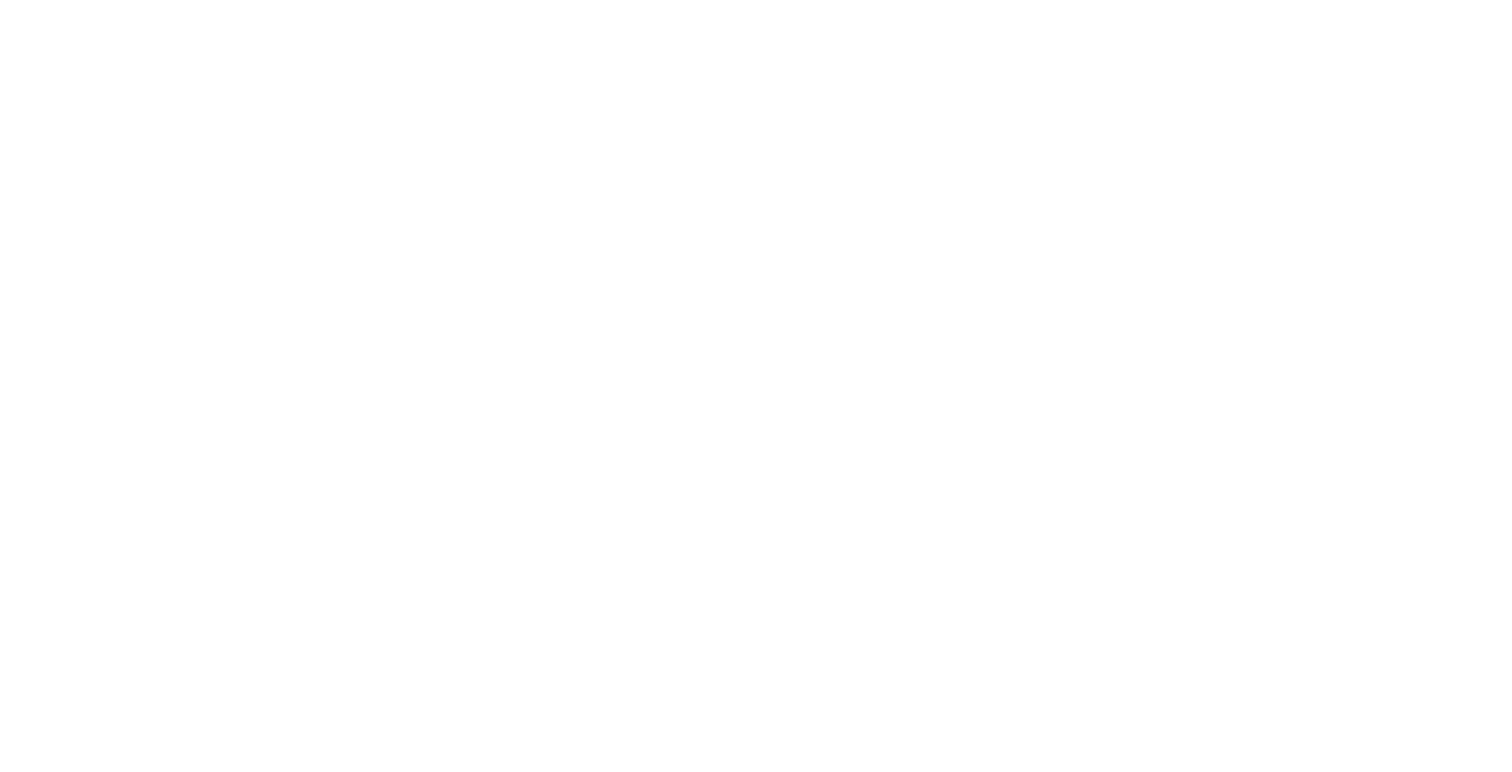 scroll, scrollTop: 0, scrollLeft: 0, axis: both 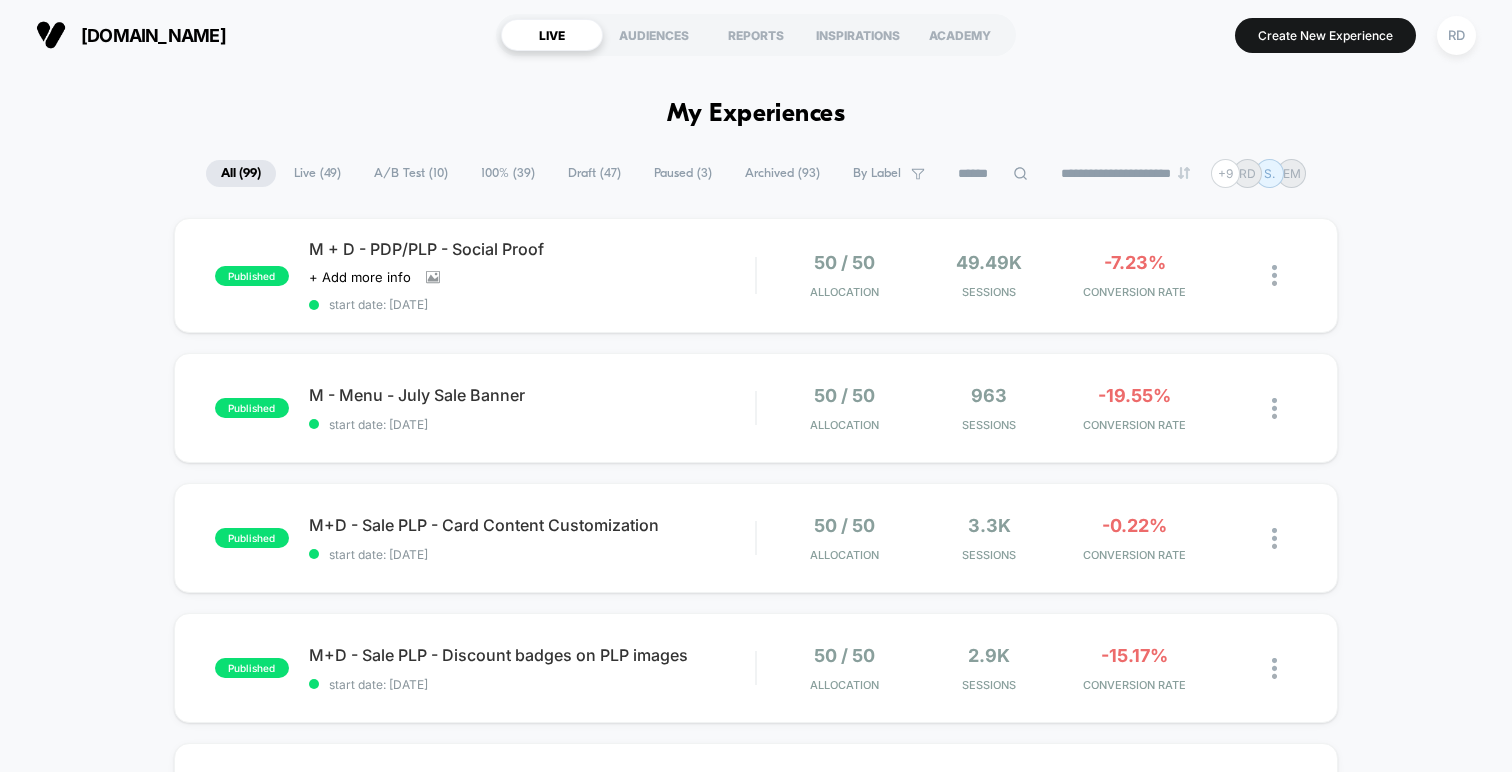 click on "A/B Test ( 10 )" at bounding box center [411, 173] 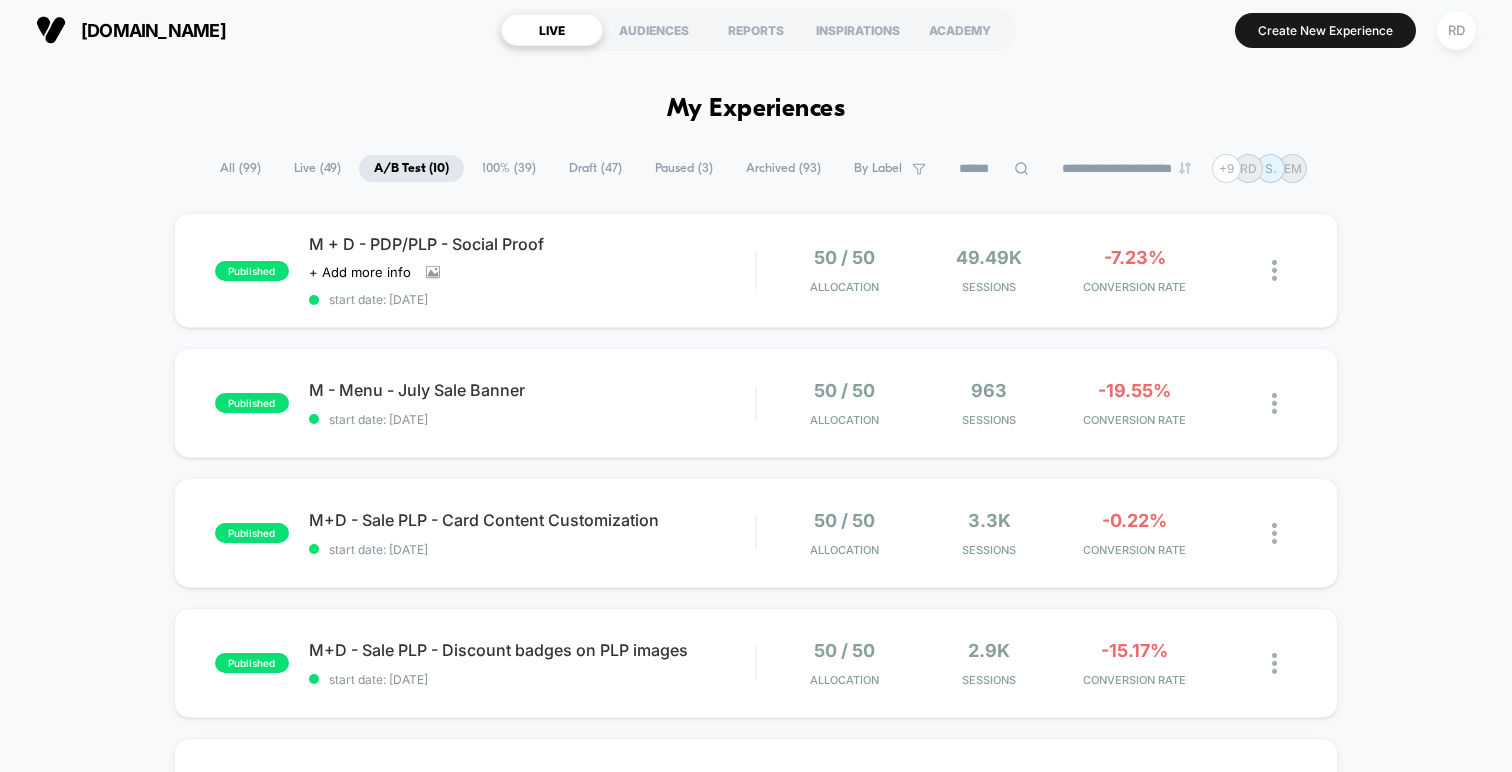 scroll, scrollTop: 4, scrollLeft: 0, axis: vertical 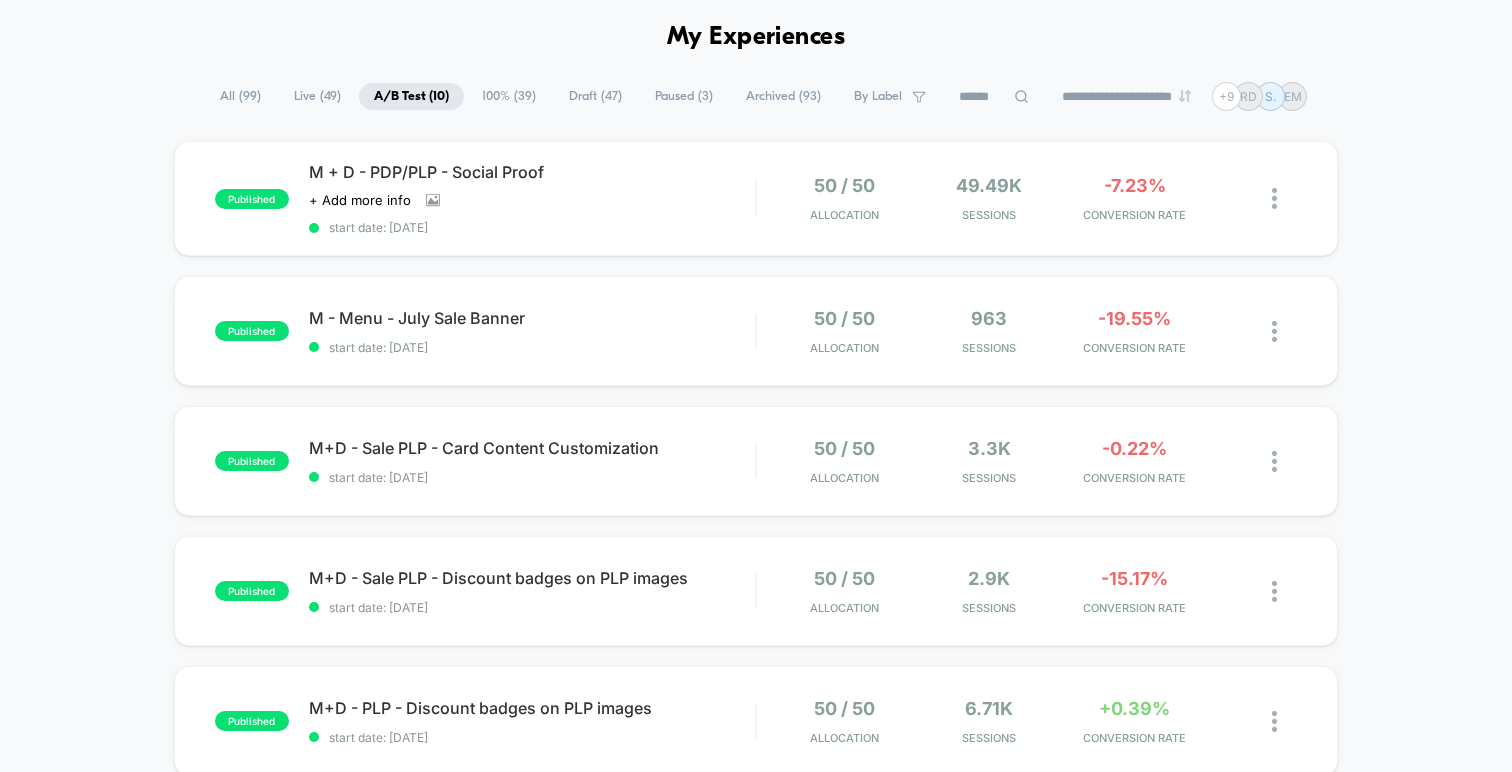 click on "published M + D - PDP/PLP - Social Proof Click to view images Click to edit experience details + Add more info start date: 21/07/2025 50 / 50 Allocation 49.49k Sessions -7.23% CONVERSION RATE published M - Menu - July Sale Banner start date: 24/07/2025 50 / 50 Allocation 963 Sessions -19.55% CONVERSION RATE published M+D - Sale PLP - Card Content Customization start date: 24/07/2025 50 / 50 Allocation 3.3k Sessions -0.22% CONVERSION RATE published M+D - Sale PLP - Discount badges on PLP images start date: 24/07/2025 50 / 50 Allocation 2.9k Sessions -15.17% CONVERSION RATE published M+D - PLP - Discount badges on PLP images start date: 16/07/2025 50 / 50 Allocation 6.71k Sessions +0.39% CONVERSION RATE published M+D - PLP - Card Content Customization start date: 16/07/2025 50 / 50 Allocation 4.42k Sessions +17.20% CONVERSION RATE published M - Wishlist - Personalized recs start date: 18/06/2025 50 / 50 Allocation 2.14k Users +5.56% CONVERSION RATE published M+D - PDP - Cat eye magnet upsell 50 / 50 Allocation" at bounding box center [756, 838] 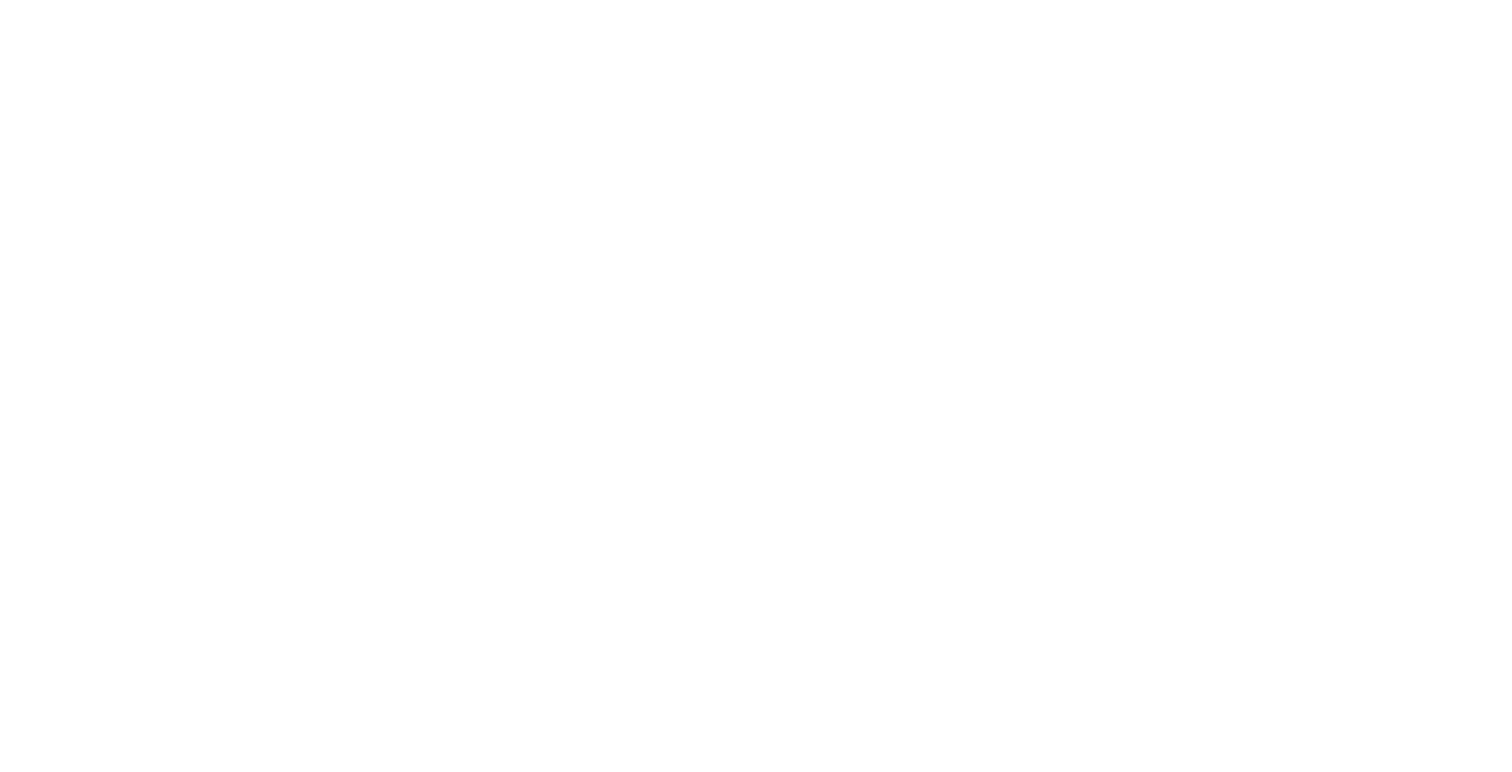 scroll, scrollTop: 0, scrollLeft: 0, axis: both 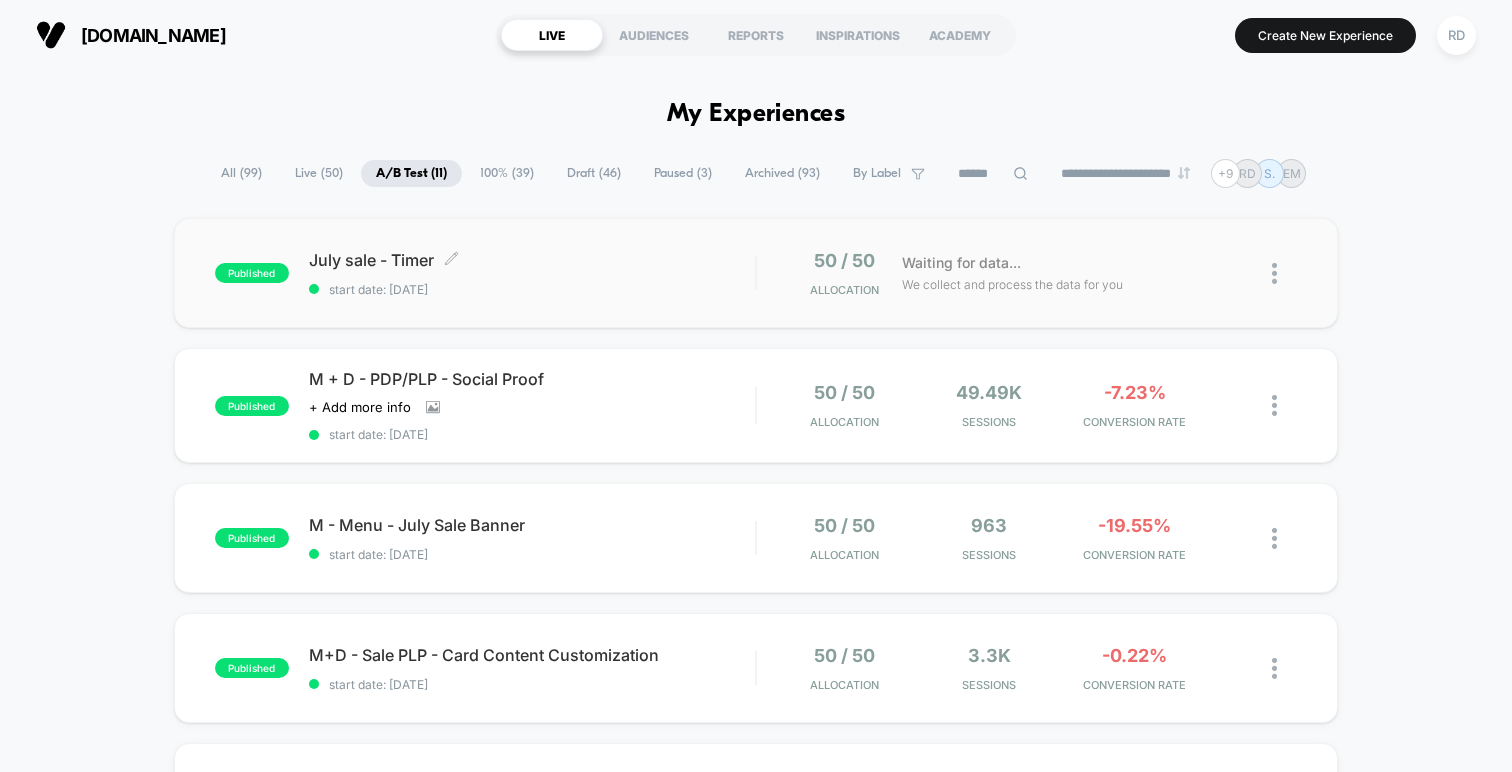 click on "start date: [DATE]" at bounding box center [532, 289] 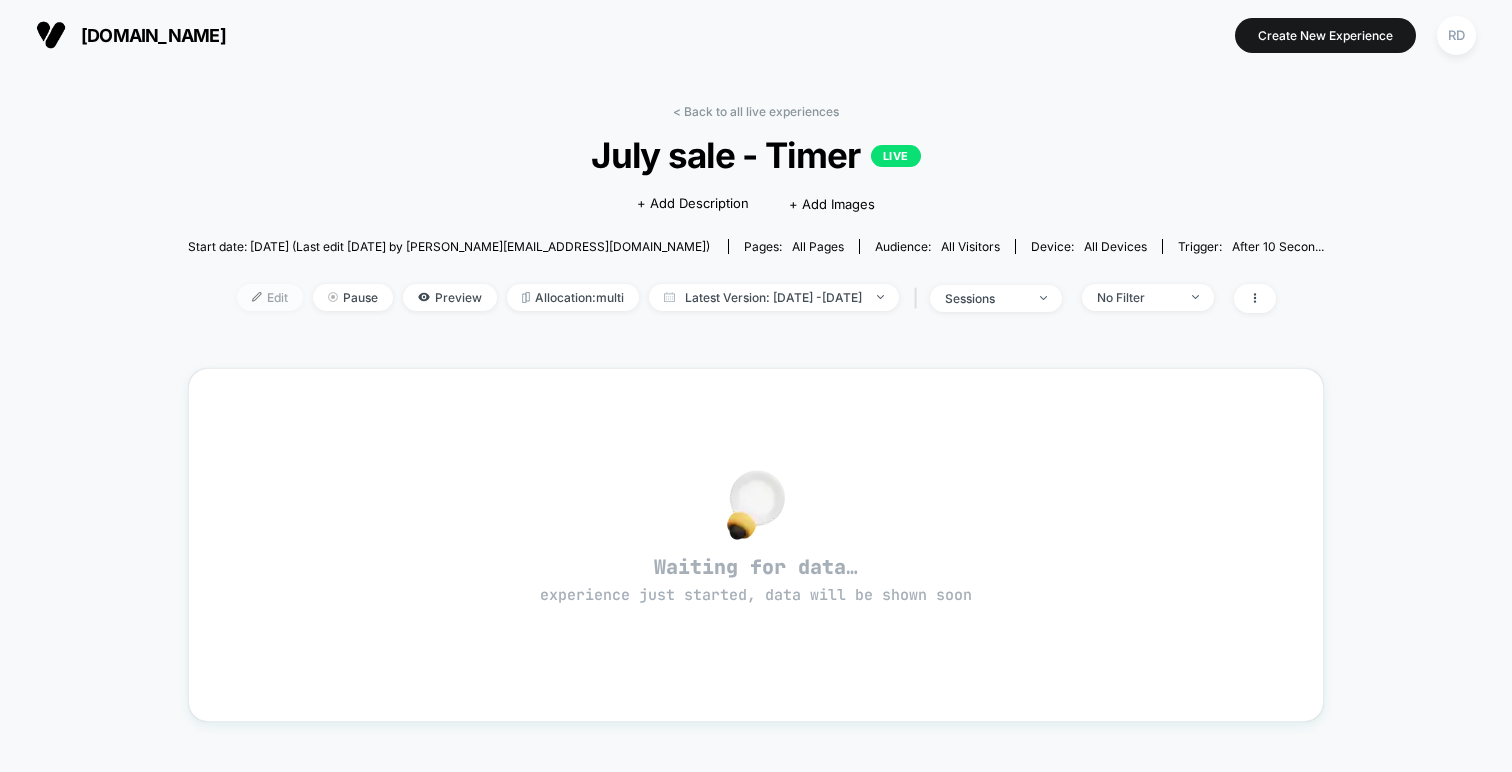 click on "Edit" at bounding box center [270, 297] 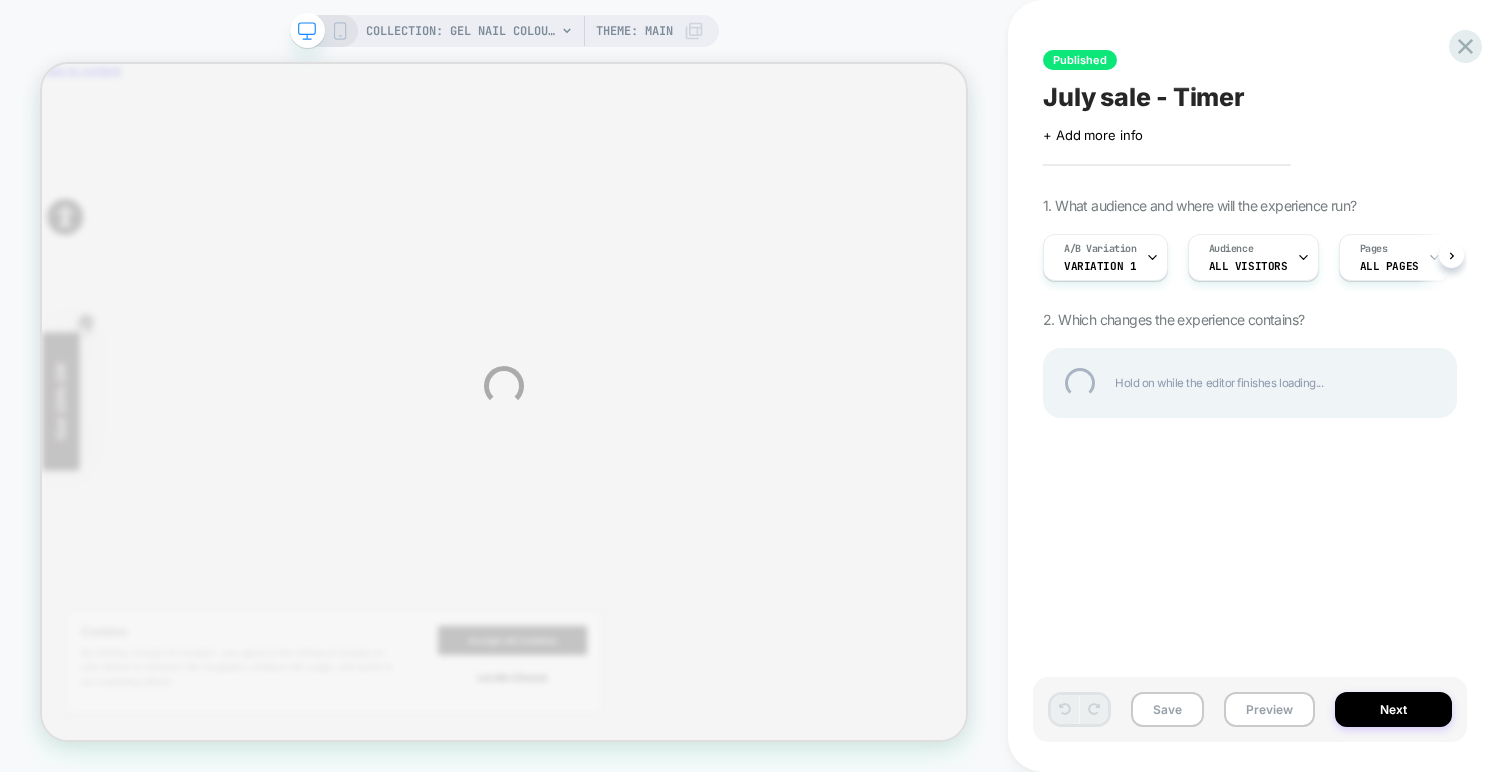 scroll, scrollTop: 0, scrollLeft: 0, axis: both 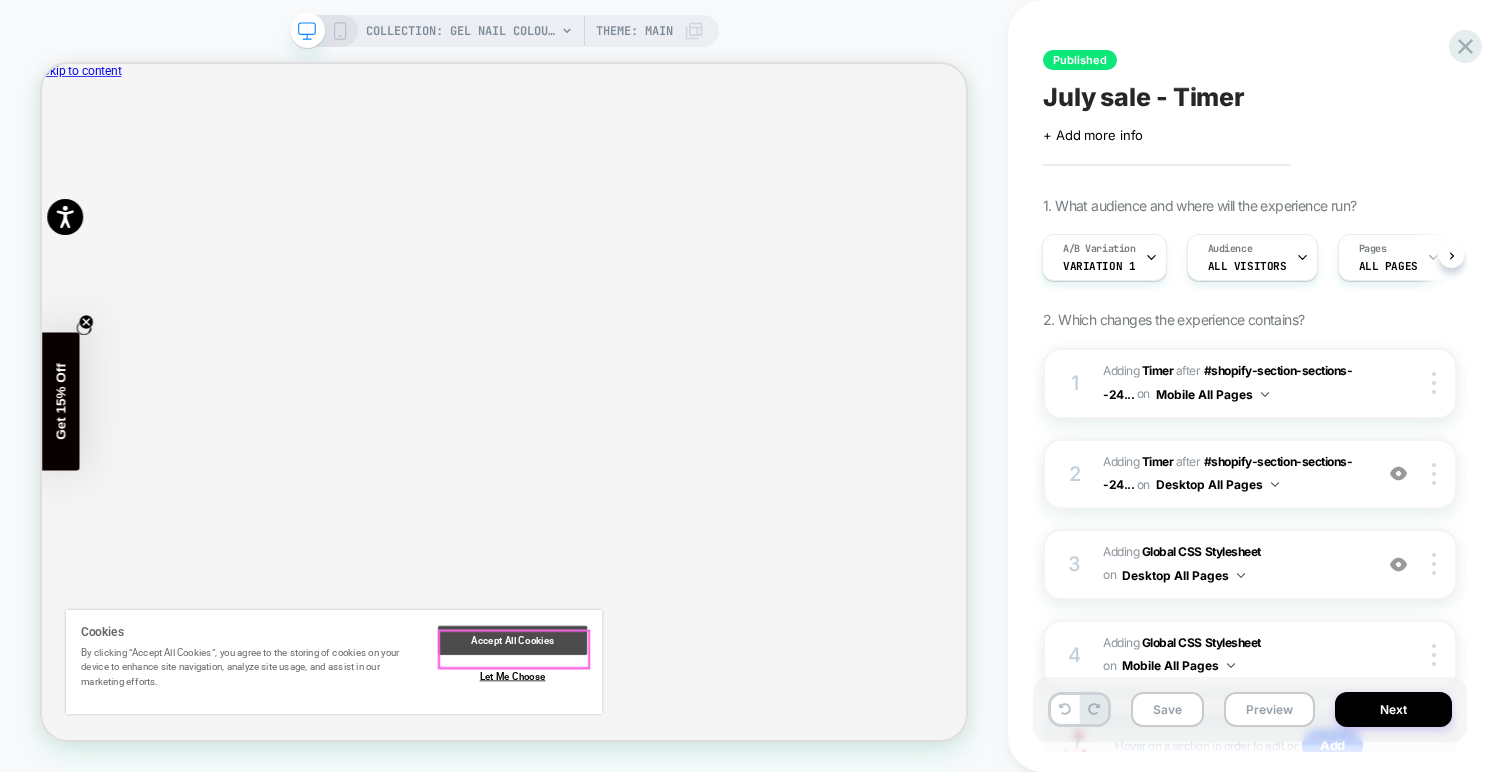 click on "Accept All Cookies" at bounding box center (669, 832) 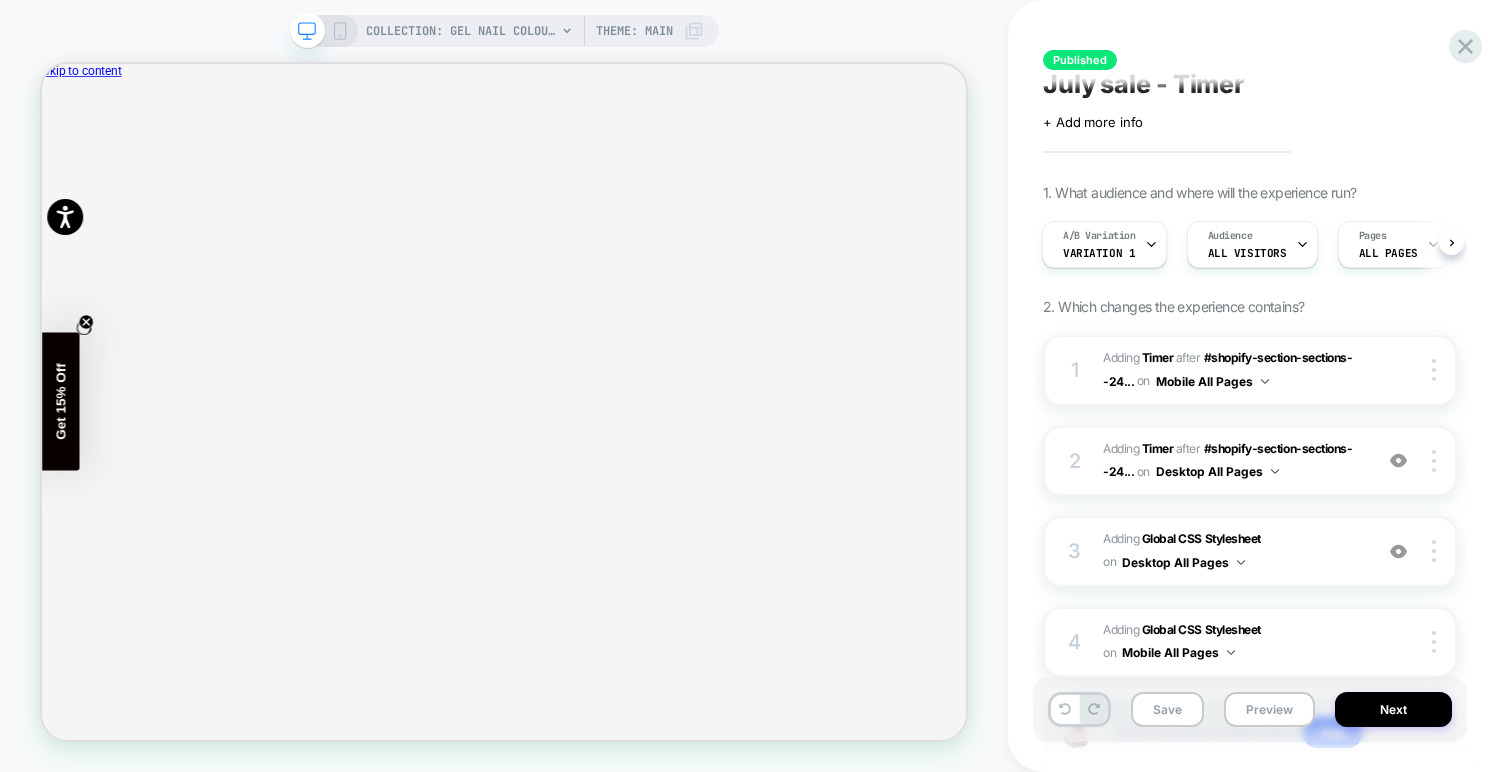 scroll, scrollTop: 2, scrollLeft: 0, axis: vertical 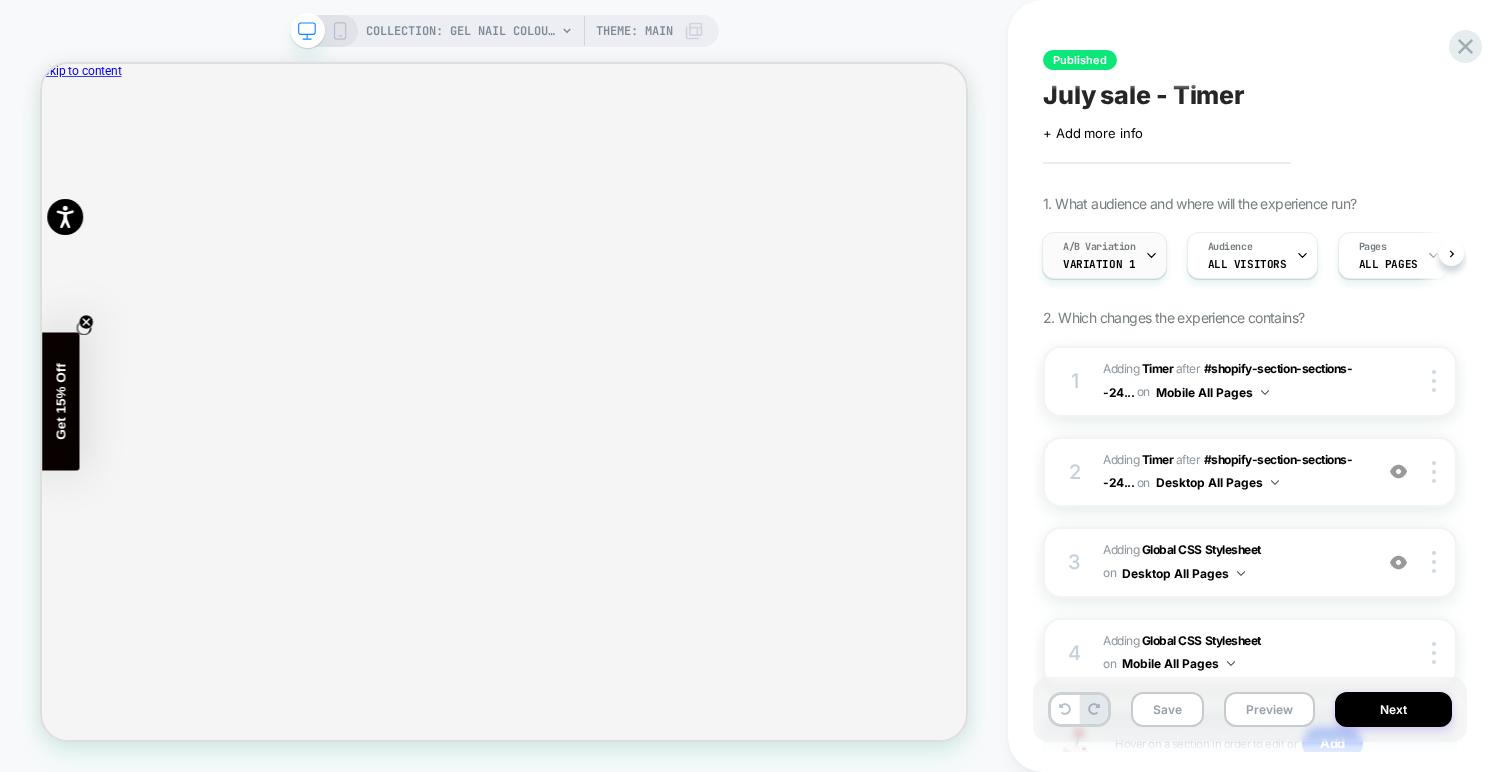 click on "A/B Variation" at bounding box center [1099, 247] 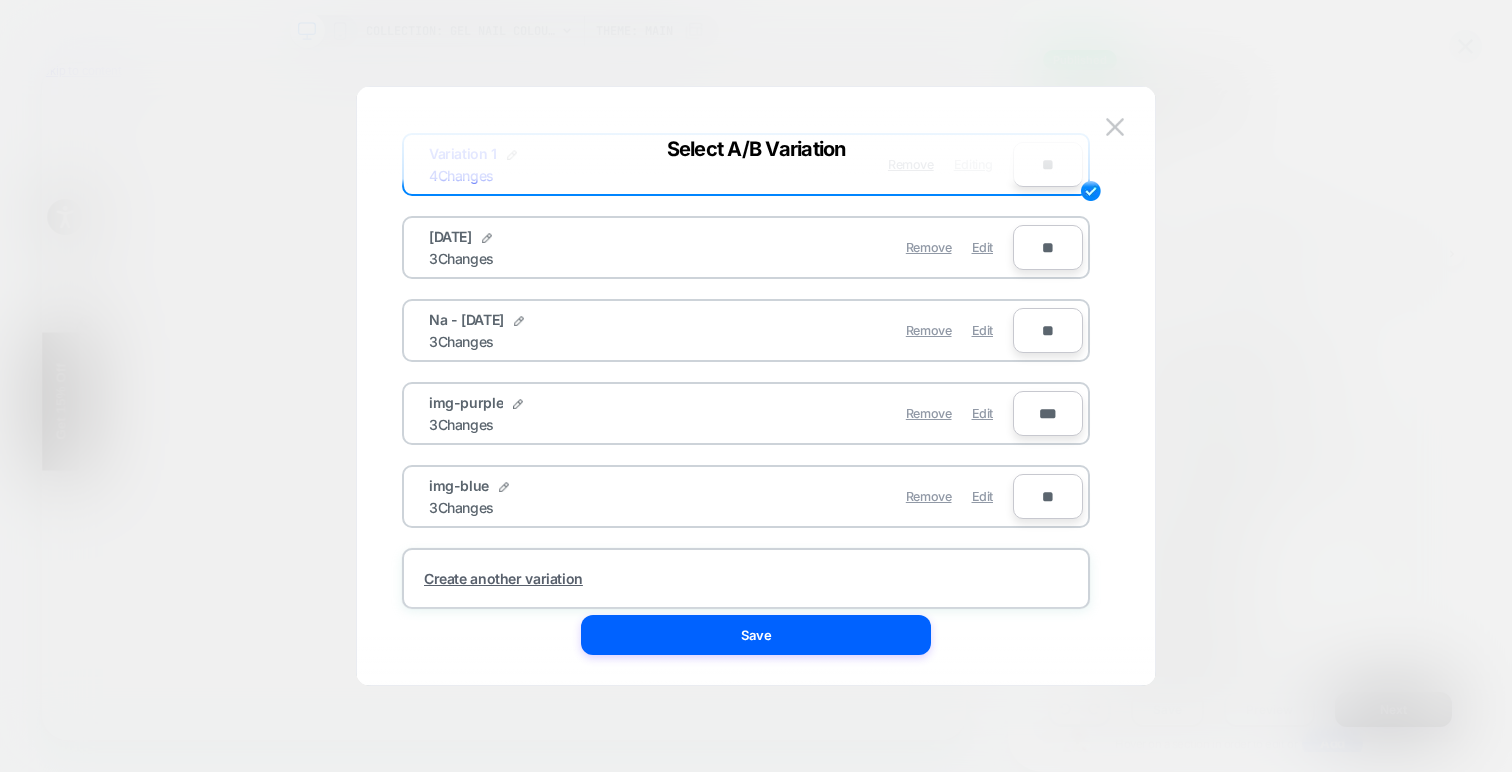 scroll, scrollTop: 157, scrollLeft: 0, axis: vertical 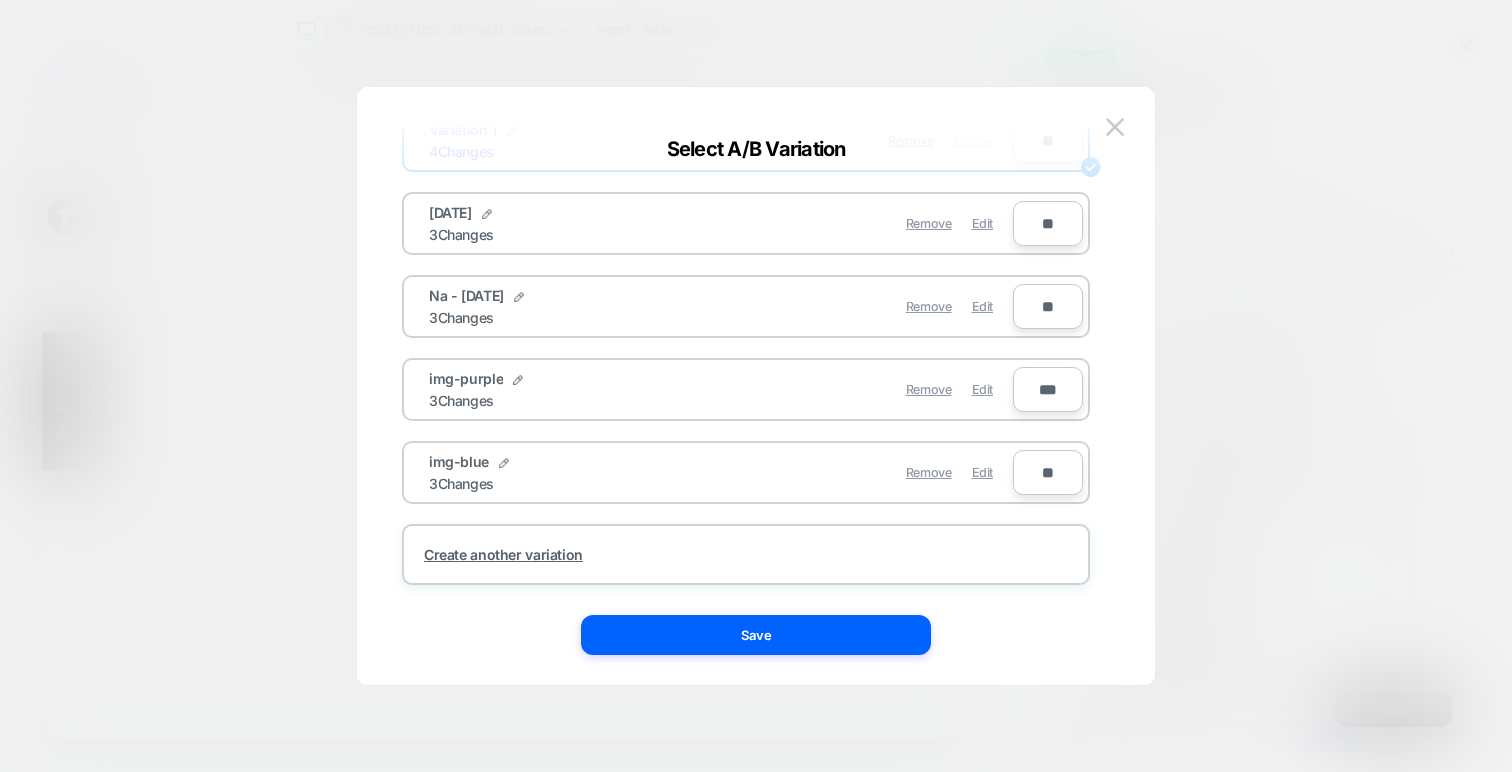 click on "img-purple 3  Changes" at bounding box center (575, 389) 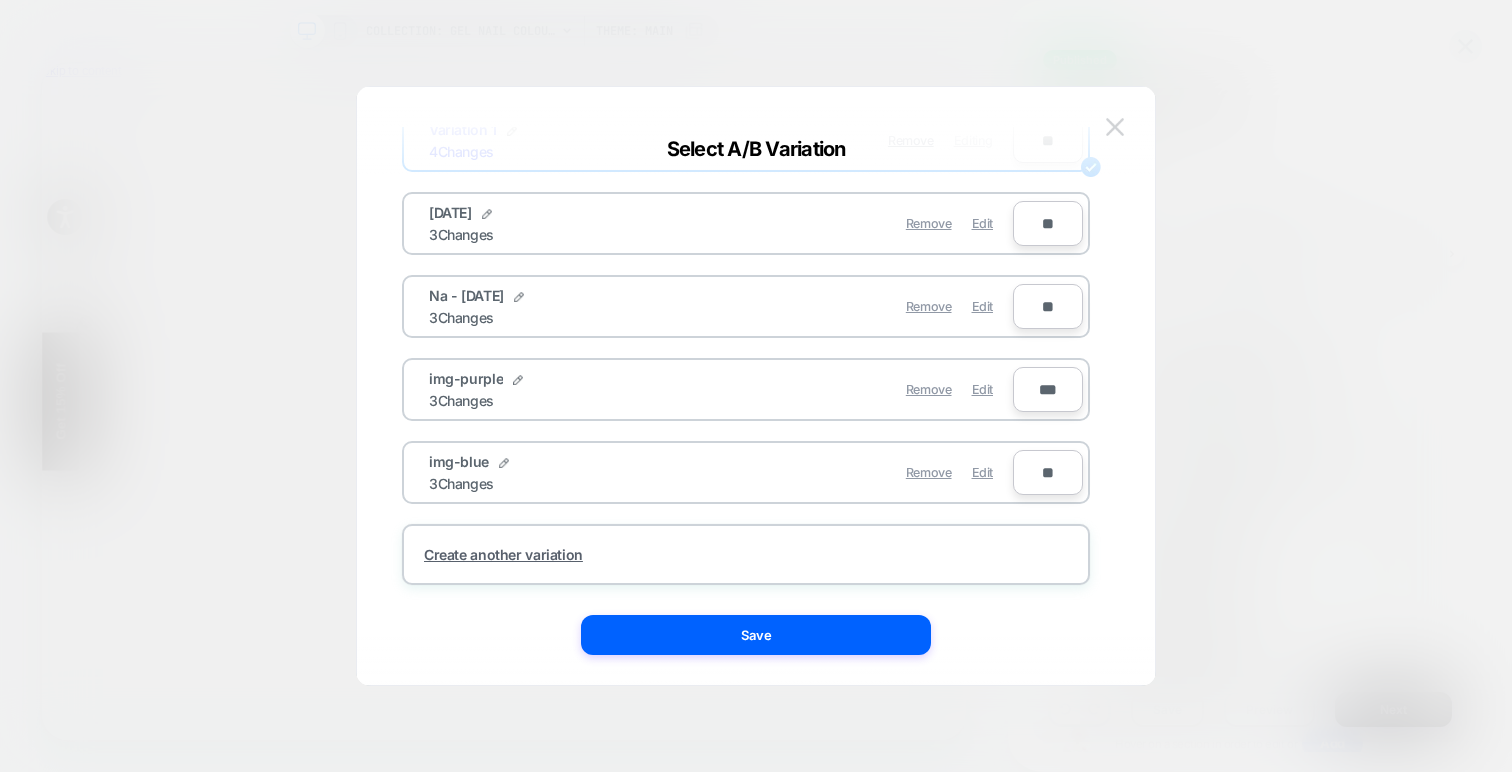 click at bounding box center (1115, 127) 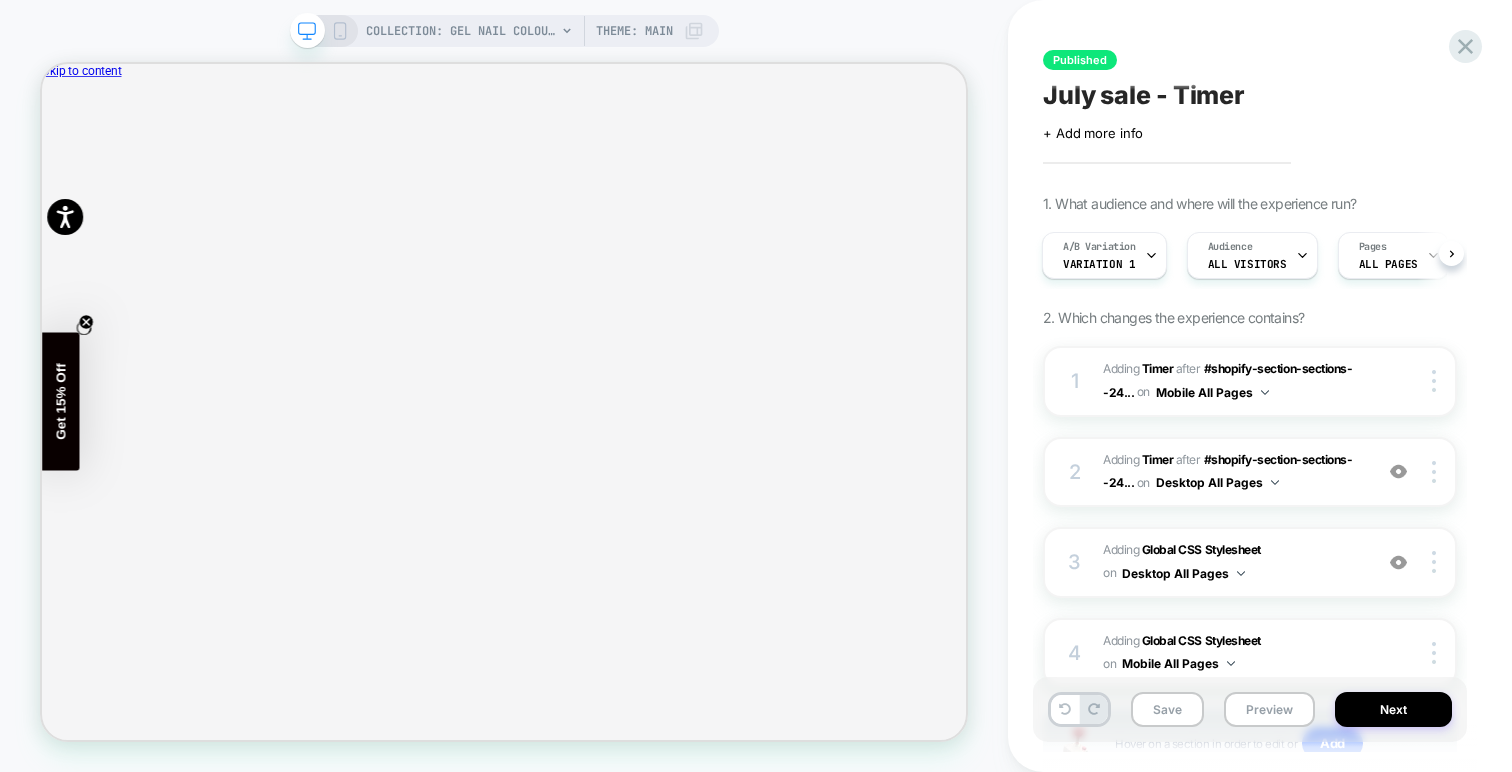 click on "A/B Variation Variation 1 Audience All Visitors Pages ALL PAGES Devices ALL DEVICES Trigger After 10 Seconds" at bounding box center [1240, 255] 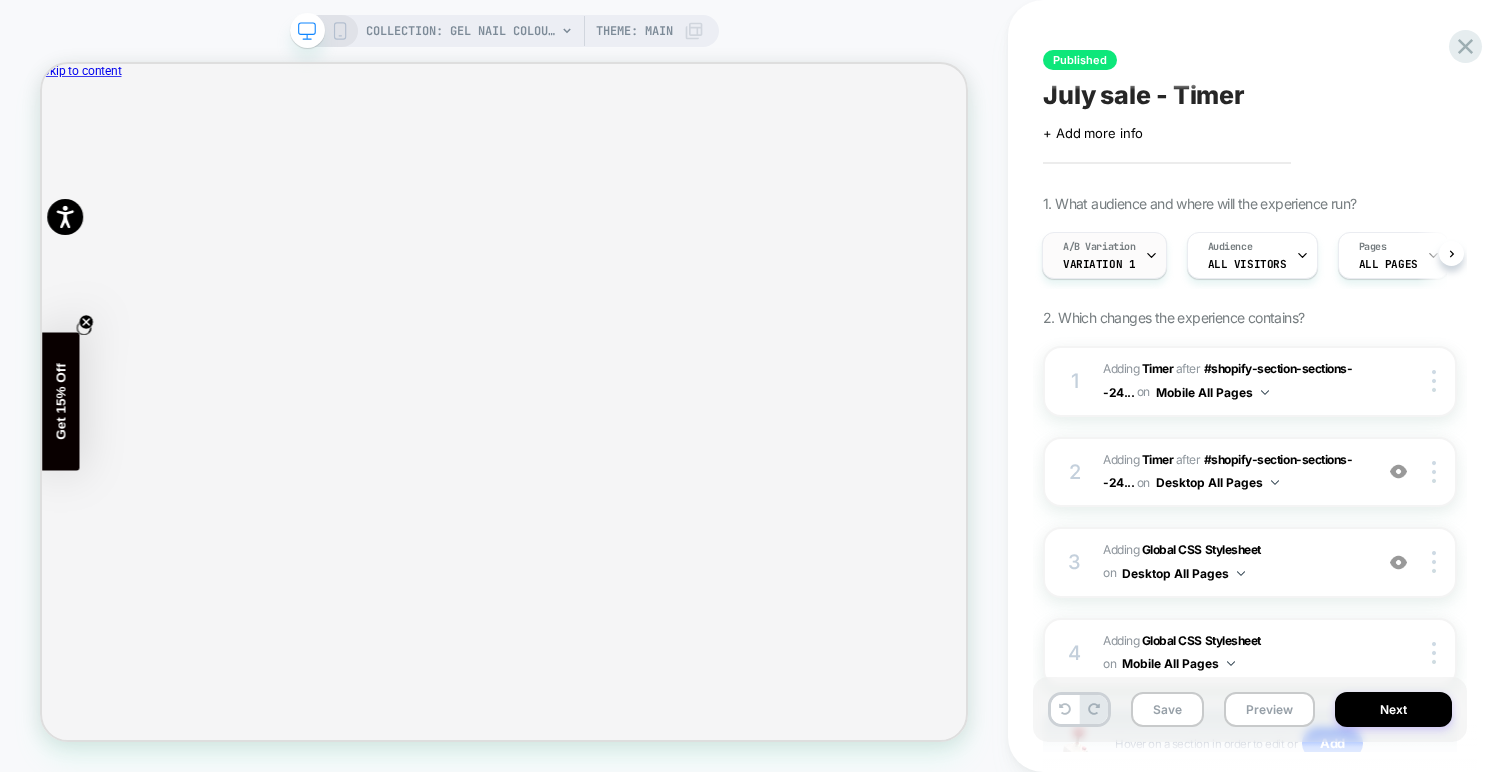 click 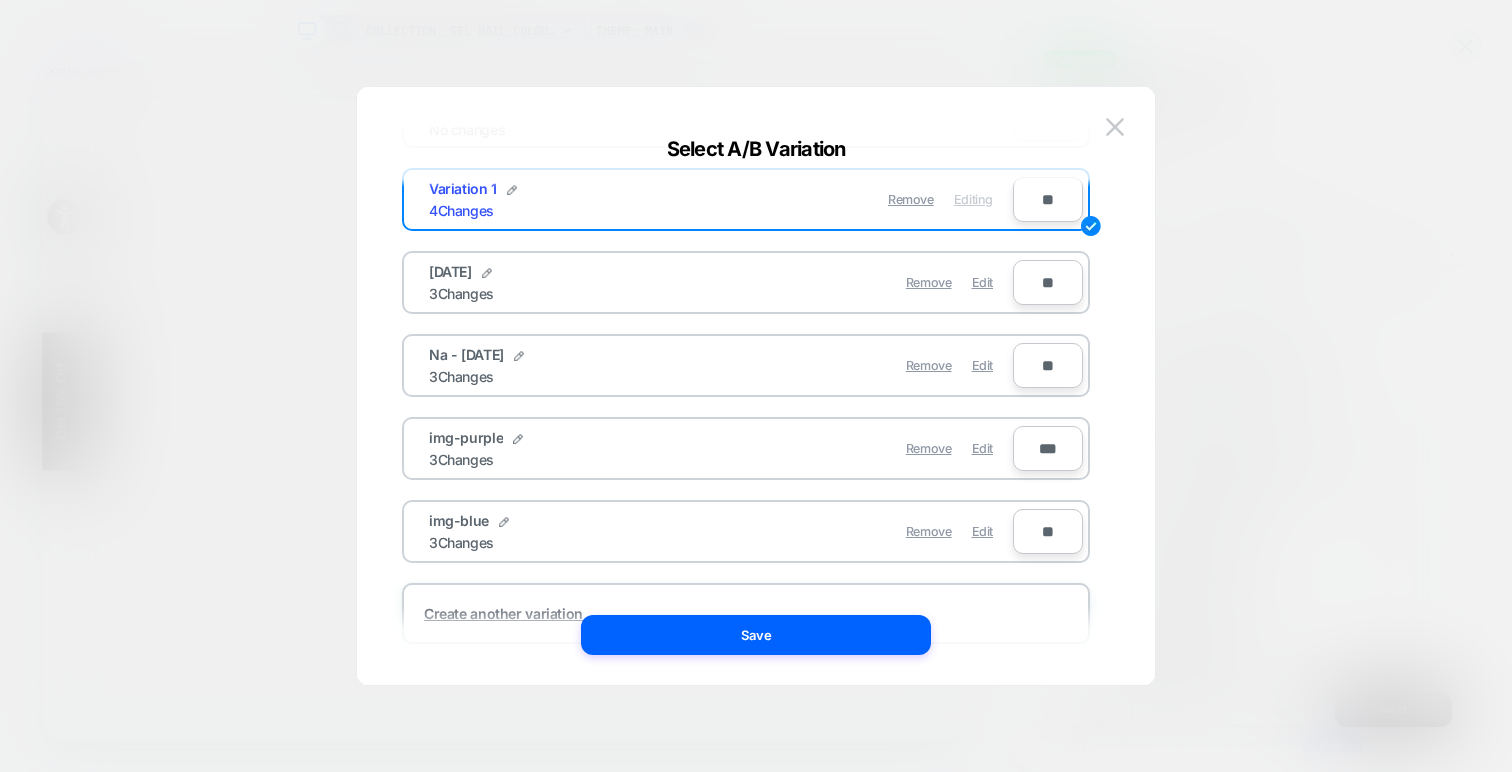 scroll, scrollTop: 157, scrollLeft: 0, axis: vertical 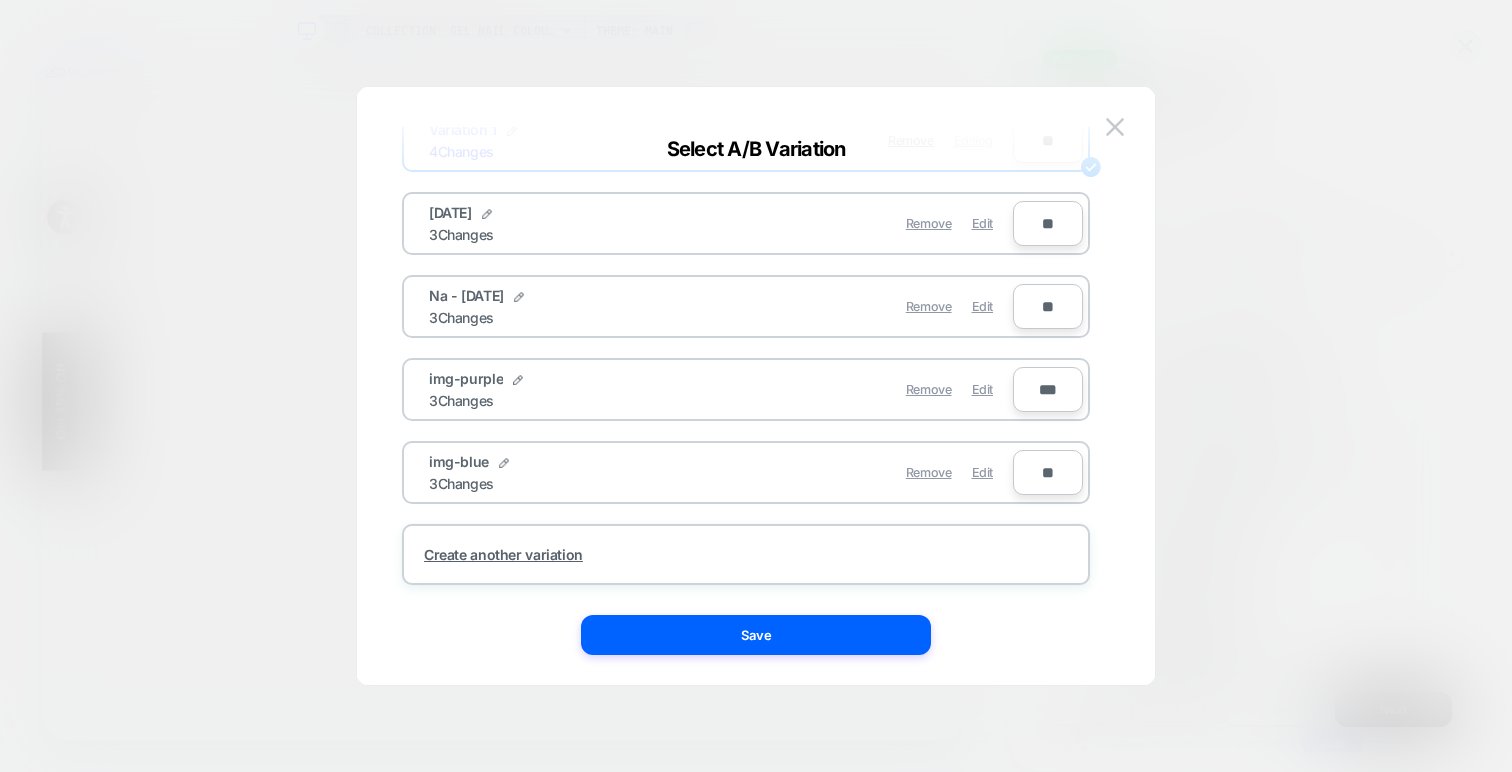 click on "Remove Edit" at bounding box center (862, 389) 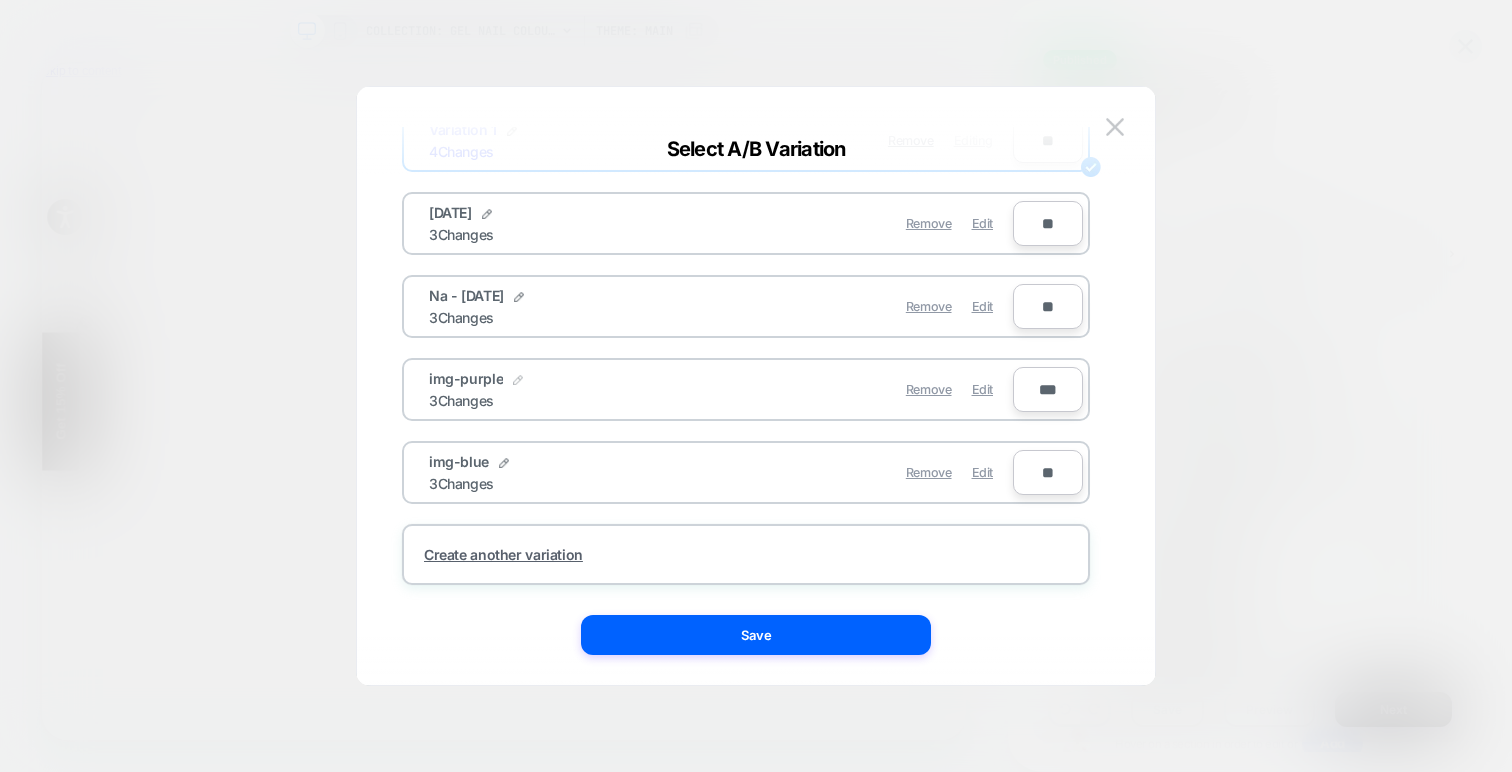 click at bounding box center [518, 380] 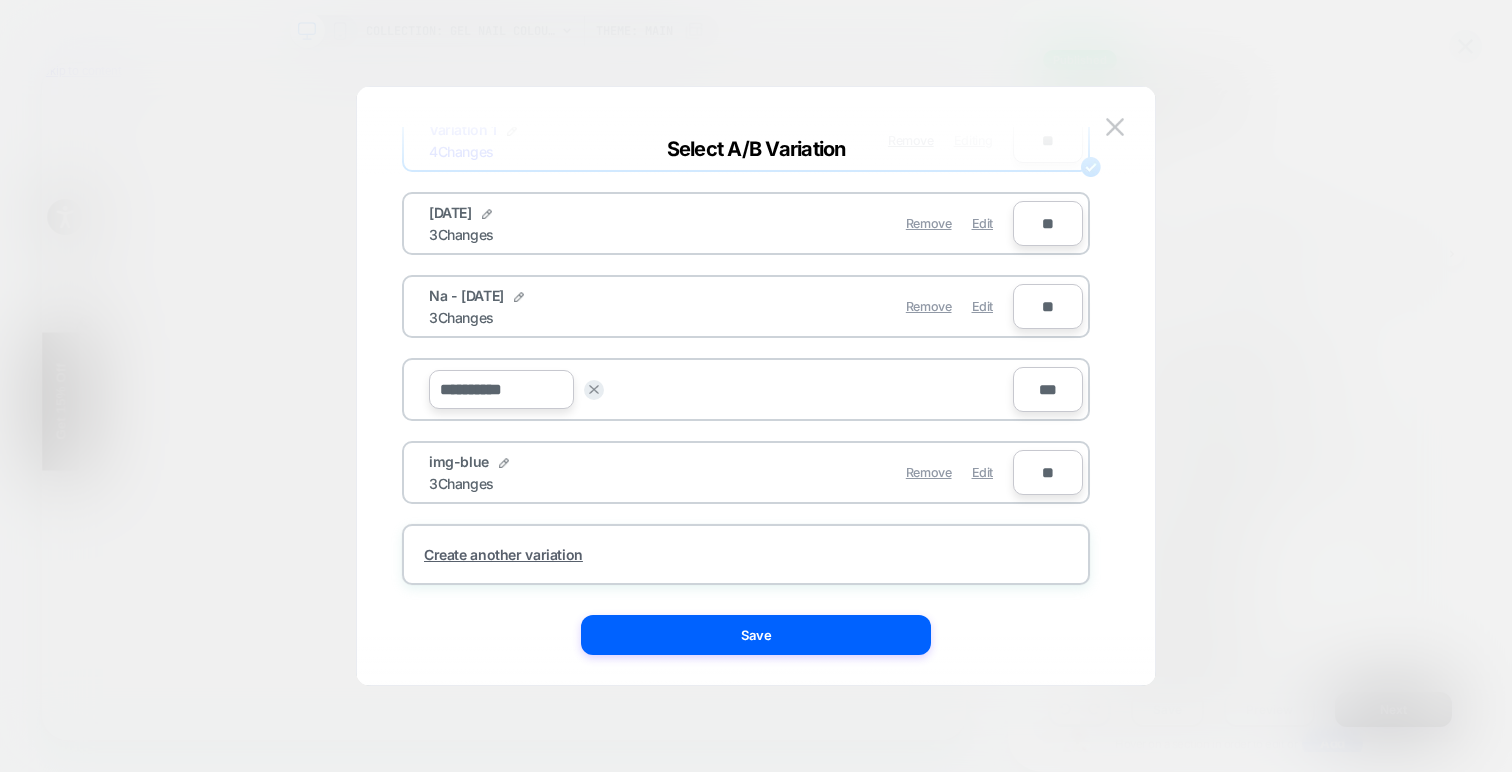 click on "**********" at bounding box center [711, 389] 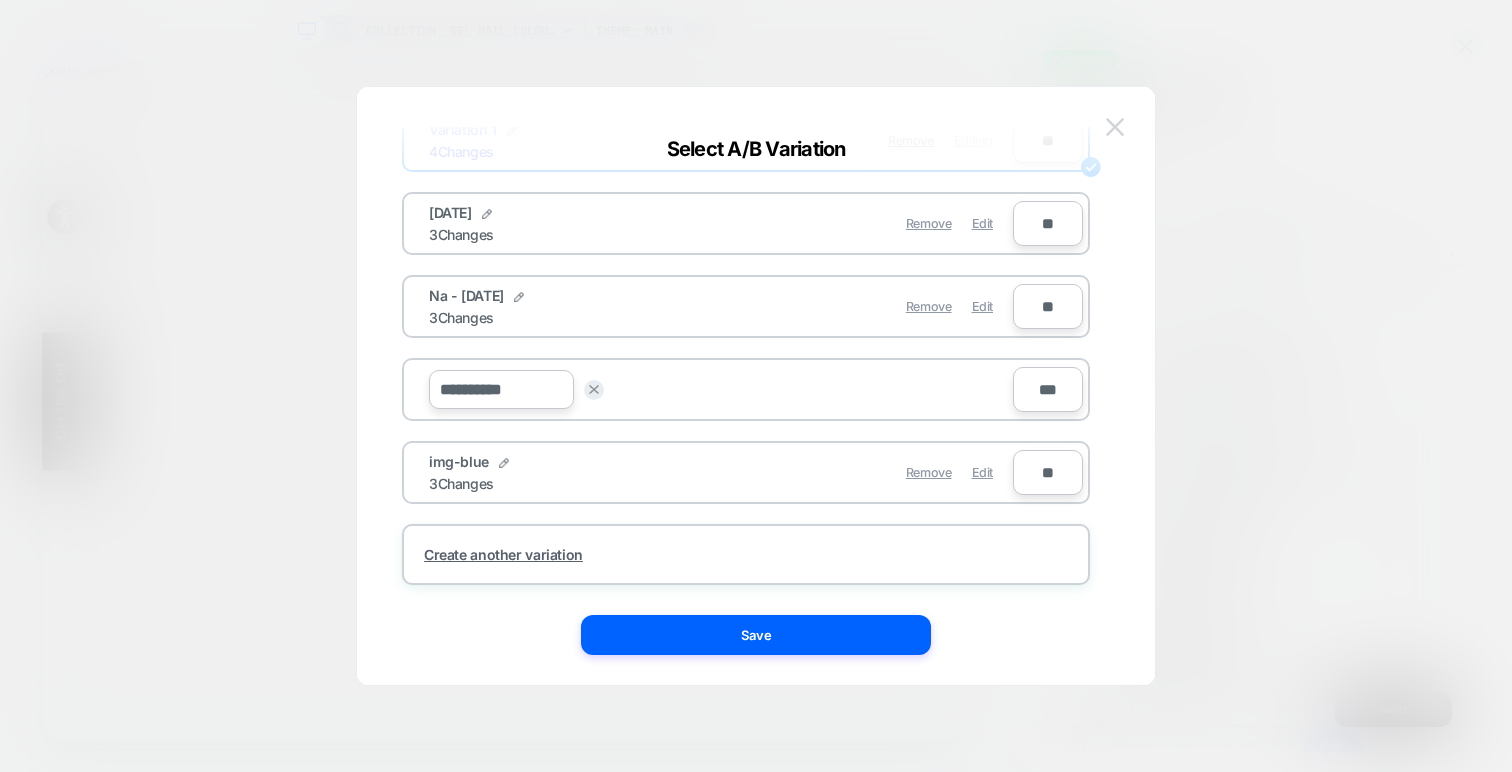 click at bounding box center (1115, 126) 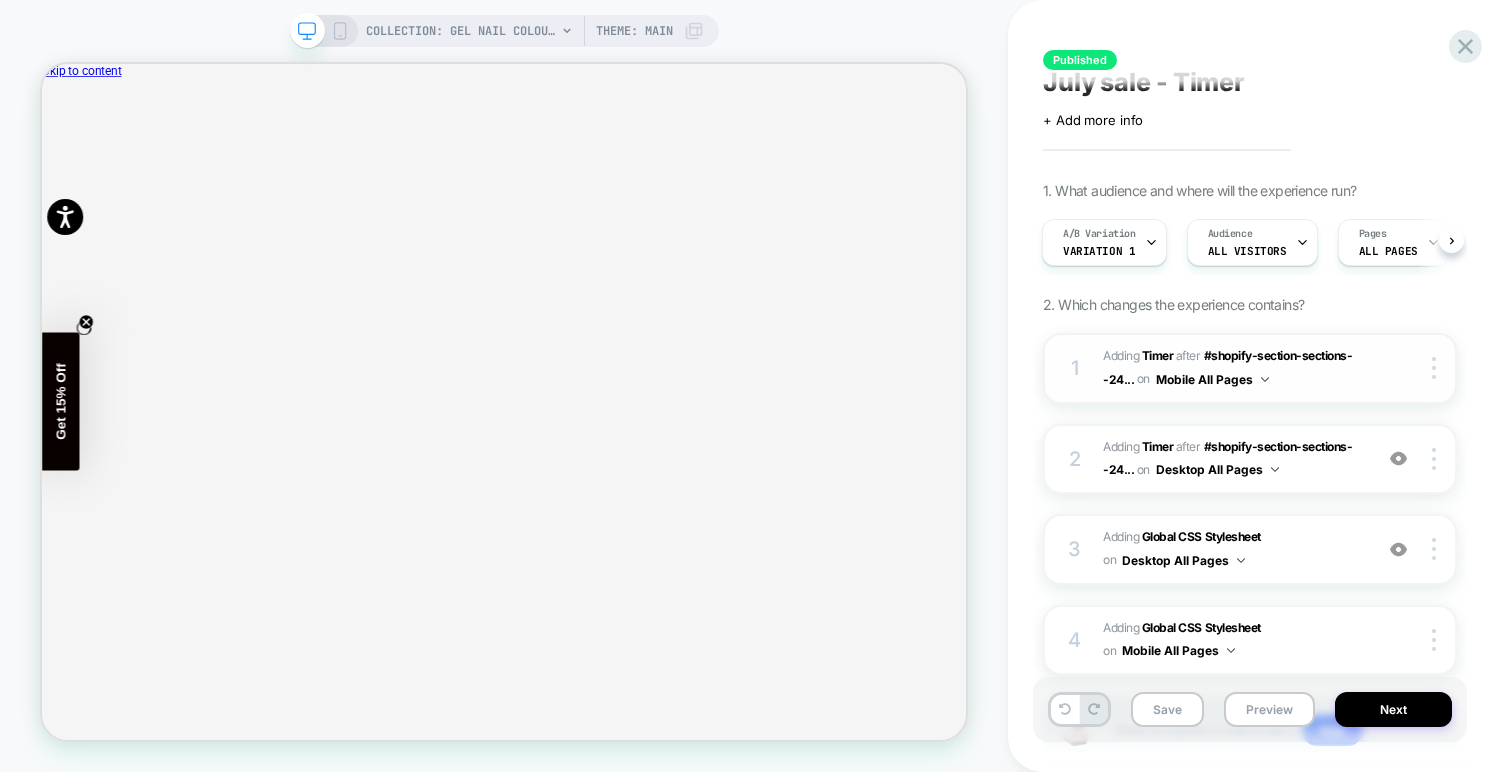 scroll, scrollTop: 0, scrollLeft: 0, axis: both 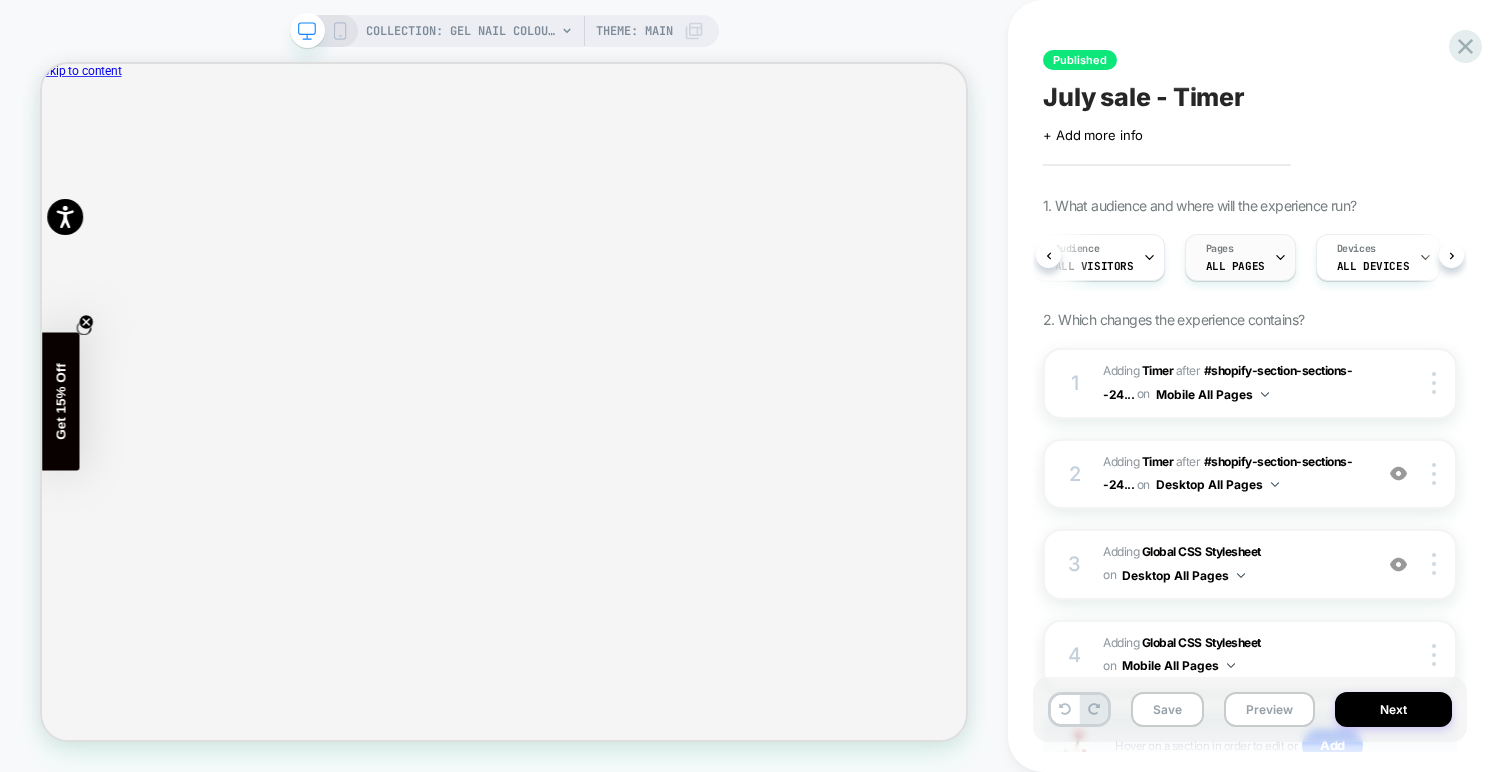 click on "Pages ALL PAGES" at bounding box center [1235, 257] 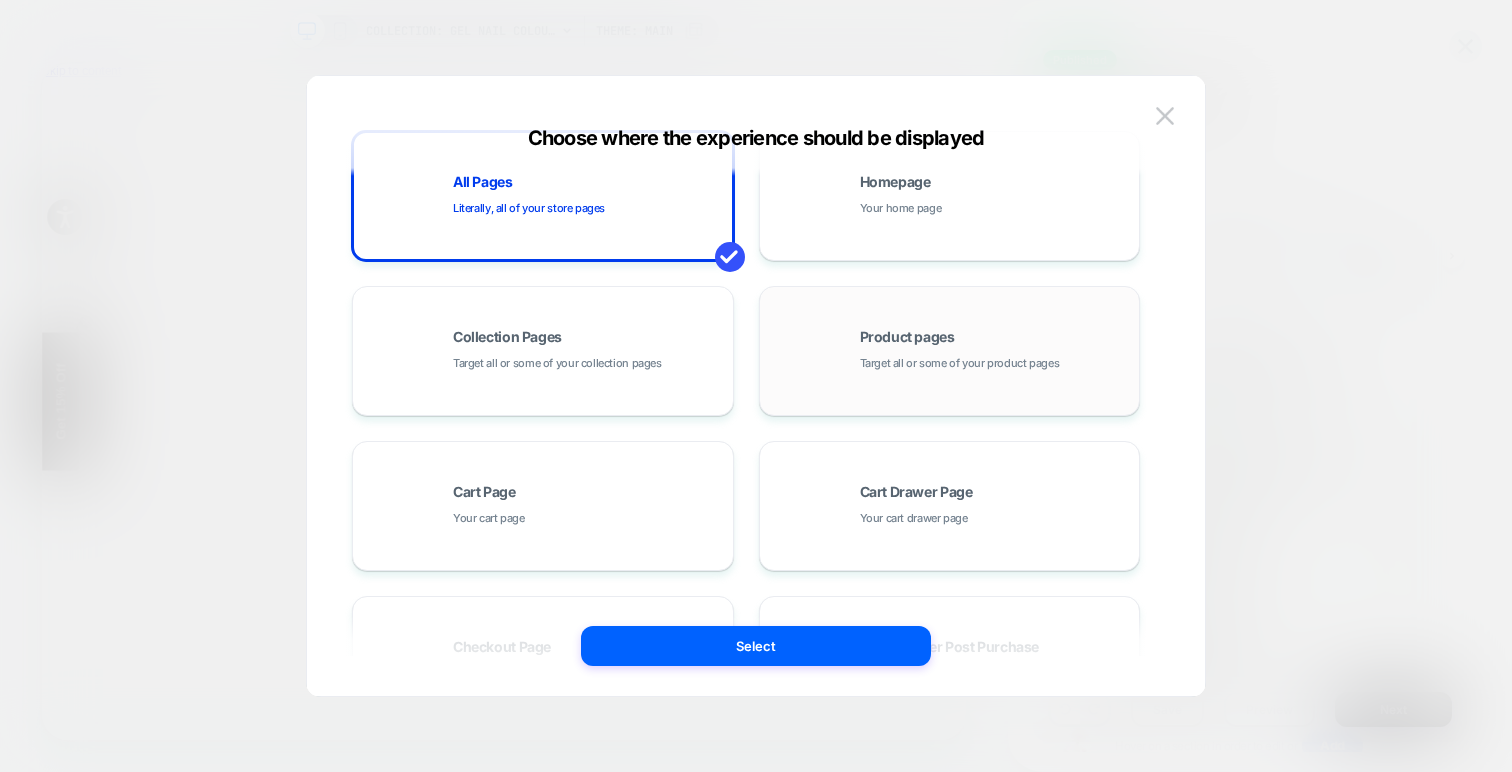 scroll, scrollTop: 0, scrollLeft: 0, axis: both 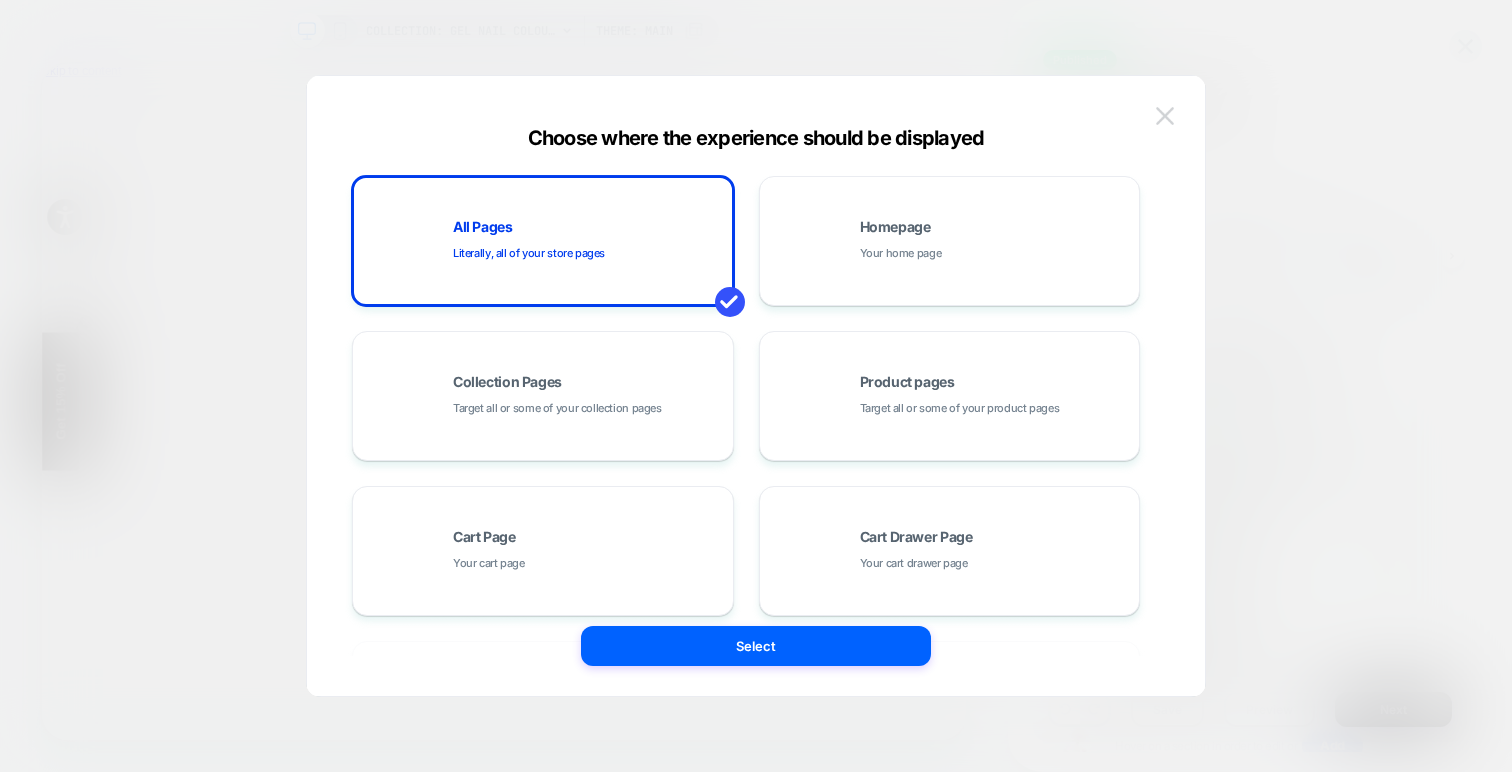 click at bounding box center (1165, 115) 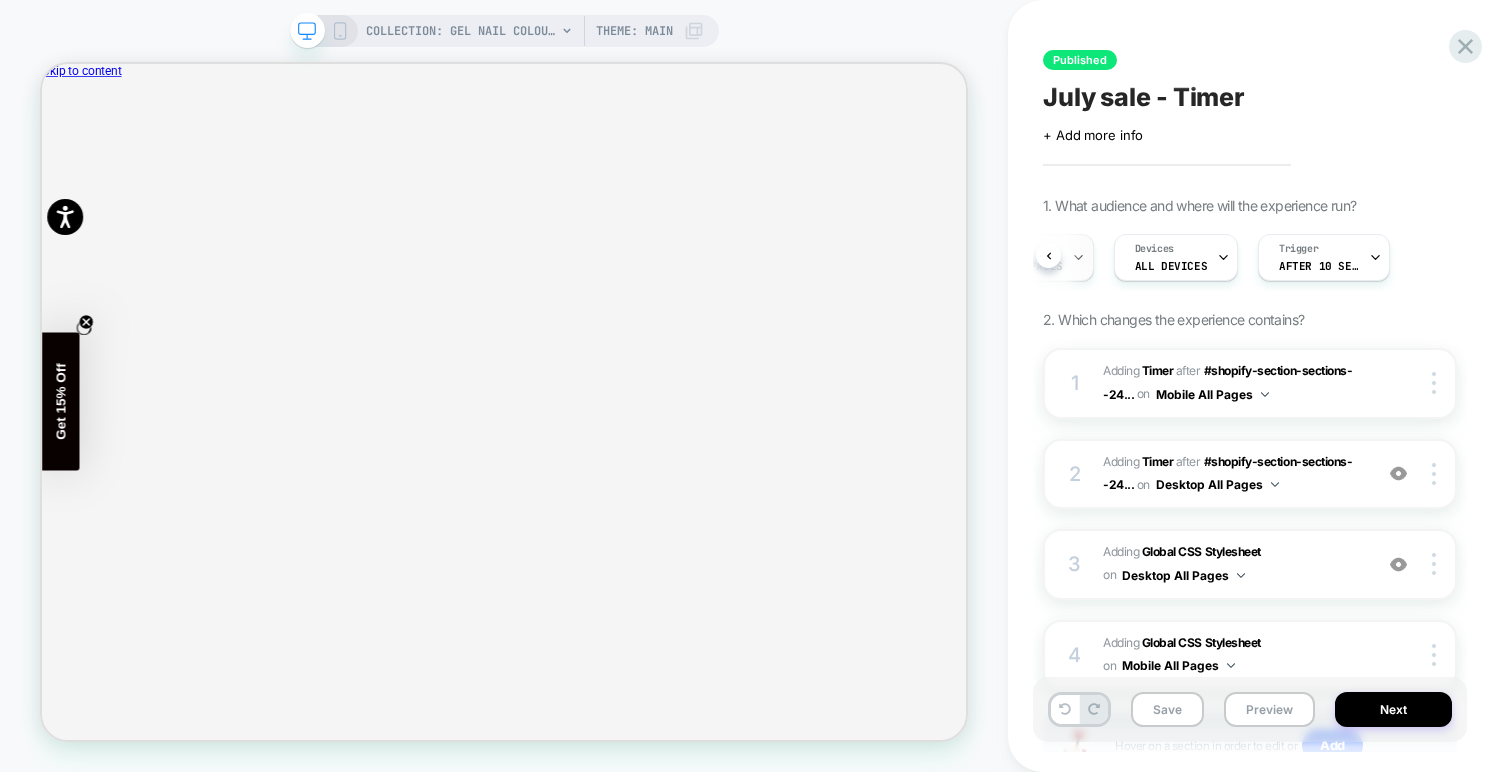 scroll, scrollTop: 0, scrollLeft: 0, axis: both 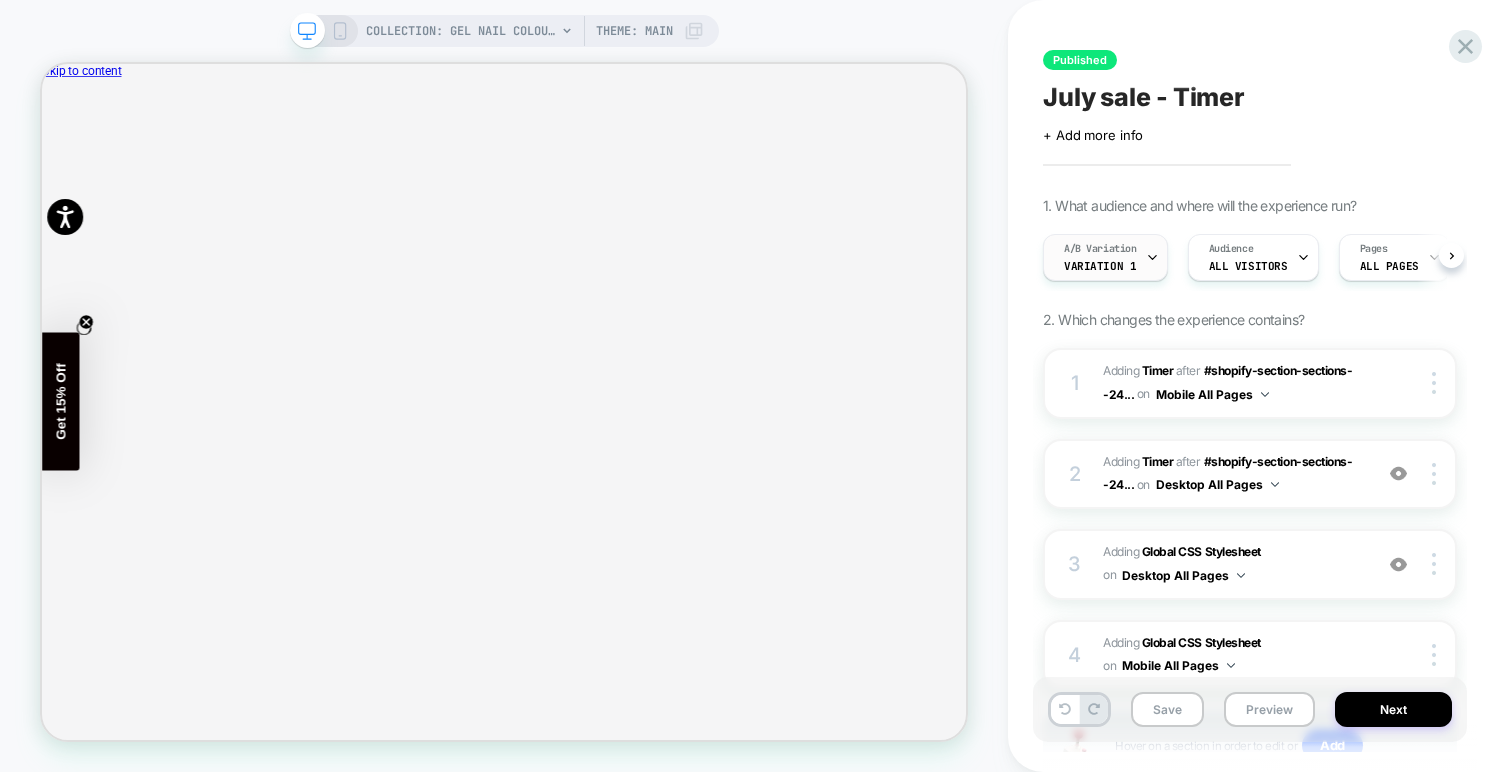 click on "A/B Variation Variation 1" at bounding box center (1100, 257) 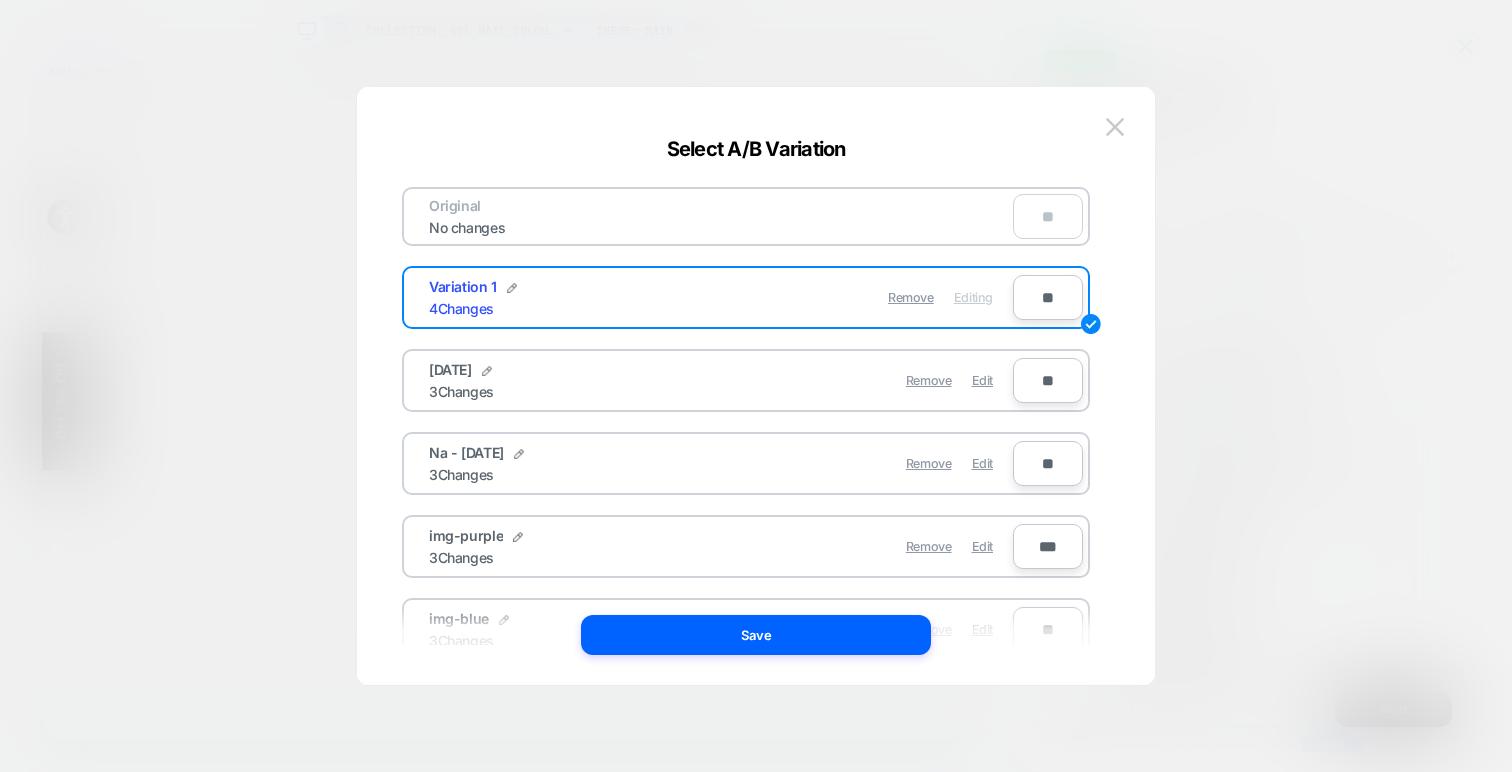 scroll, scrollTop: 157, scrollLeft: 0, axis: vertical 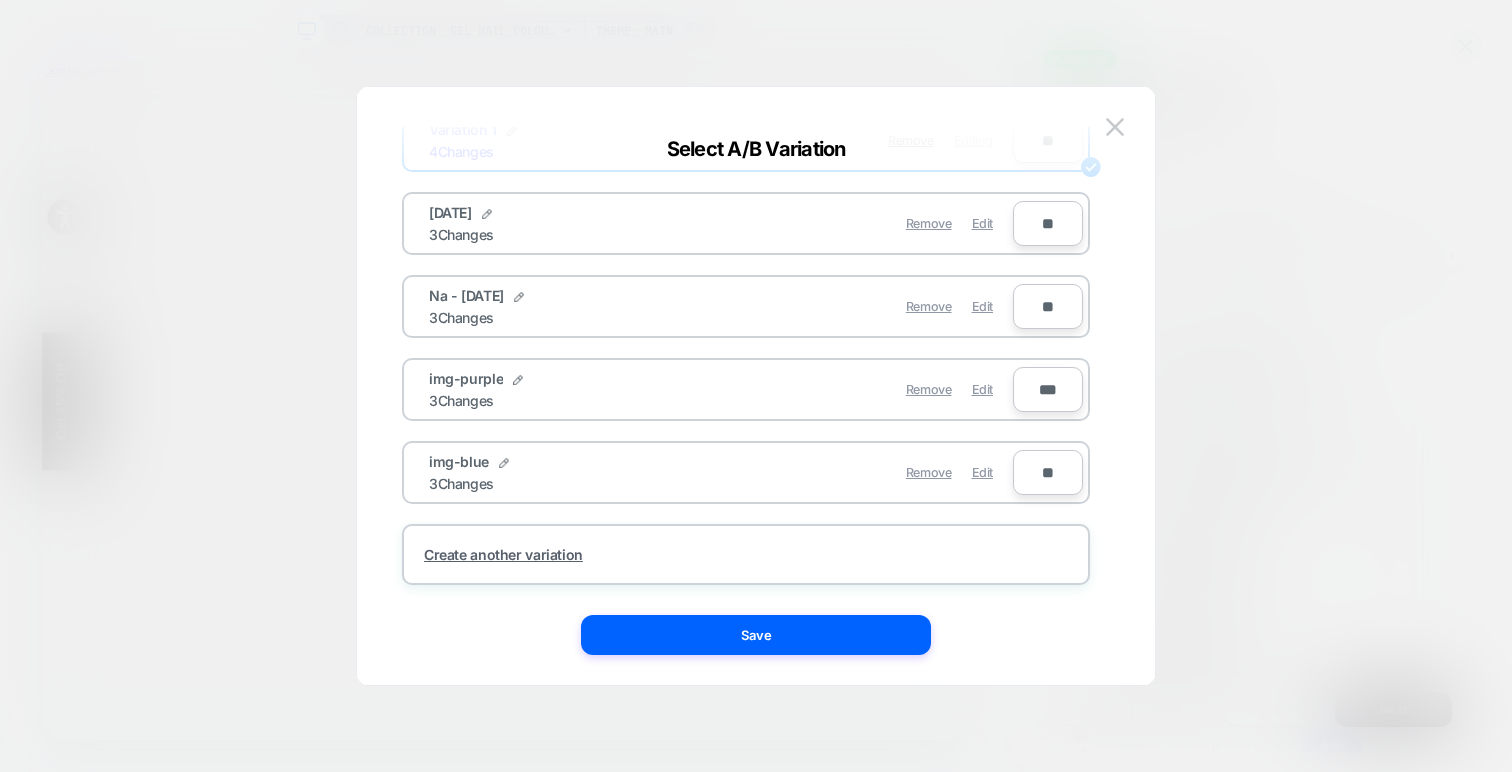 click on "img-purple 3  Changes" at bounding box center (575, 389) 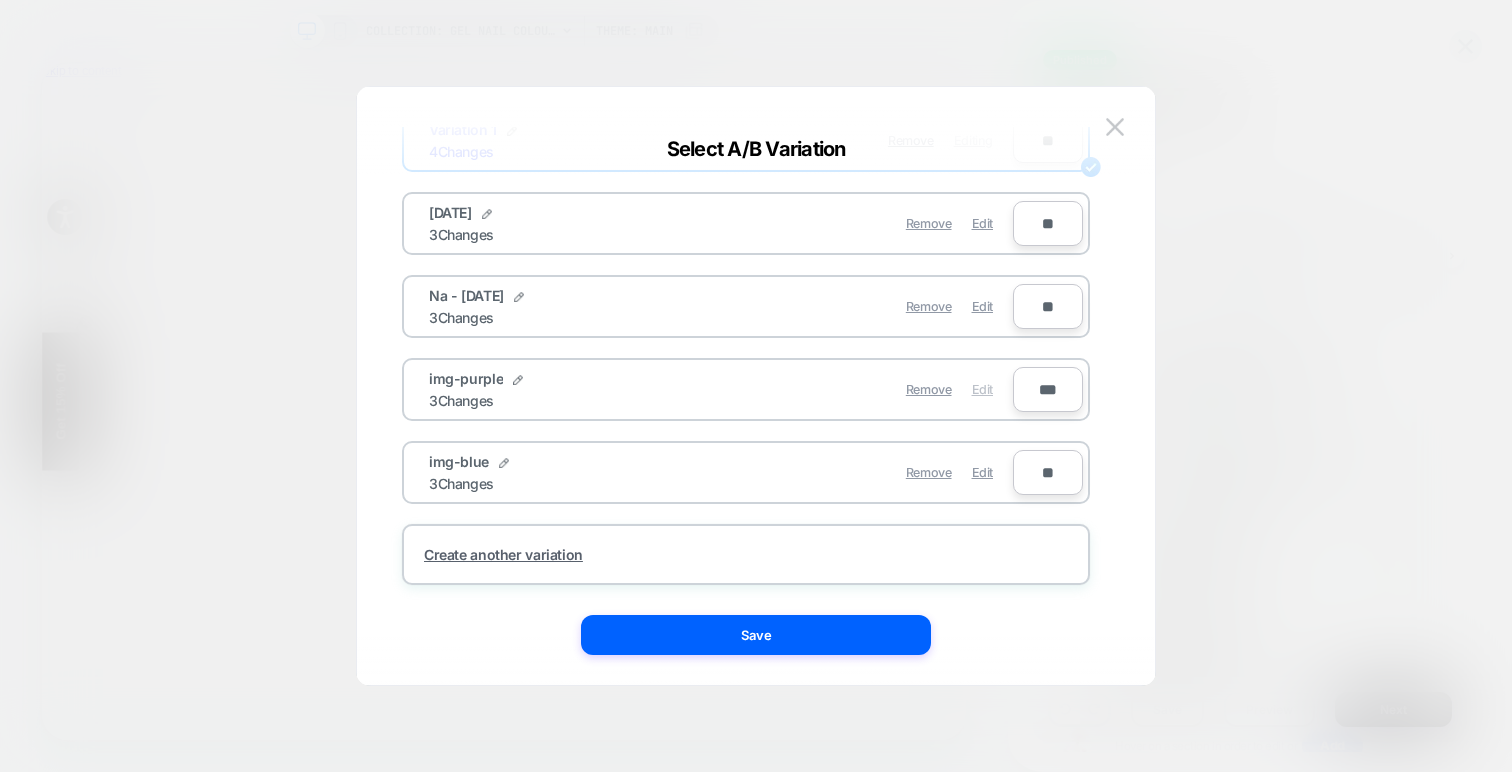 click on "Edit" at bounding box center [982, 389] 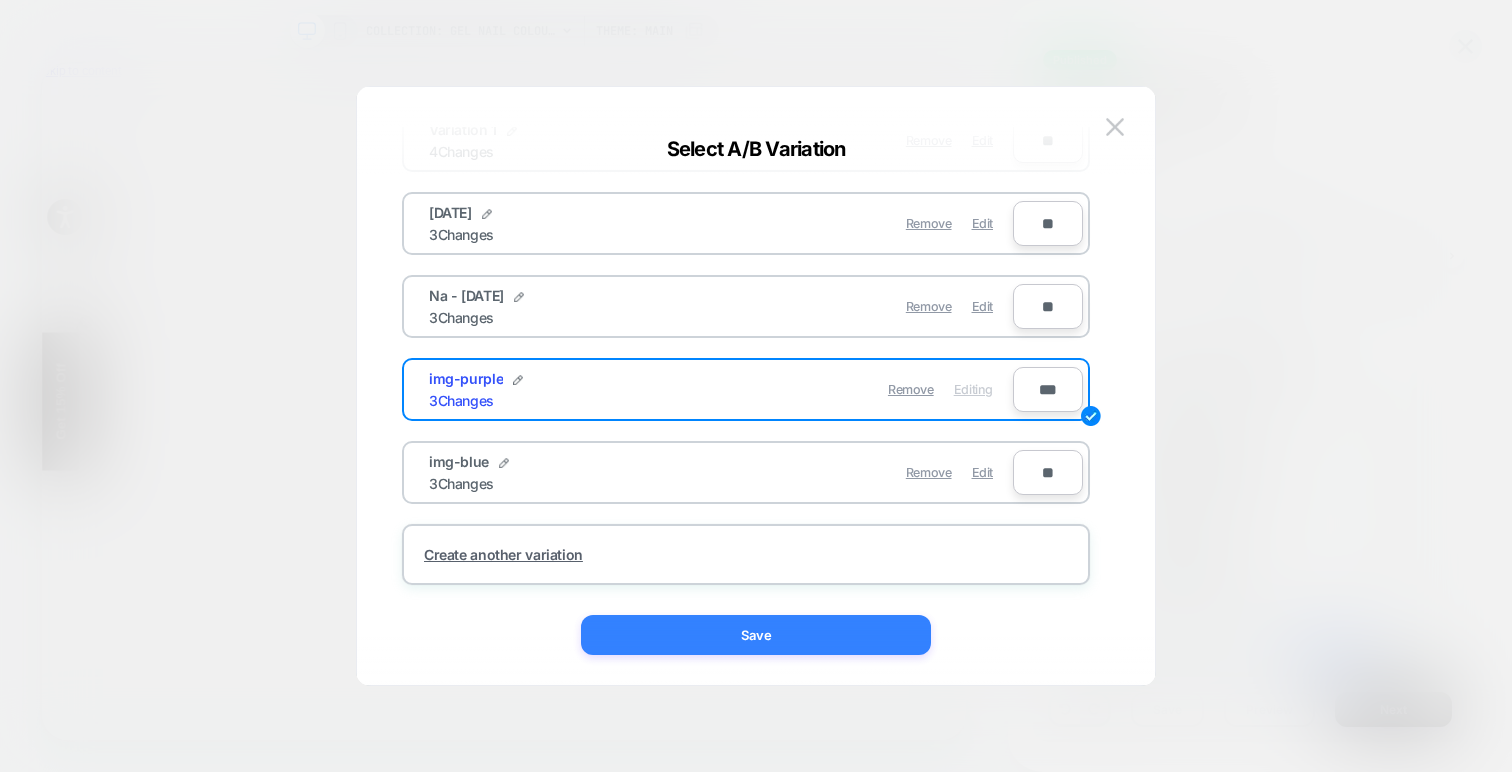 click on "Save" at bounding box center (756, 635) 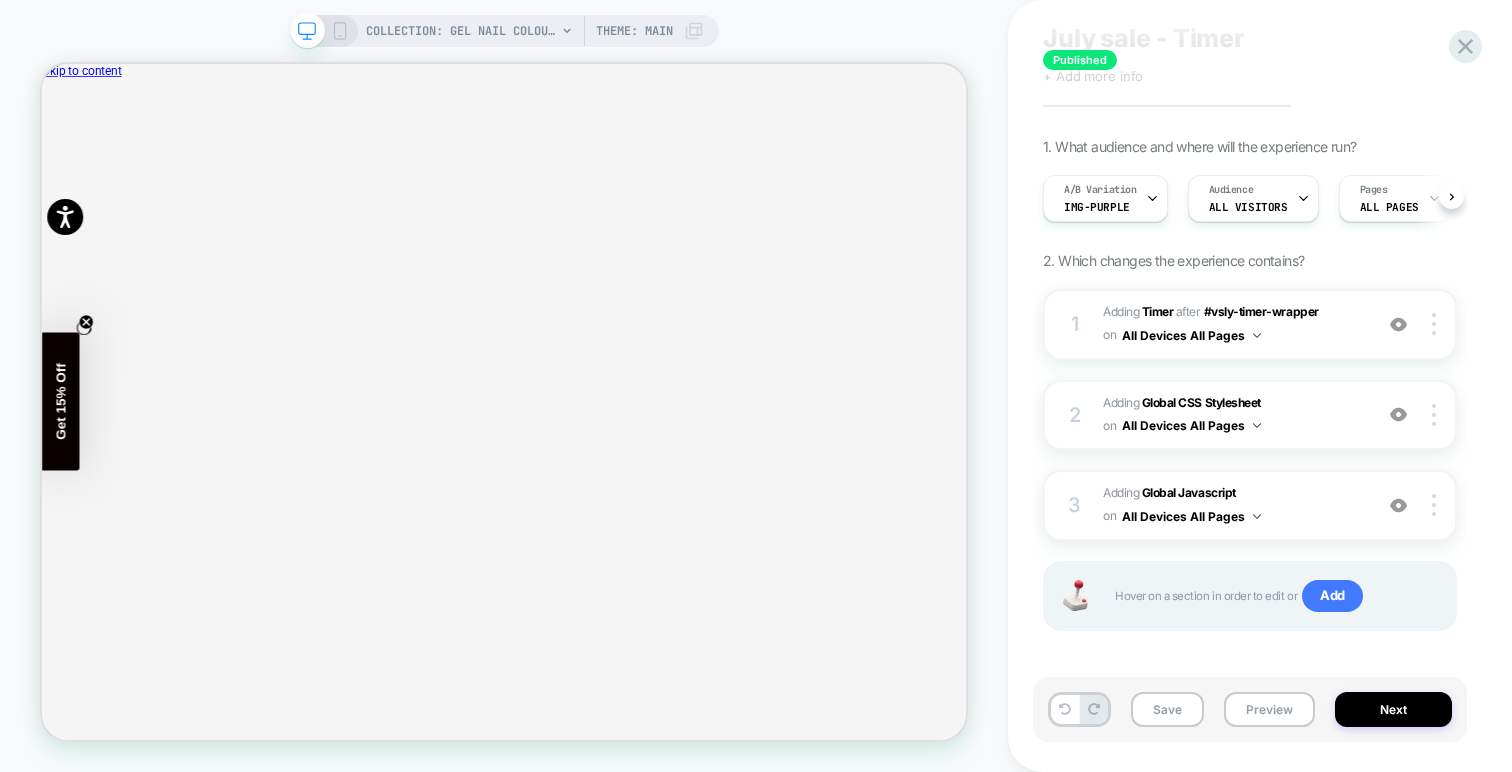 scroll, scrollTop: 63, scrollLeft: 0, axis: vertical 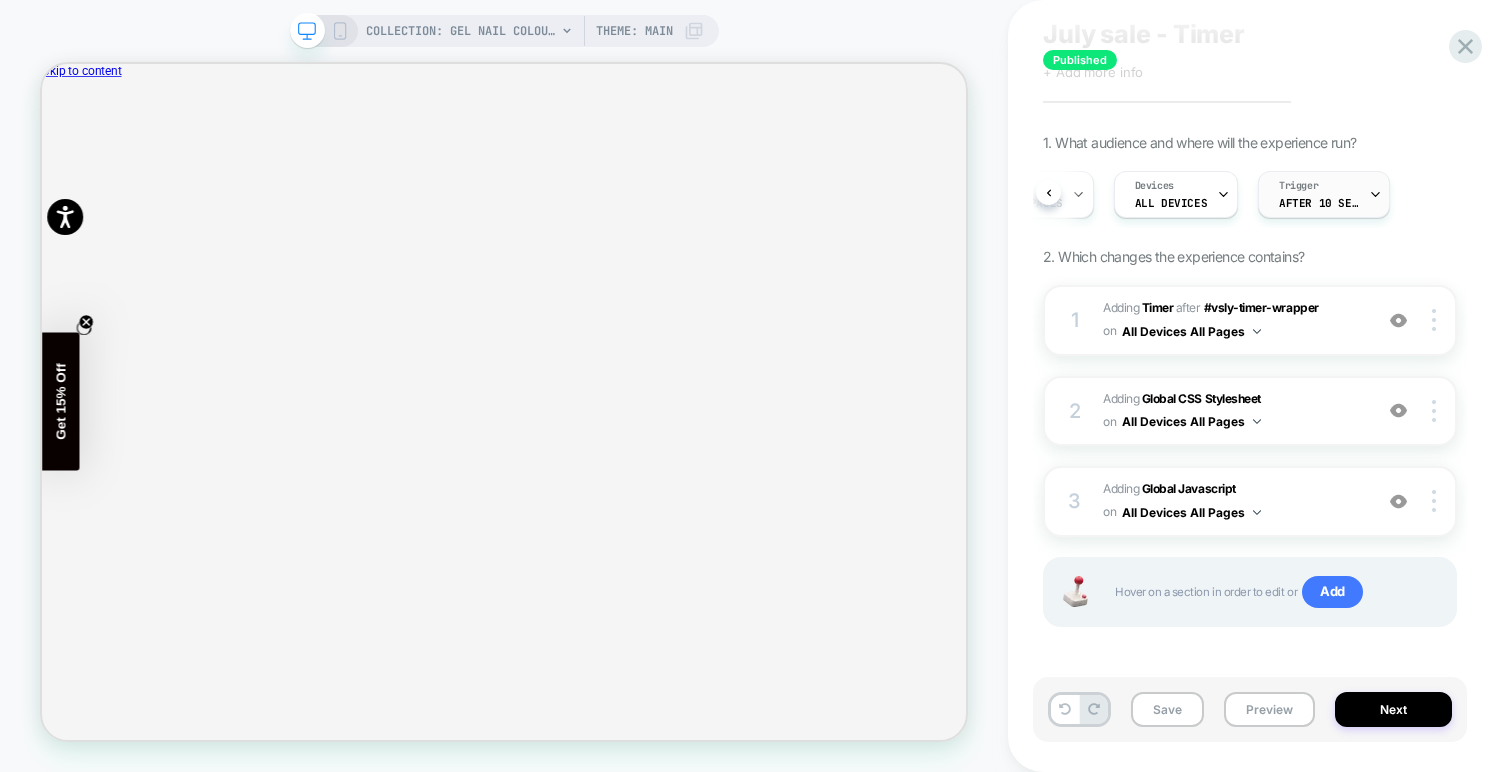 click on "Trigger" at bounding box center [1298, 186] 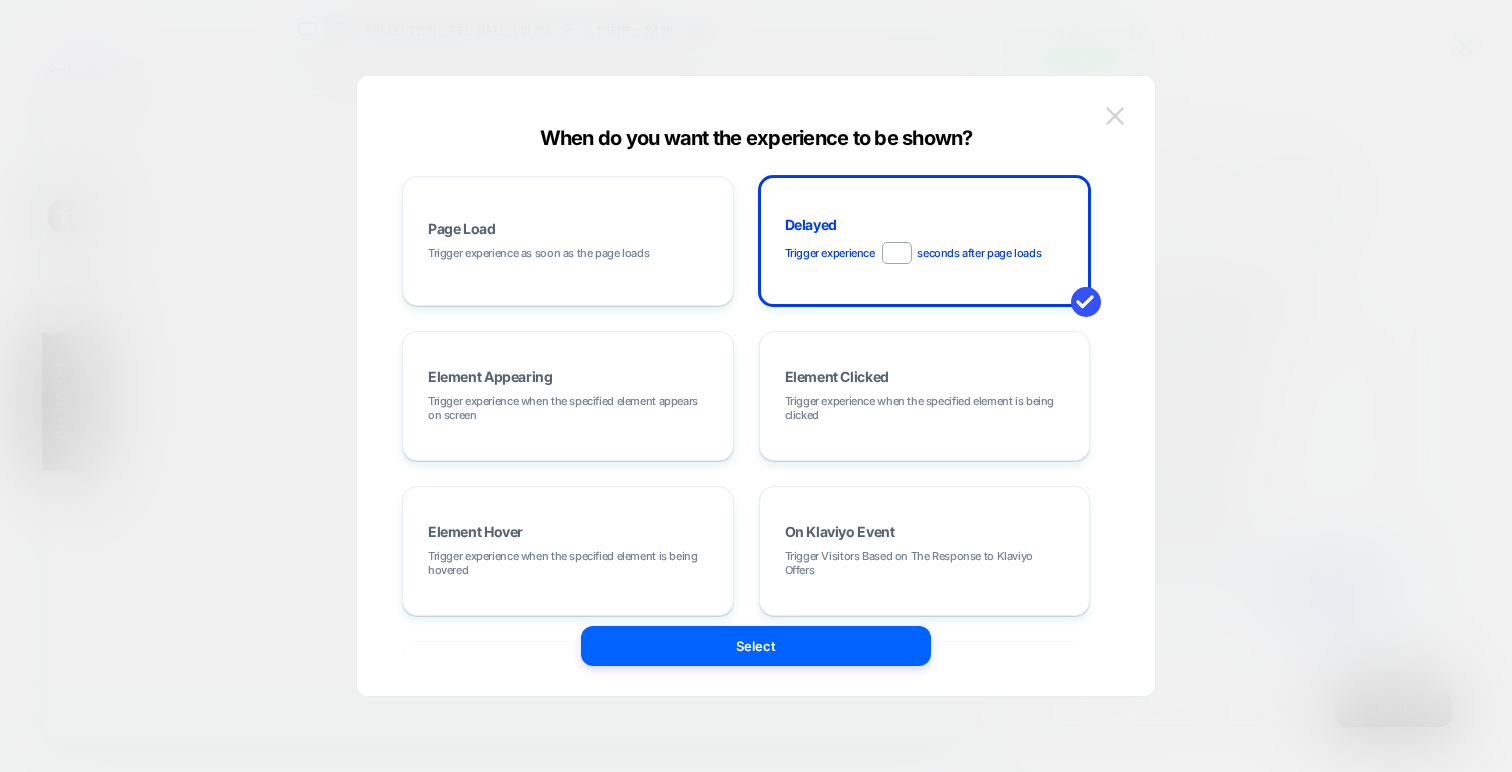 click at bounding box center (1115, 115) 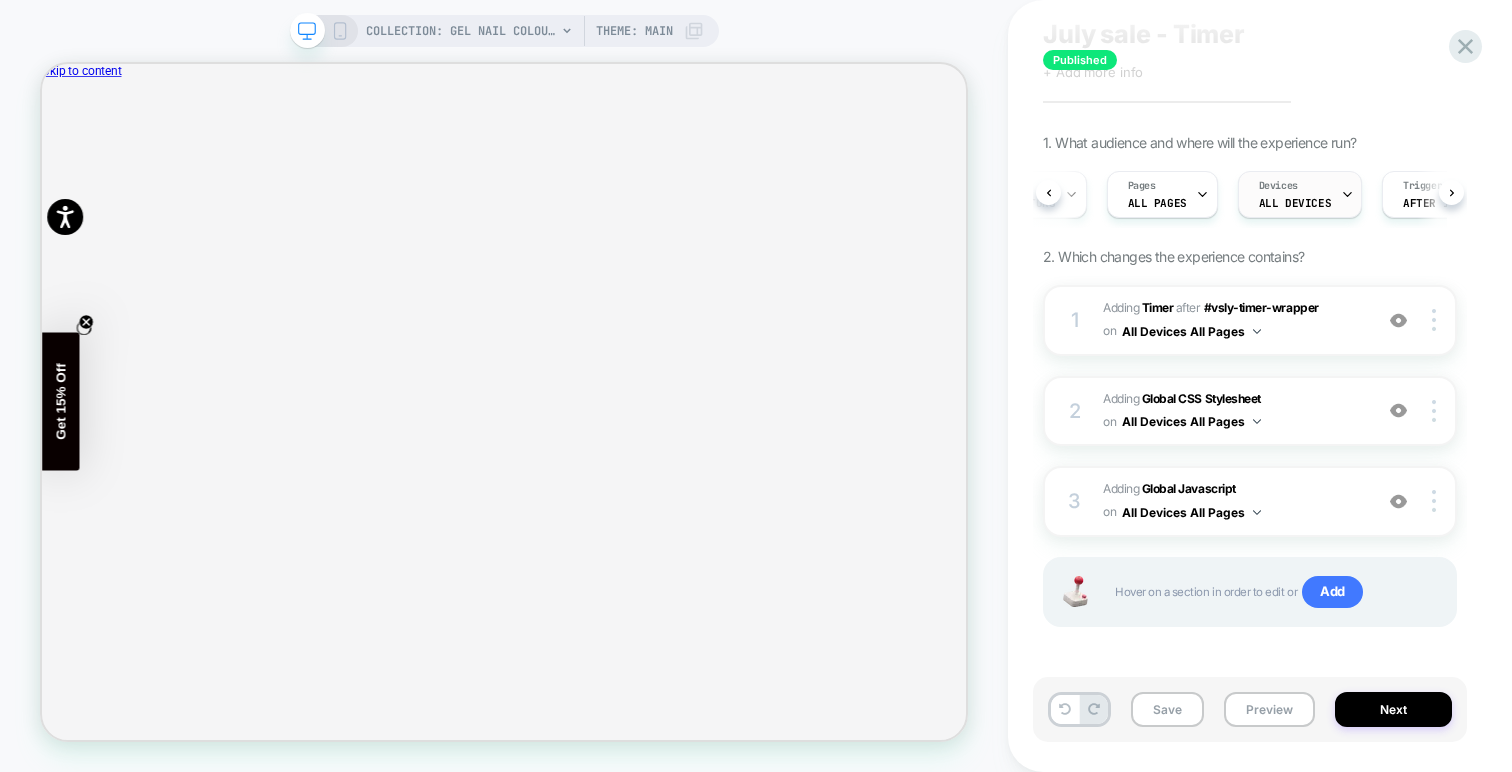 scroll, scrollTop: 0, scrollLeft: 185, axis: horizontal 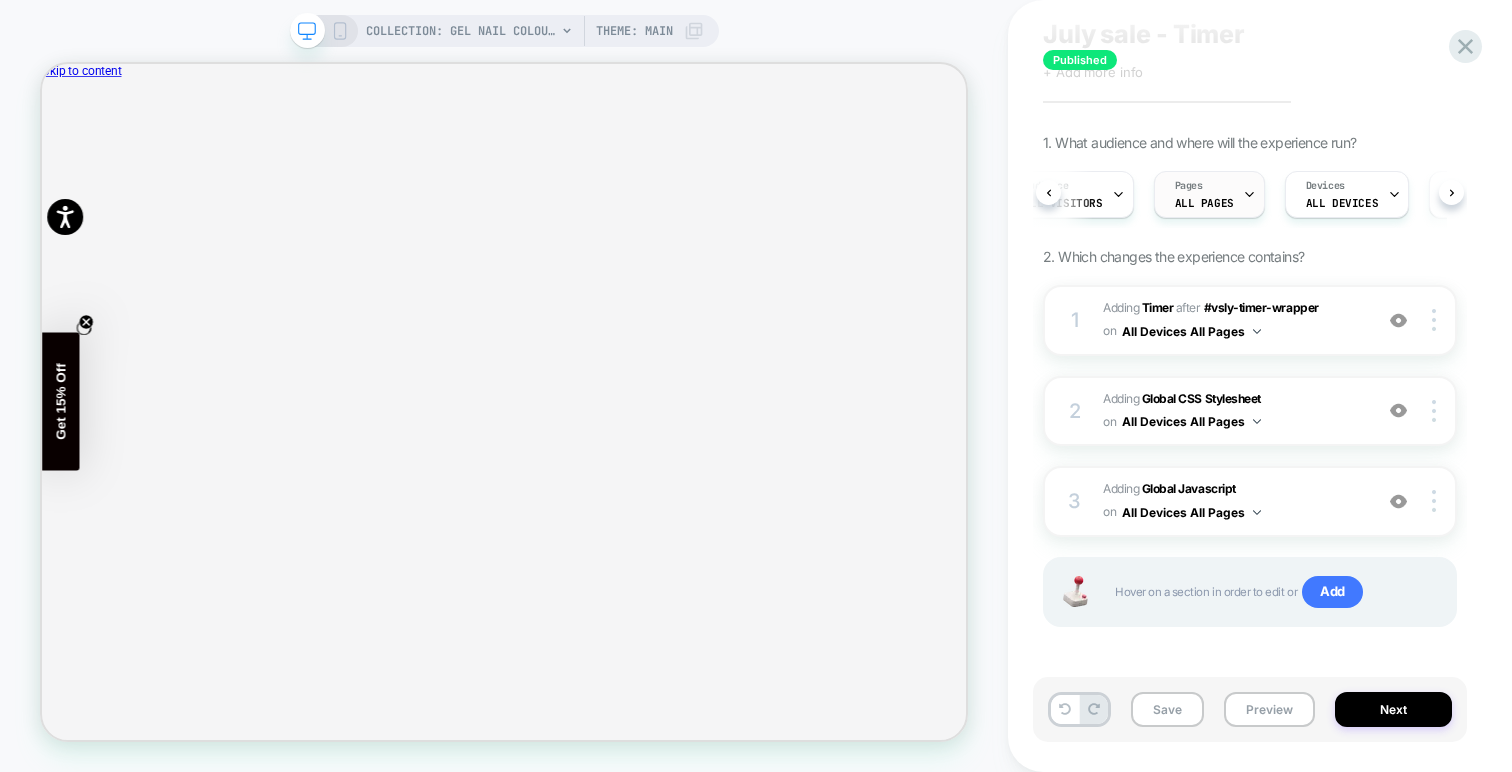 click on "Pages ALL PAGES" at bounding box center (1204, 194) 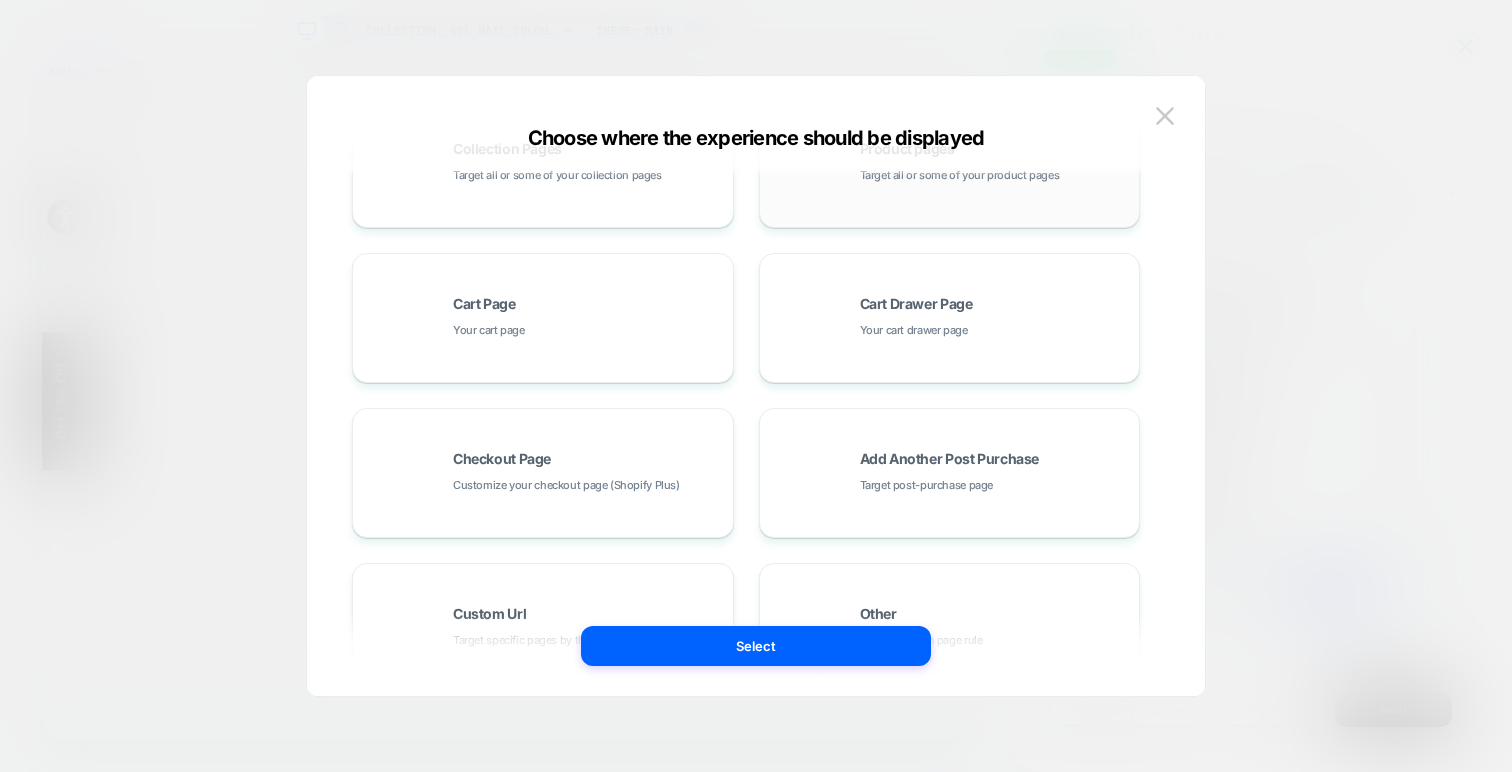 scroll, scrollTop: 330, scrollLeft: 0, axis: vertical 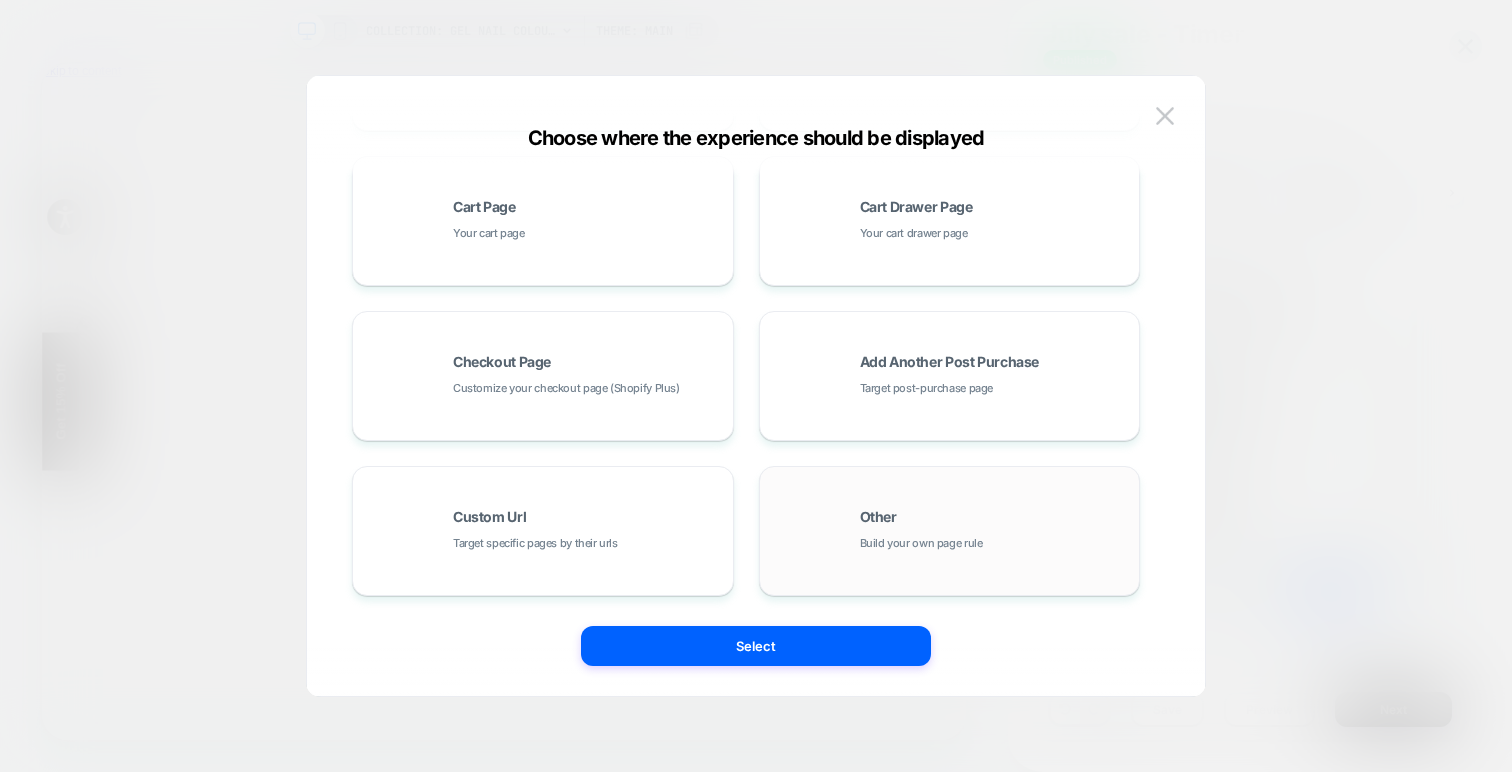 click on "Other Build your own page rule" at bounding box center (995, 531) 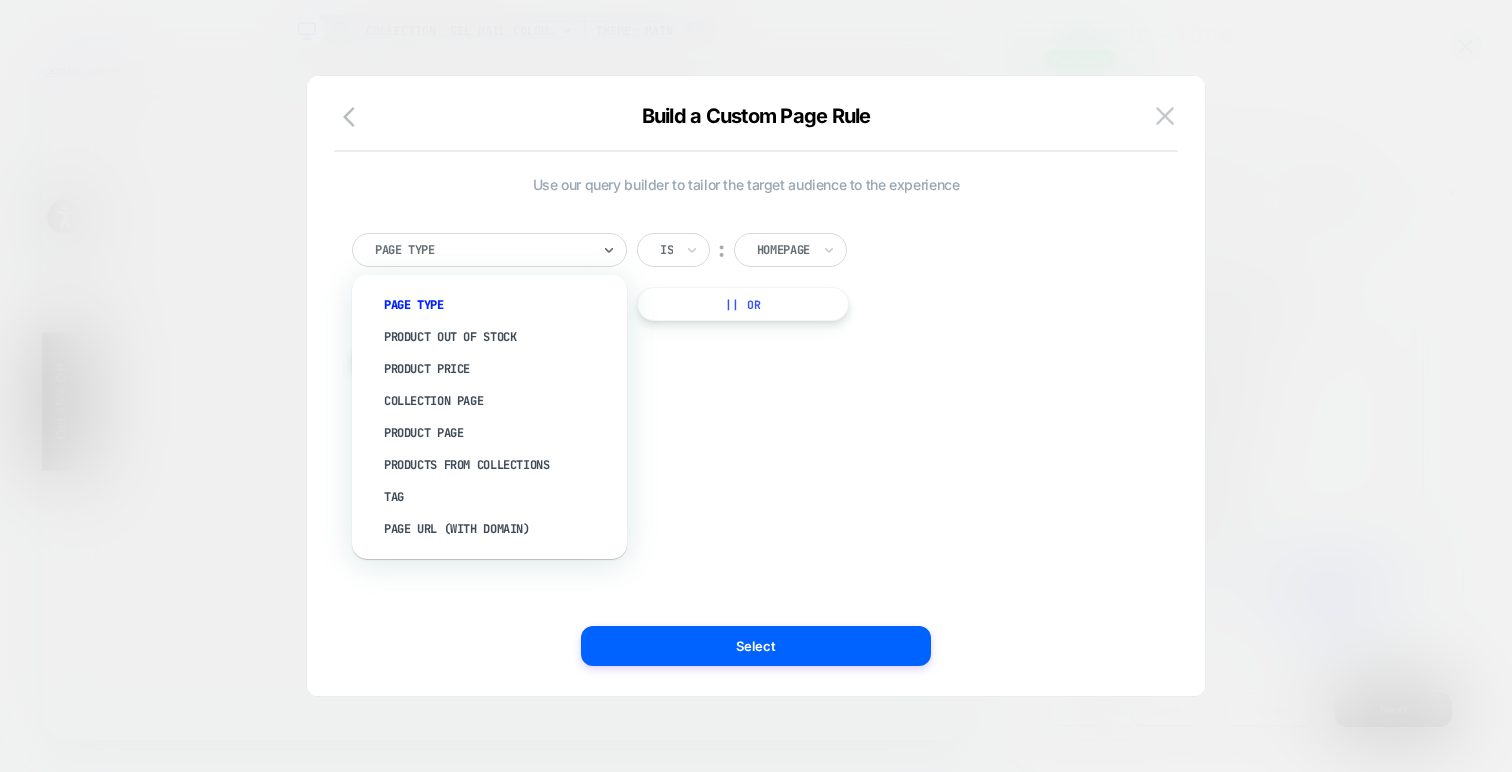 click on "Page Type" at bounding box center [489, 250] 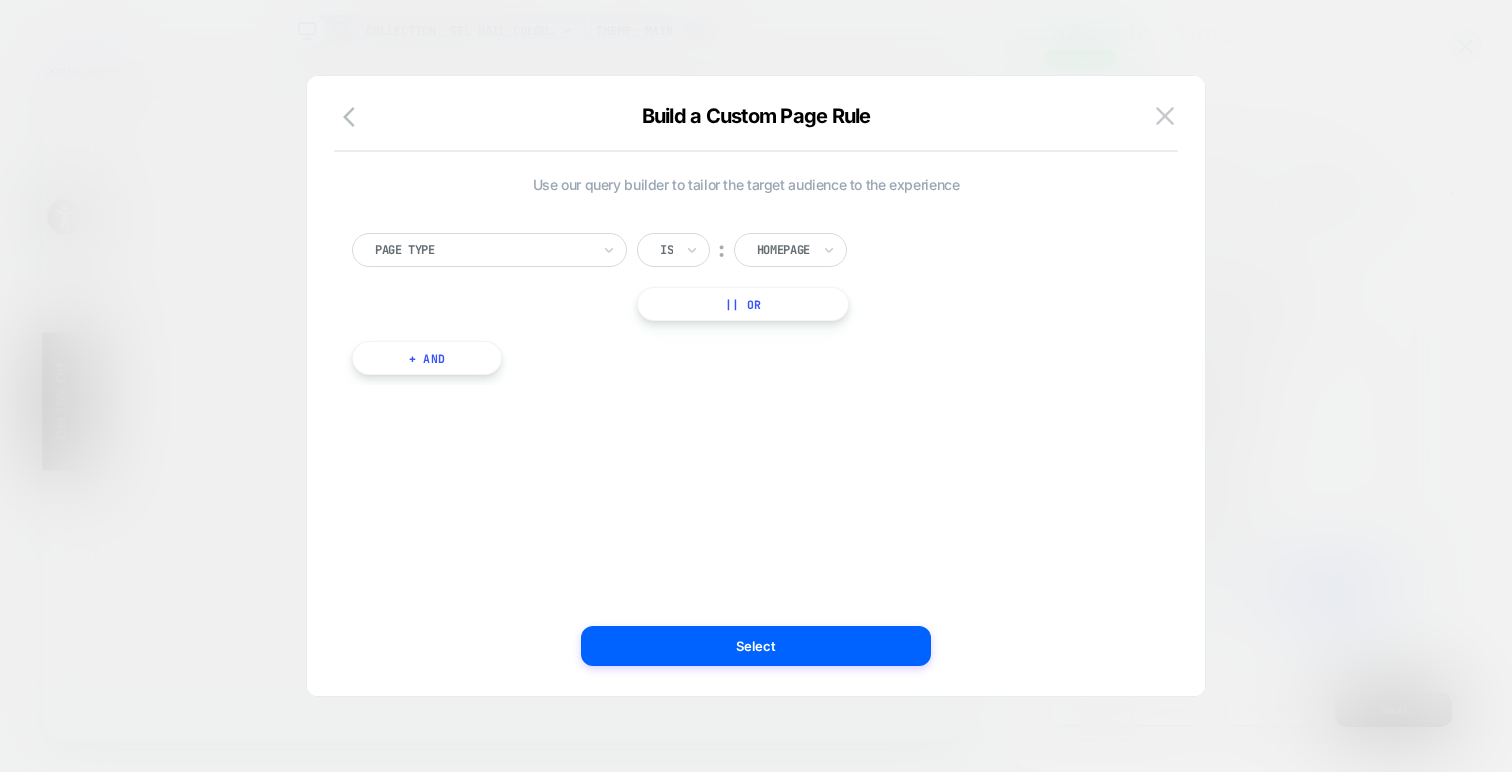 click at bounding box center (482, 250) 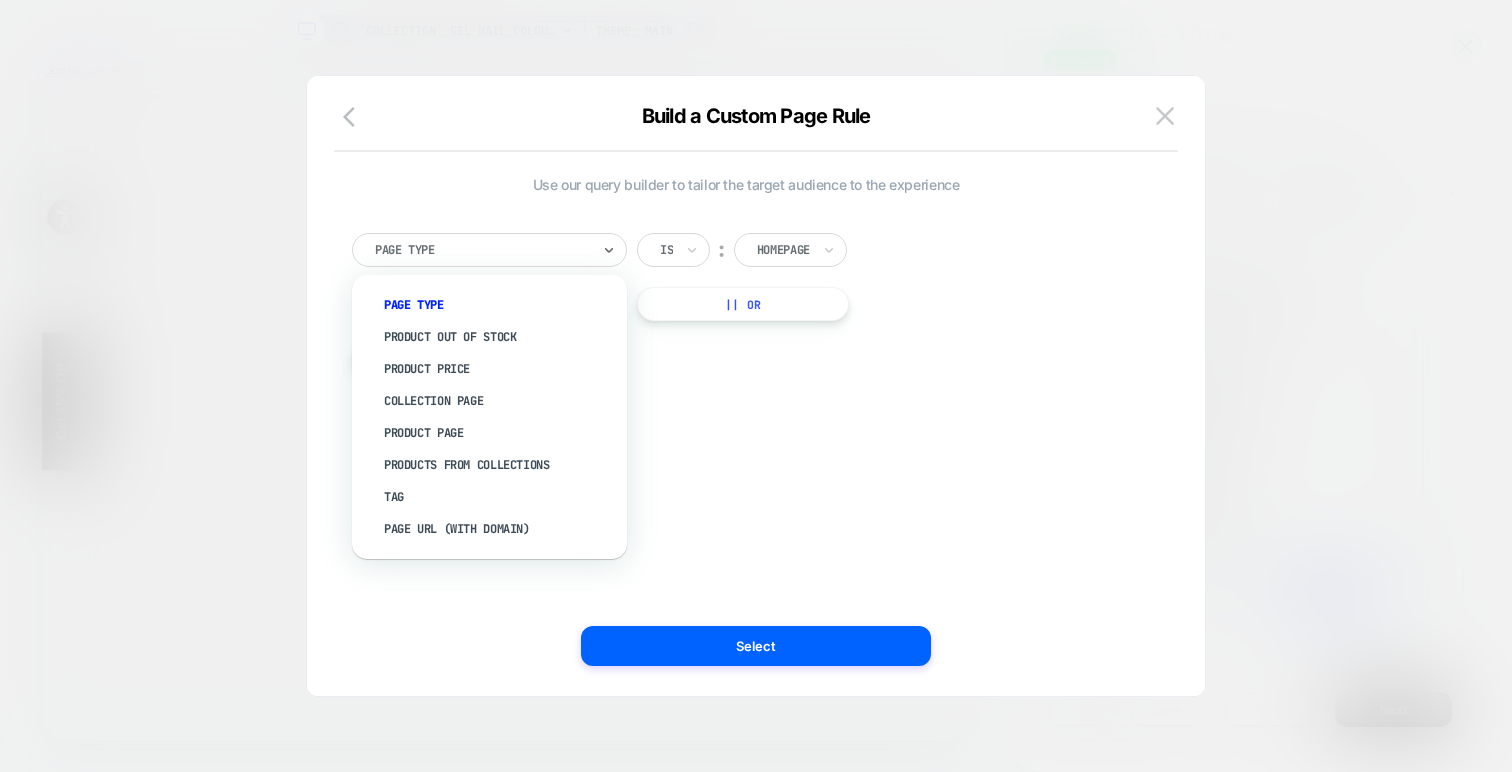 click on "option Product Price focused, 3 of 8. 8 results available. Use Up and Down to choose options, press Enter to select the currently focused option, press Escape to exit the menu, press Tab to select the option and exit the menu. Page Type Page Type Product Out Of Stock Product Price Collection Page Product Page Products From Collections Tag Page Url (WITH DOMAIN) Is ︰ Homepage || Or + And" at bounding box center (746, 294) 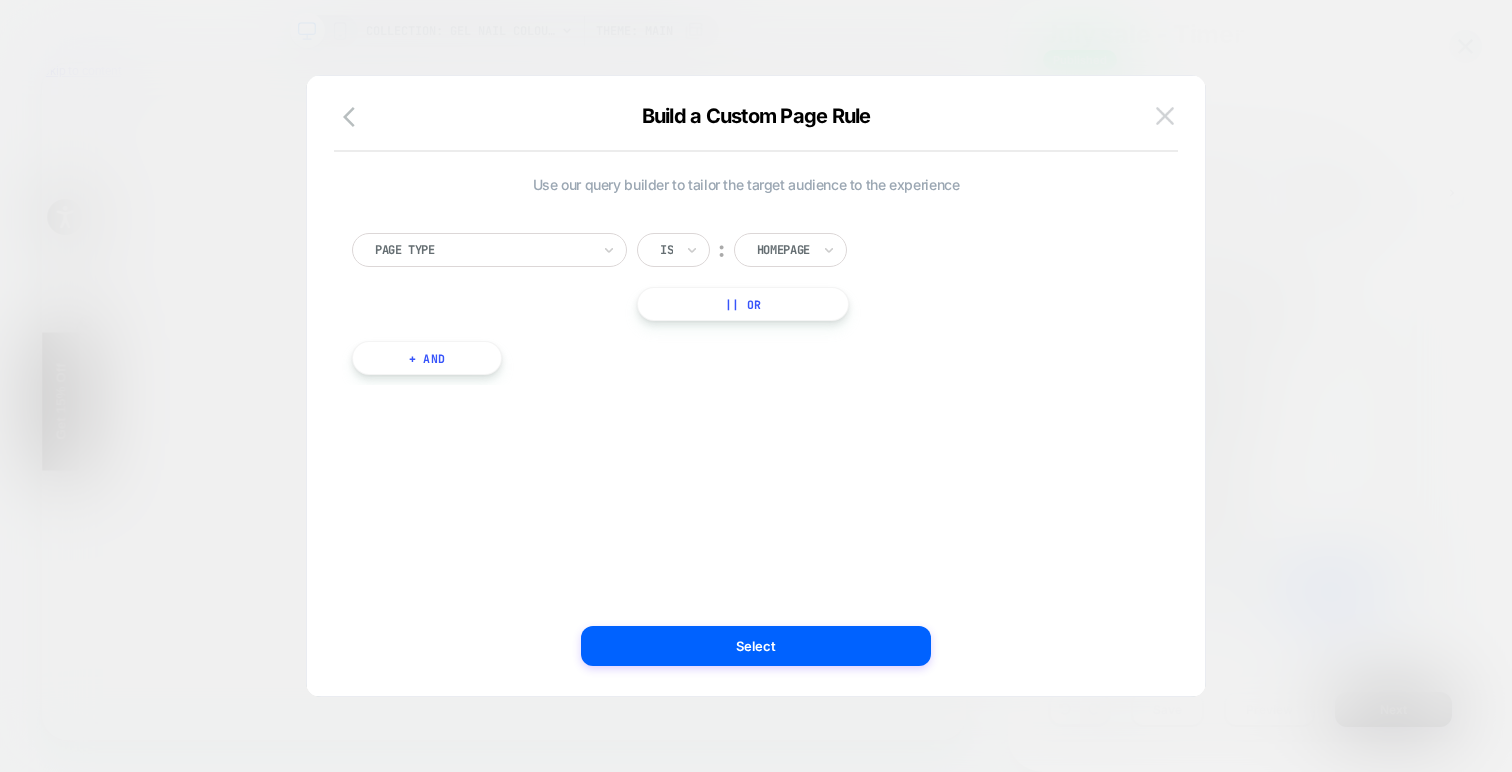 click at bounding box center (1165, 115) 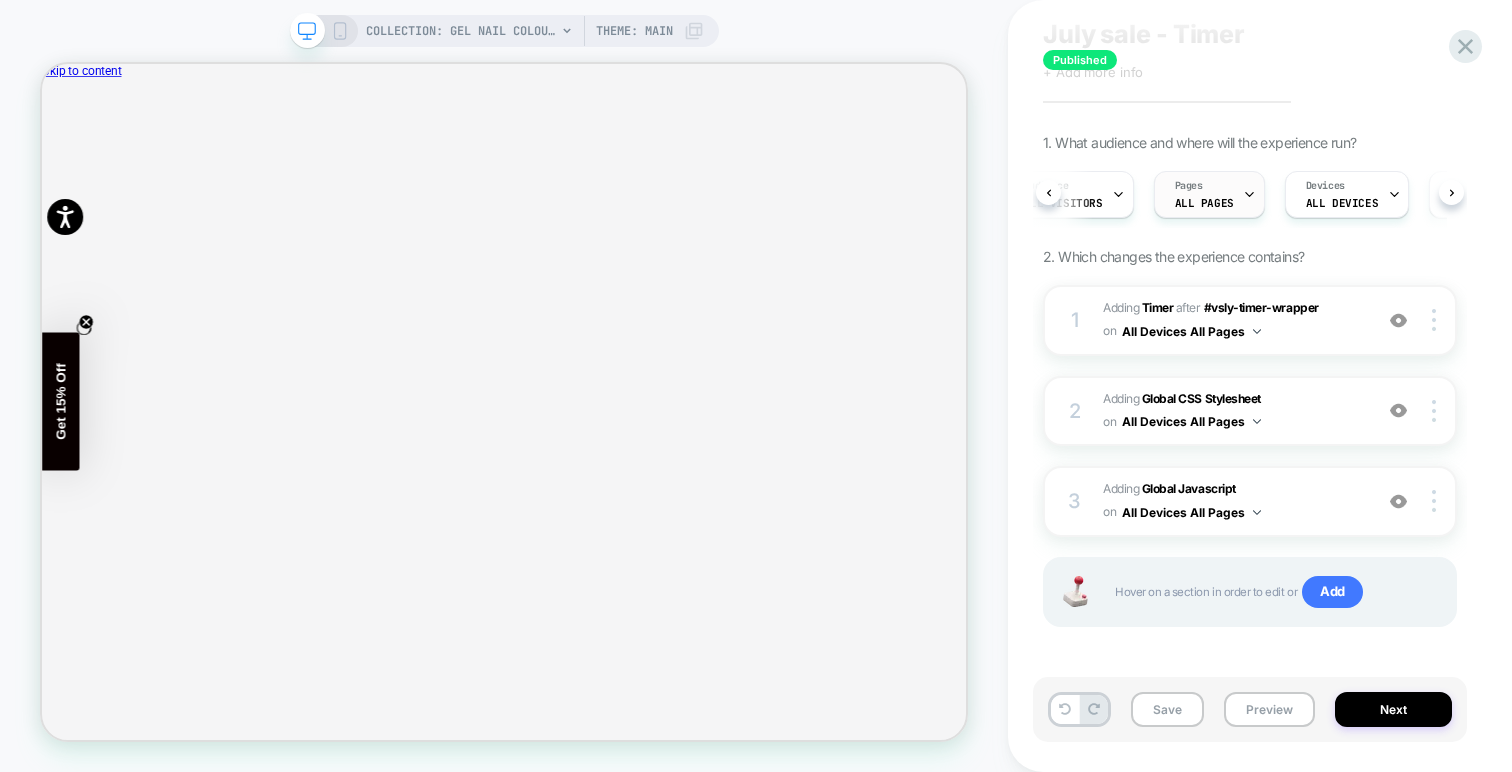 click on "ALL PAGES" at bounding box center (1204, 203) 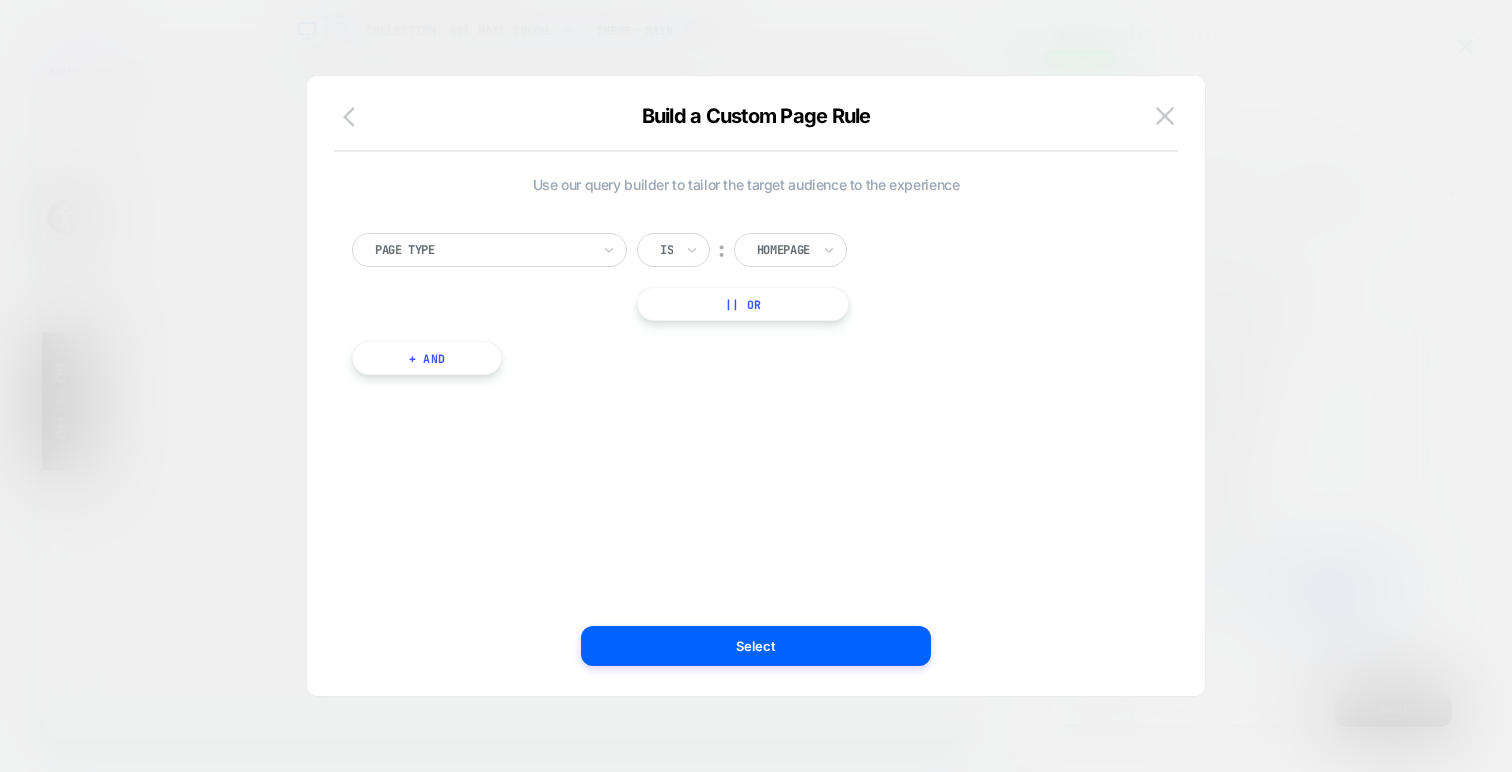 click 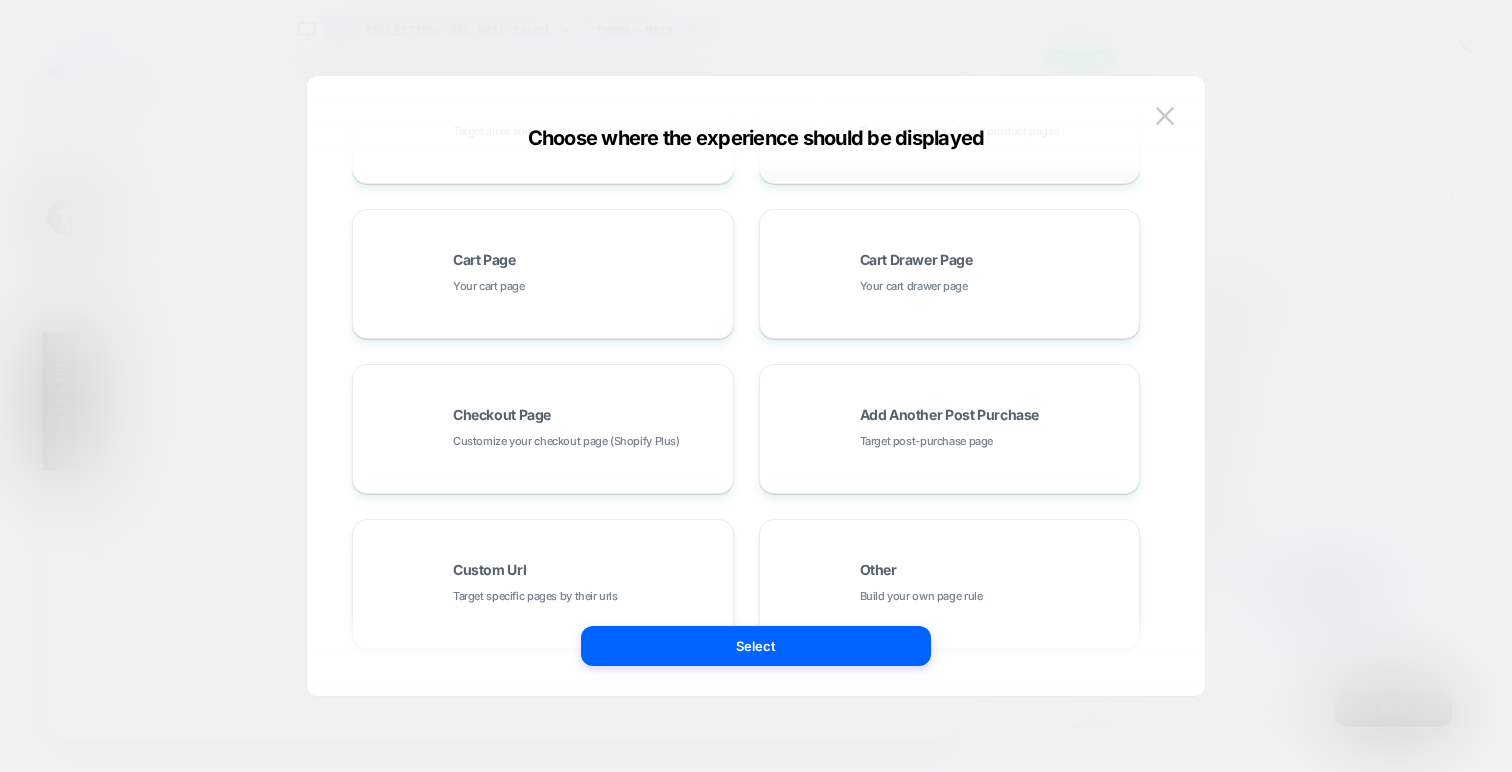 scroll, scrollTop: 330, scrollLeft: 0, axis: vertical 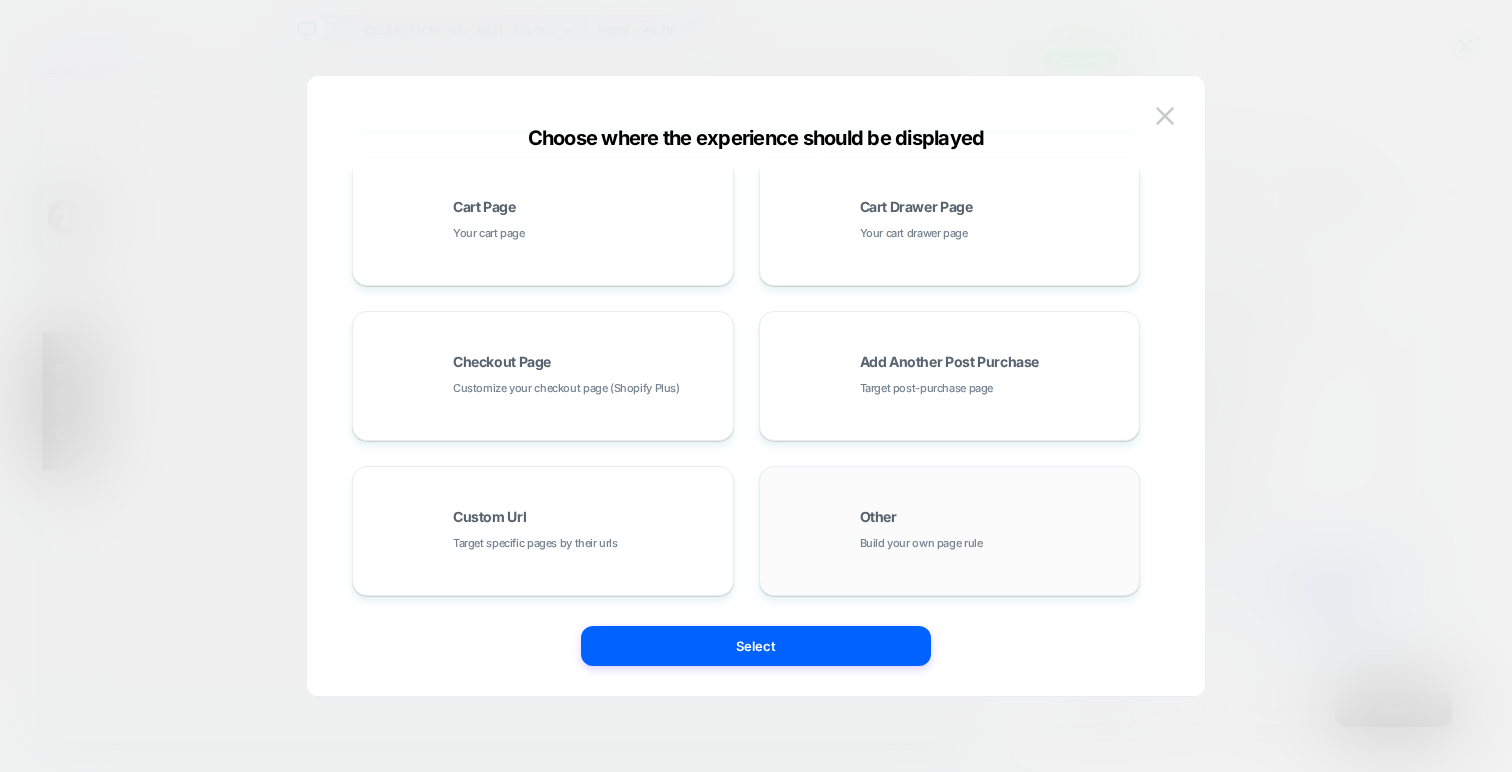 click on "Other Build your own page rule" at bounding box center (995, 531) 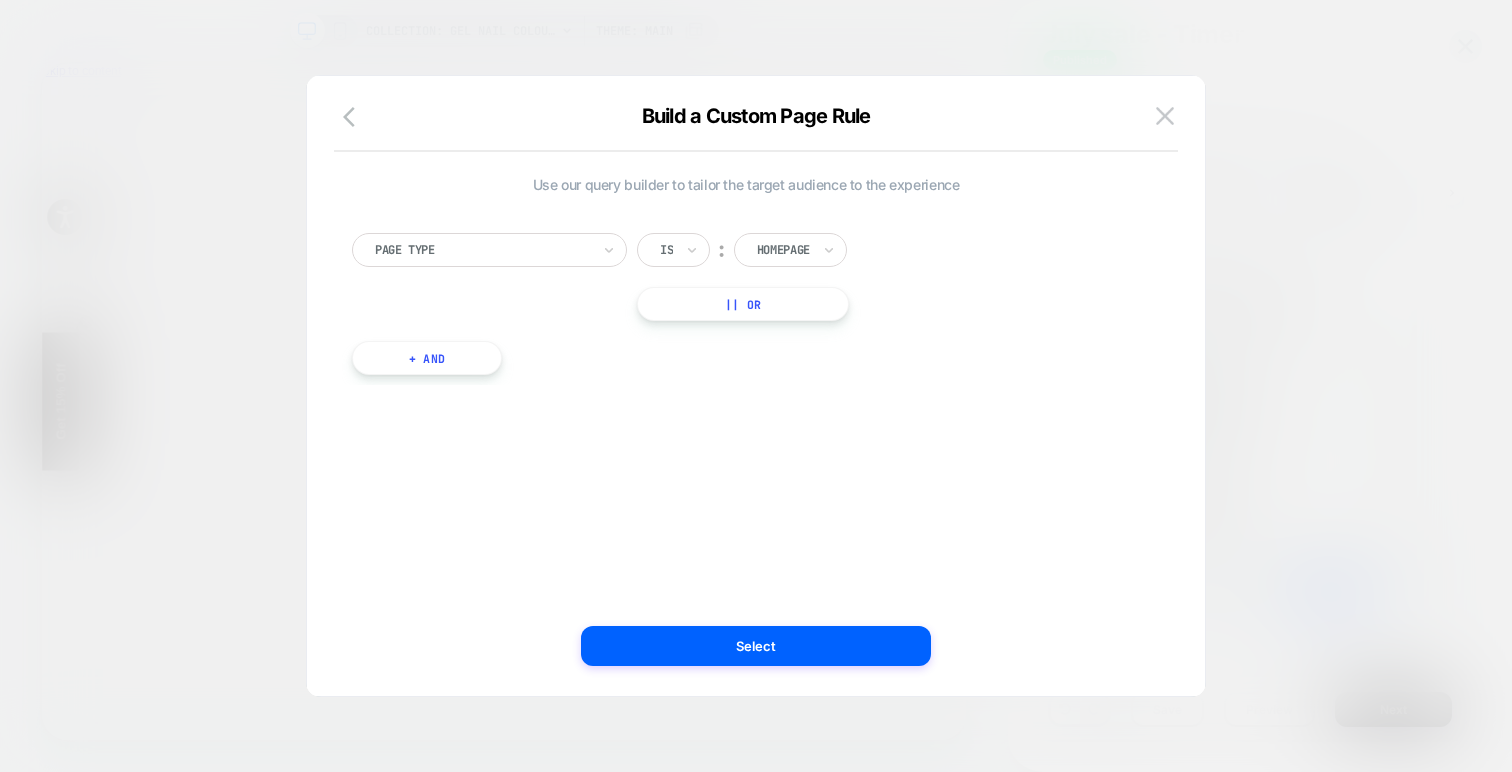 scroll, scrollTop: 0, scrollLeft: 0, axis: both 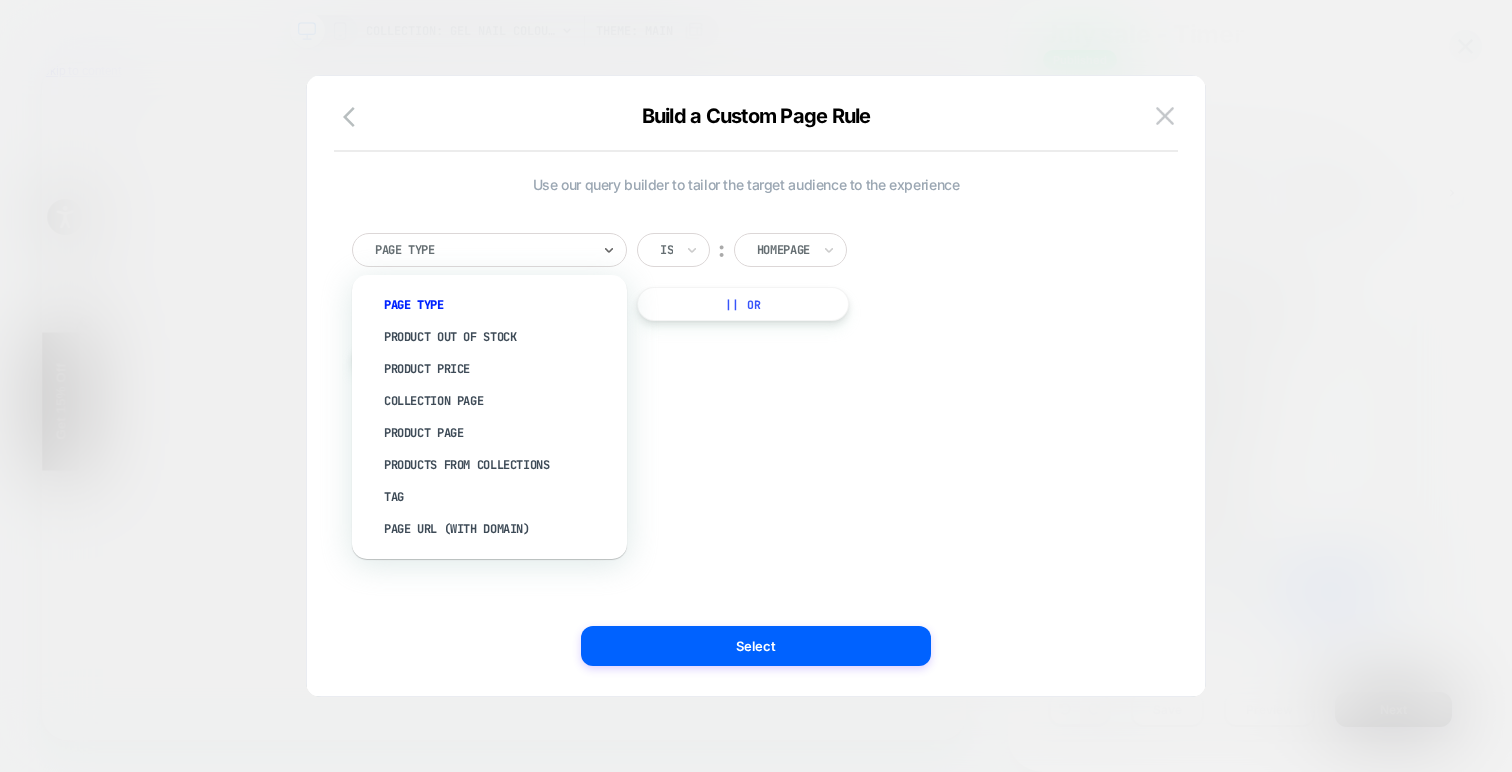 click on "option Product Out Of Stock focused, 2 of 8. 8 results available. Use Up and Down to choose options, press Enter to select the currently focused option, press Escape to exit the menu, press Tab to select the option and exit the menu. Page Type Page Type Product Out Of Stock Product Price Collection Page Product Page Products From Collections Tag Page Url (WITH DOMAIN) Is ︰ Homepage || Or + And" at bounding box center [746, 294] 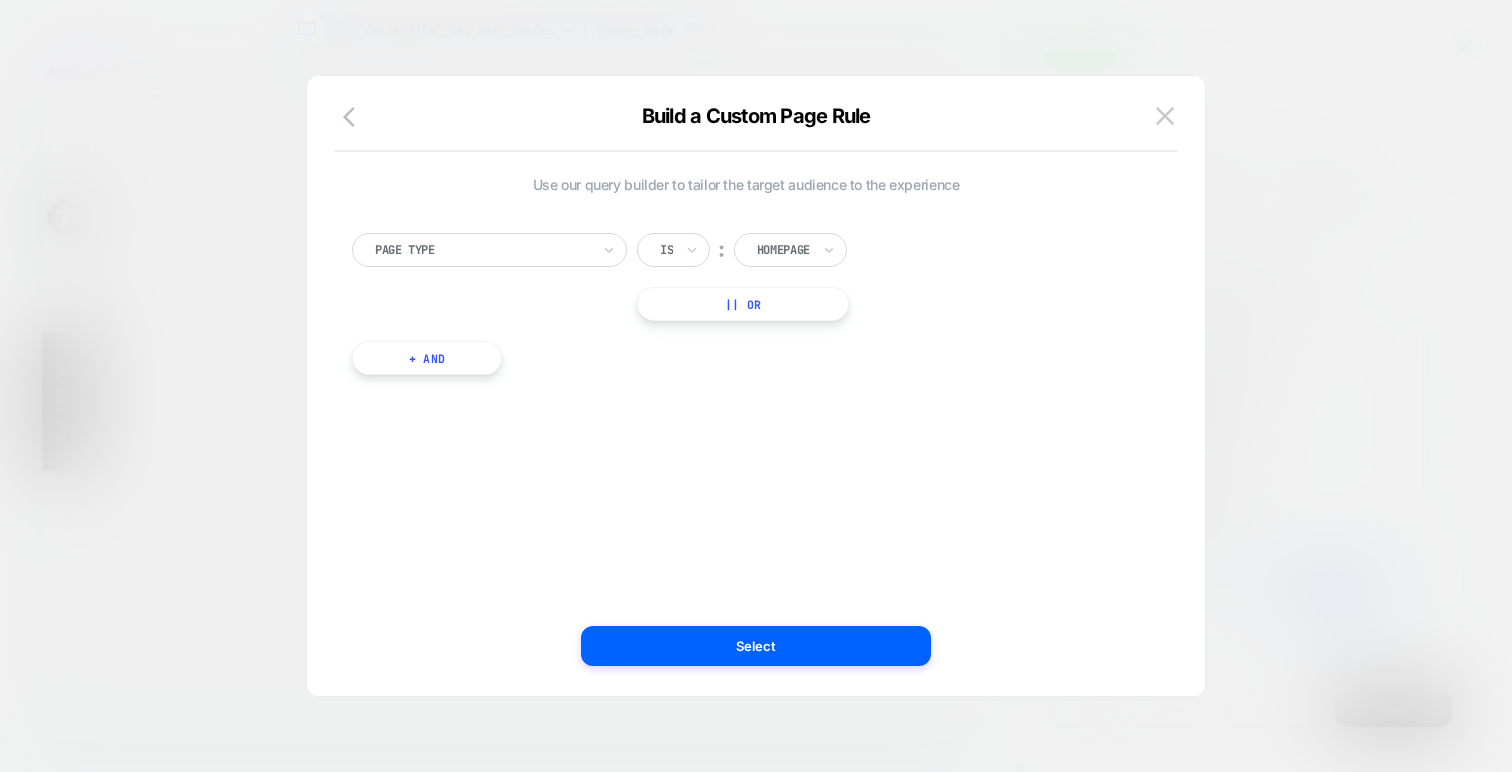click on "Homepage" at bounding box center [790, 250] 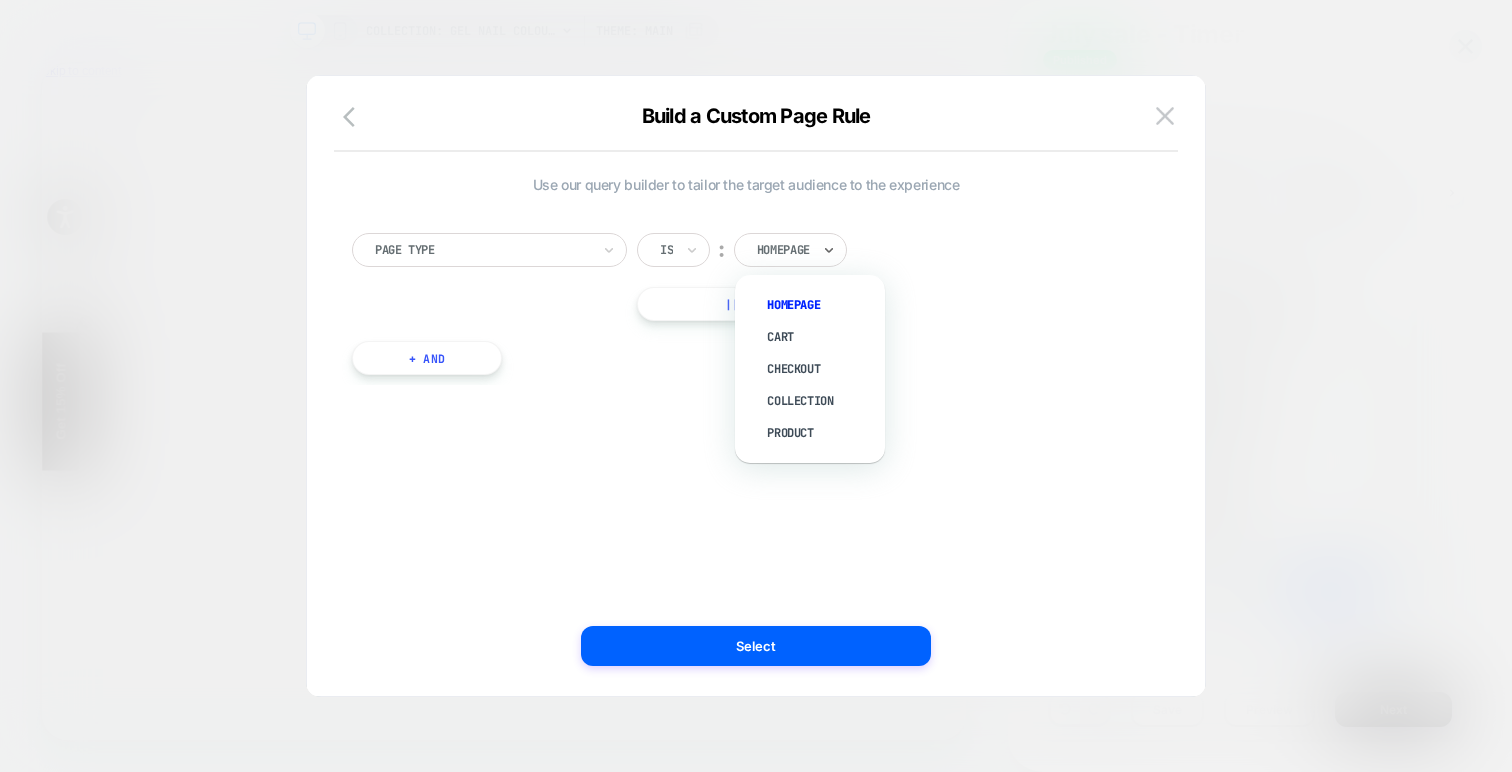 click on "Page Type Is ︰ option Homepage focused, 1 of 5. 5 results available. Use Up and Down to choose options, press Enter to select the currently focused option, press Escape to exit the menu, press Tab to select the option and exit the menu. Homepage Homepage Cart Checkout Collection Product || Or + And" at bounding box center [746, 294] 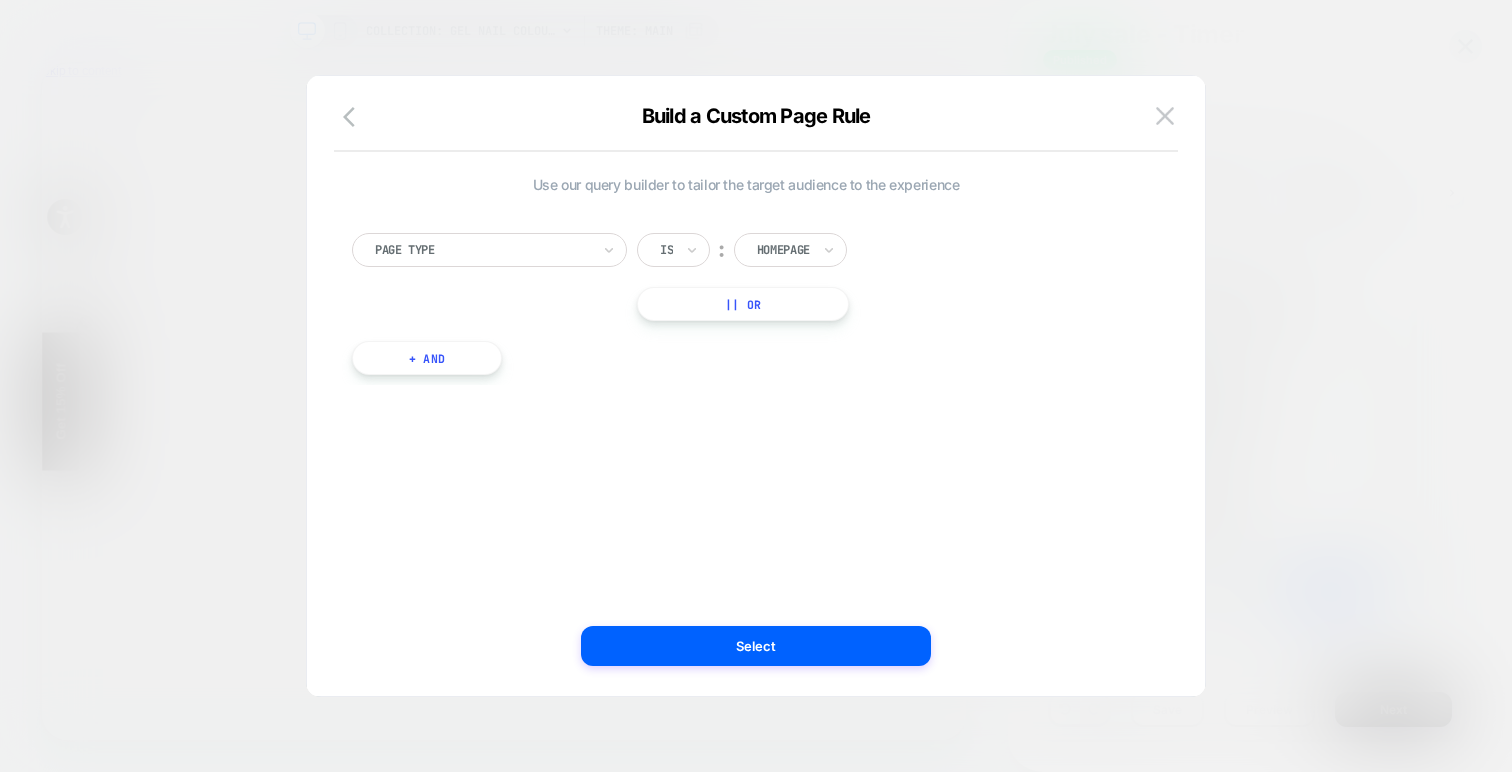 click on "+ And" at bounding box center (427, 358) 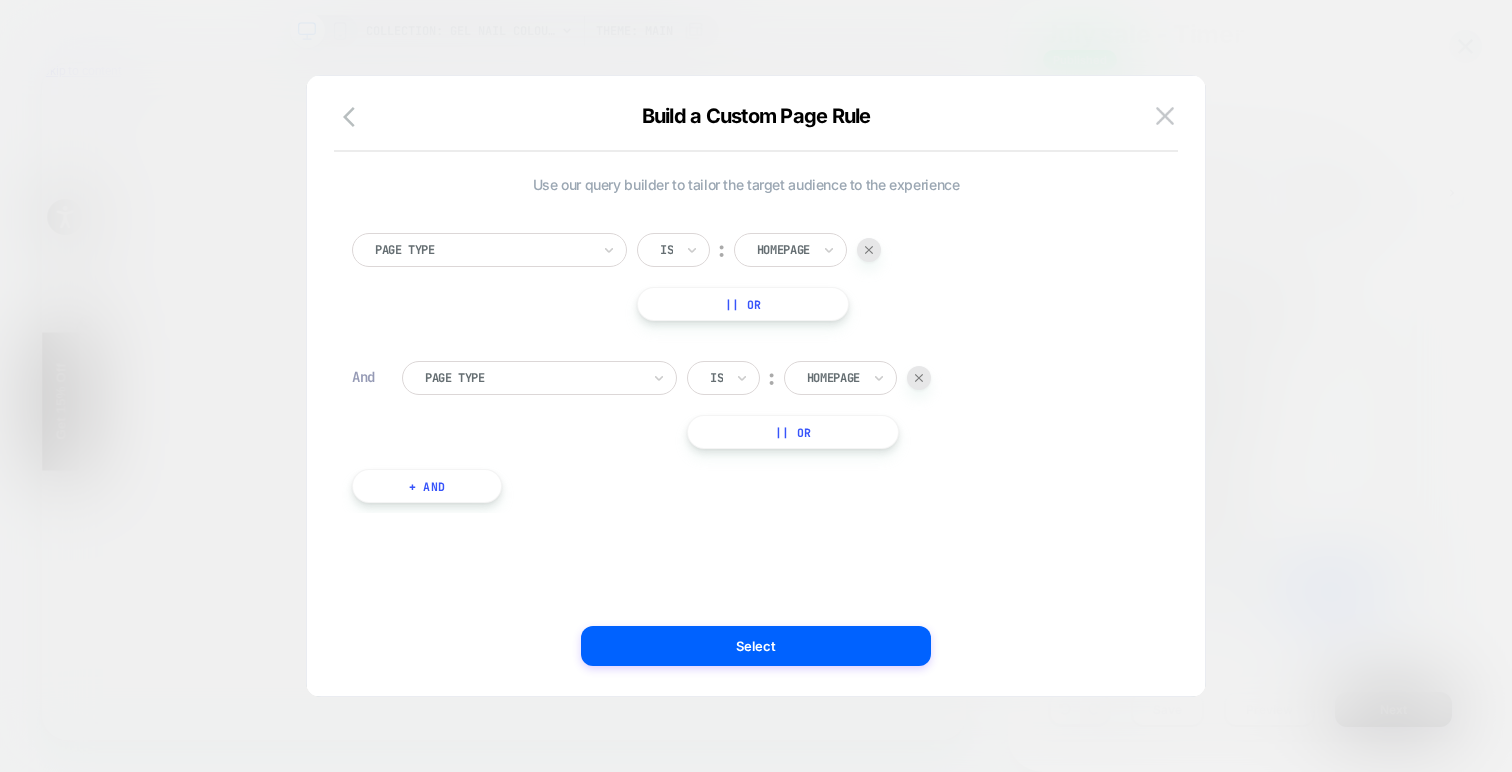 click at bounding box center [833, 378] 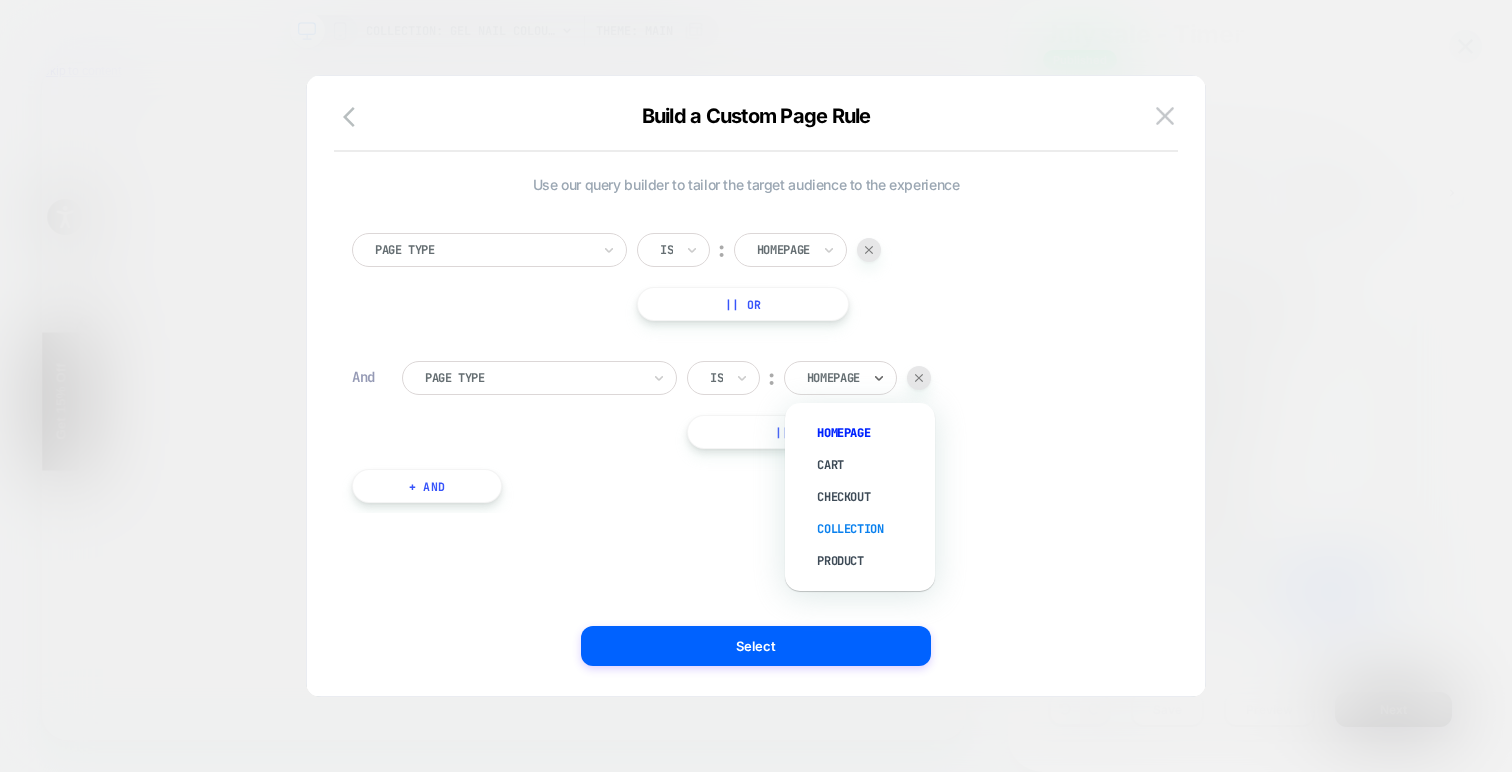 click on "Collection" at bounding box center [870, 529] 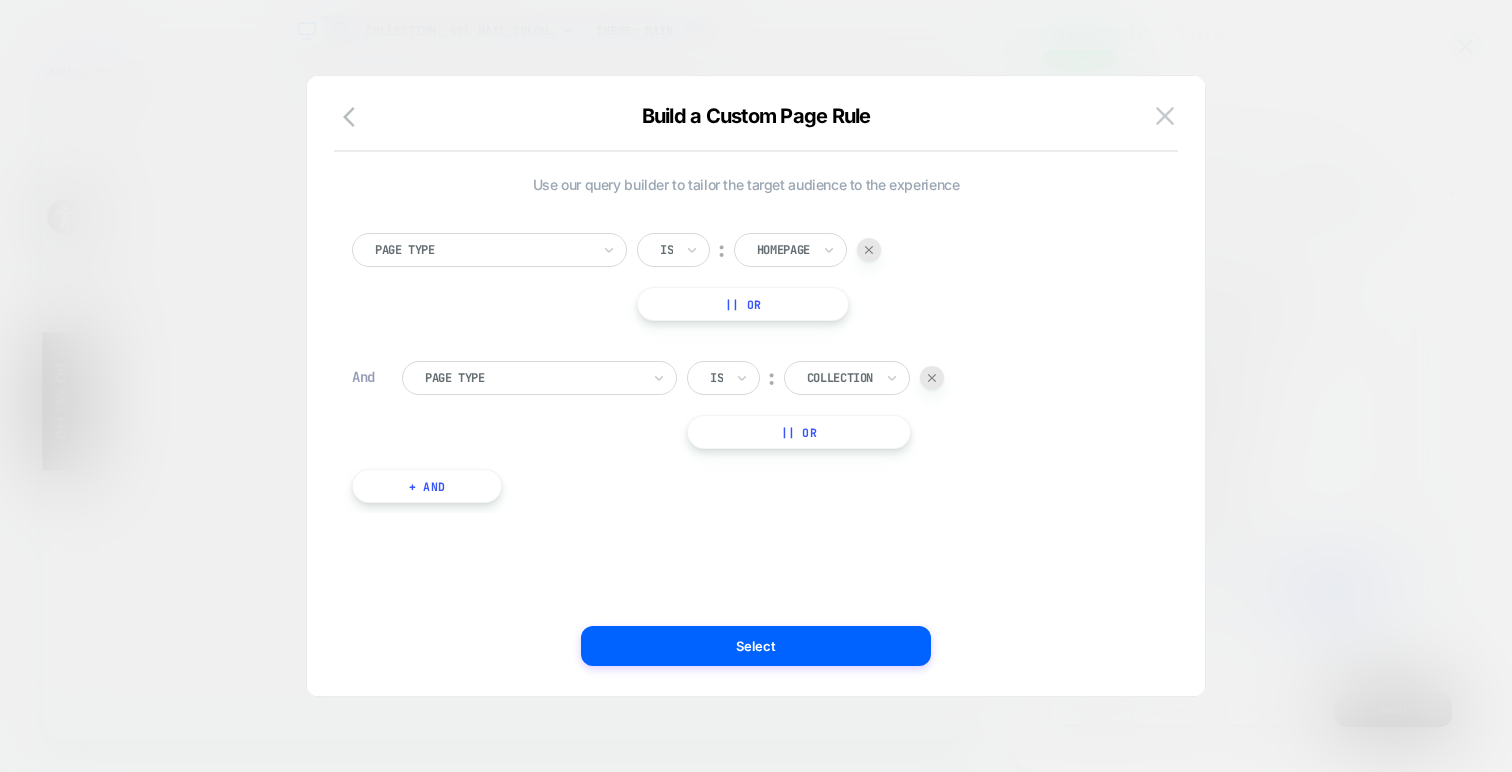 click on "+ And" at bounding box center (427, 486) 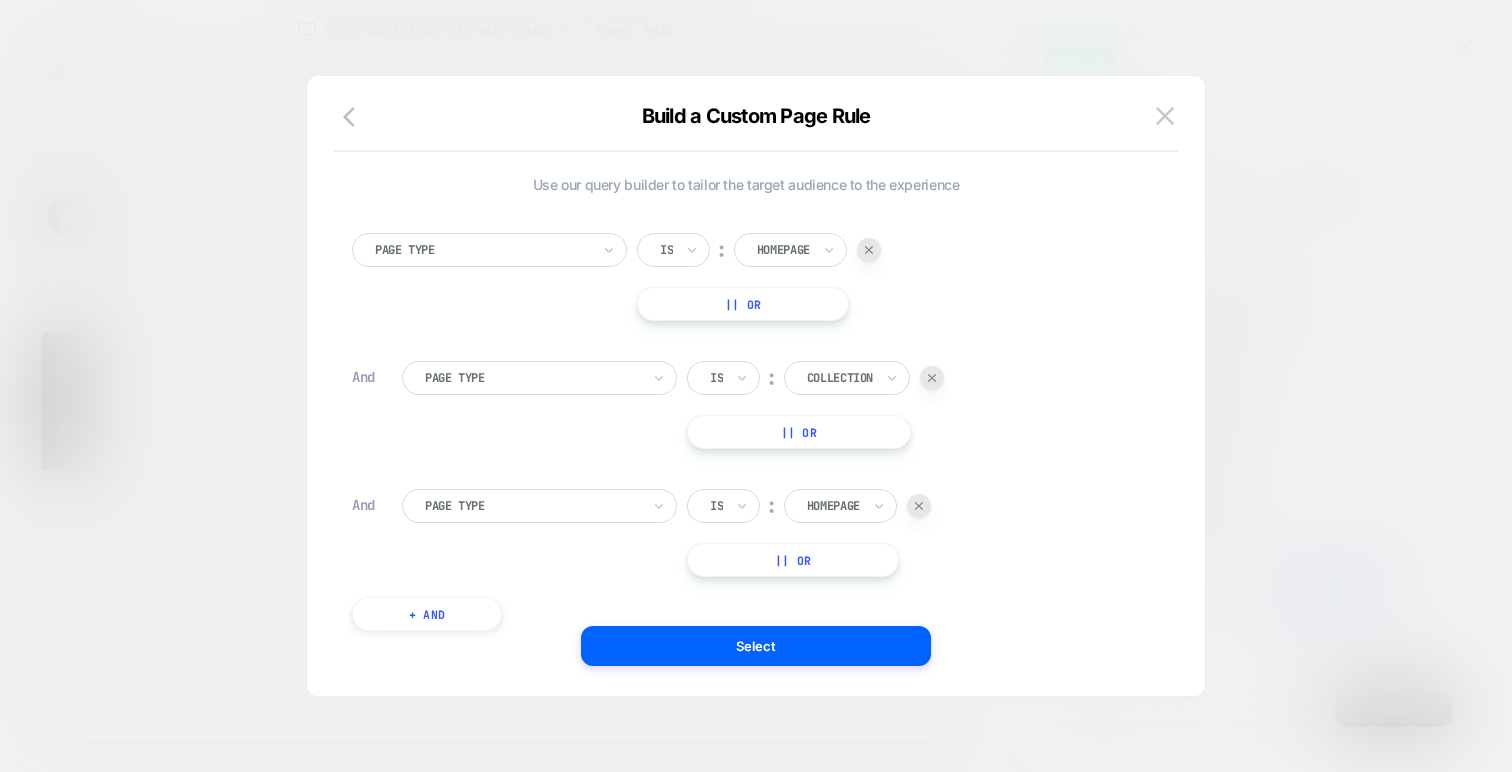 scroll, scrollTop: 20, scrollLeft: 0, axis: vertical 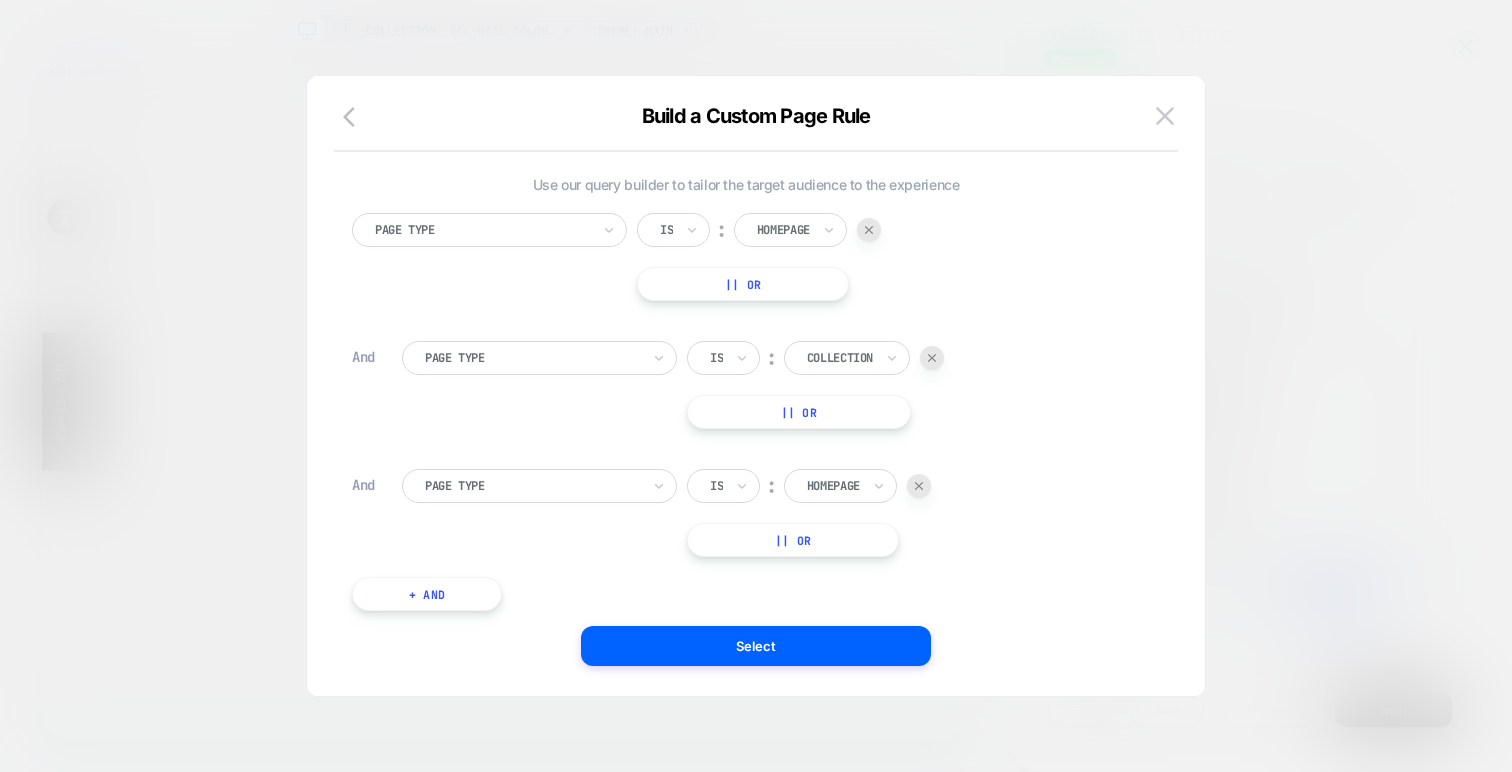 click at bounding box center [833, 486] 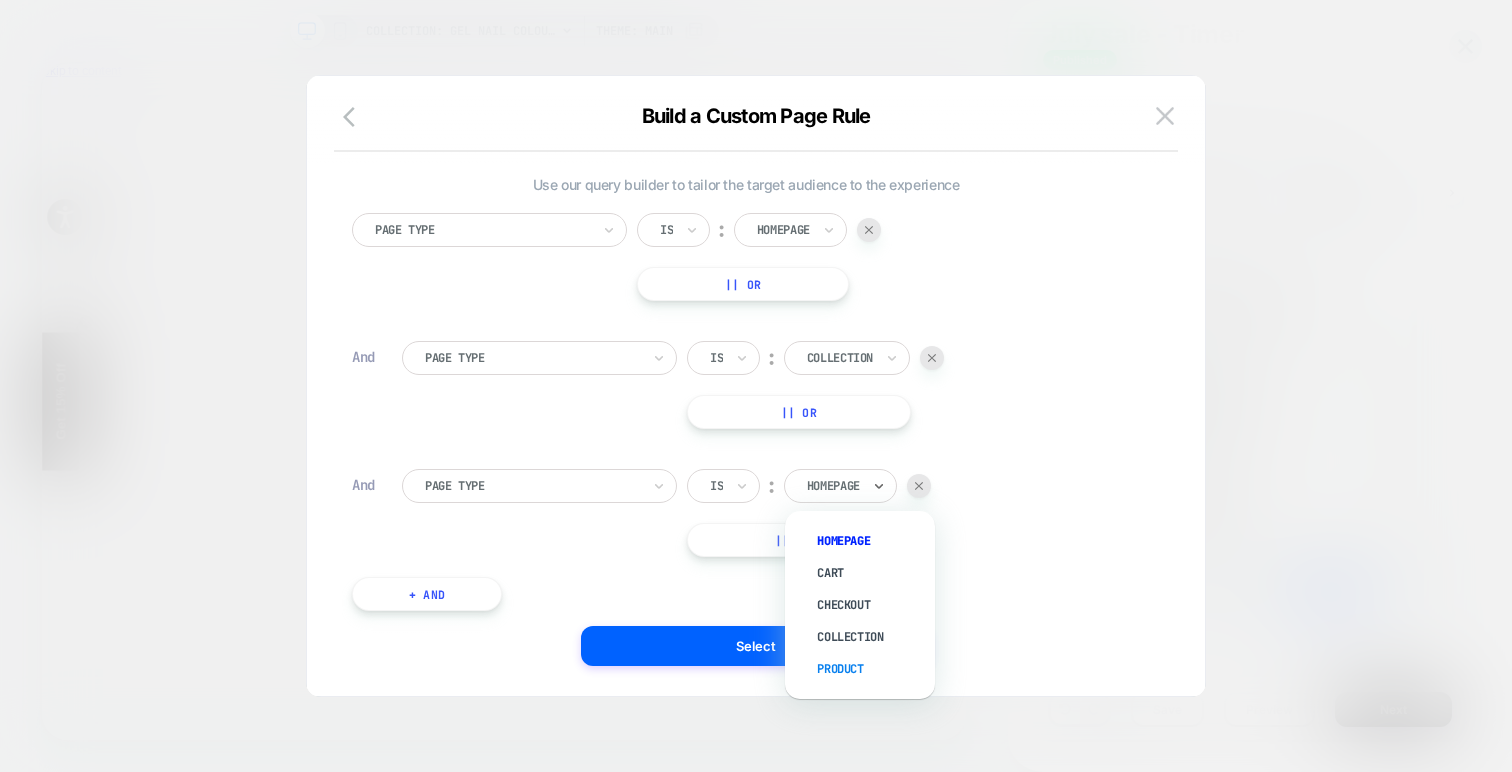 click on "Product" at bounding box center (870, 669) 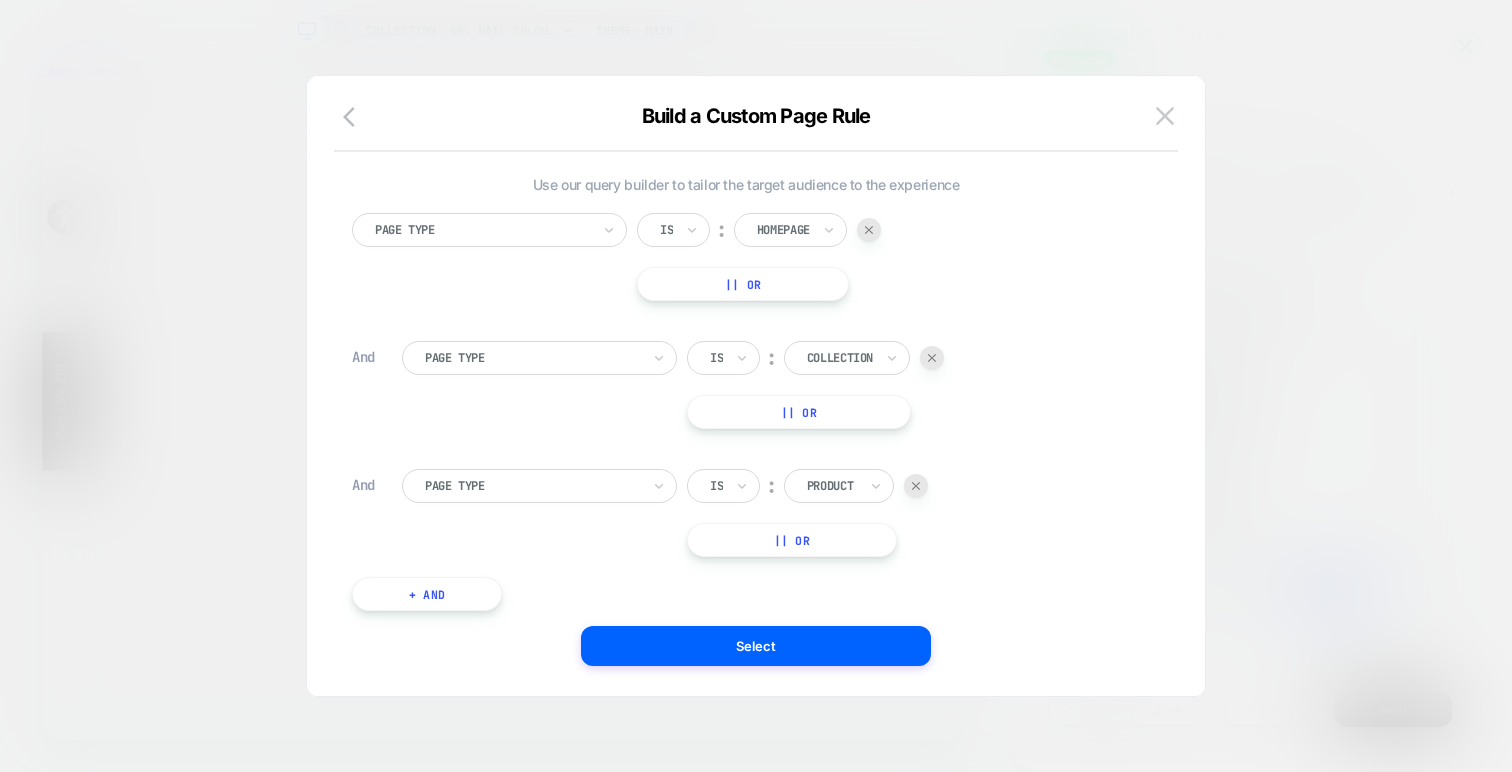 click on "+ And" at bounding box center (427, 594) 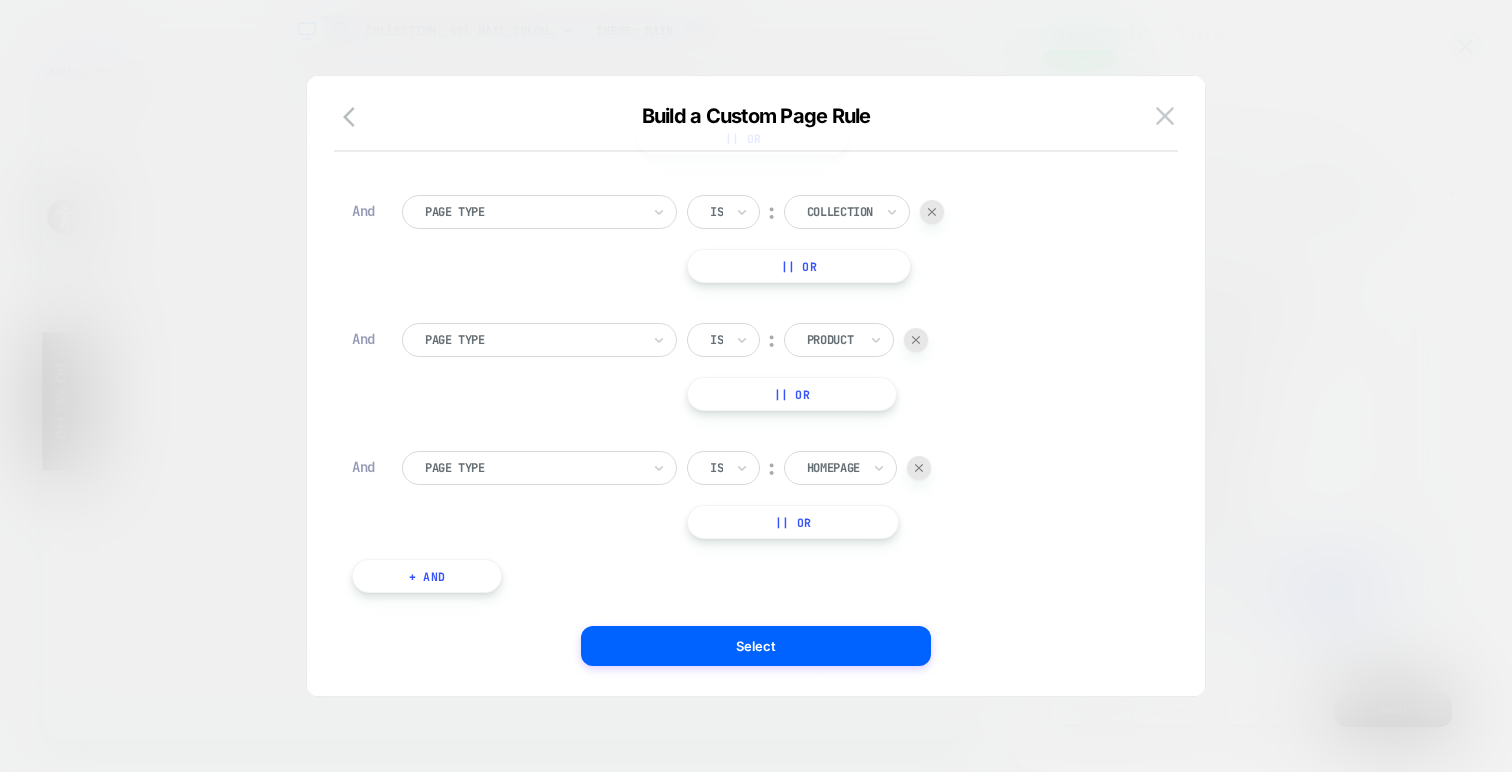 scroll, scrollTop: 183, scrollLeft: 0, axis: vertical 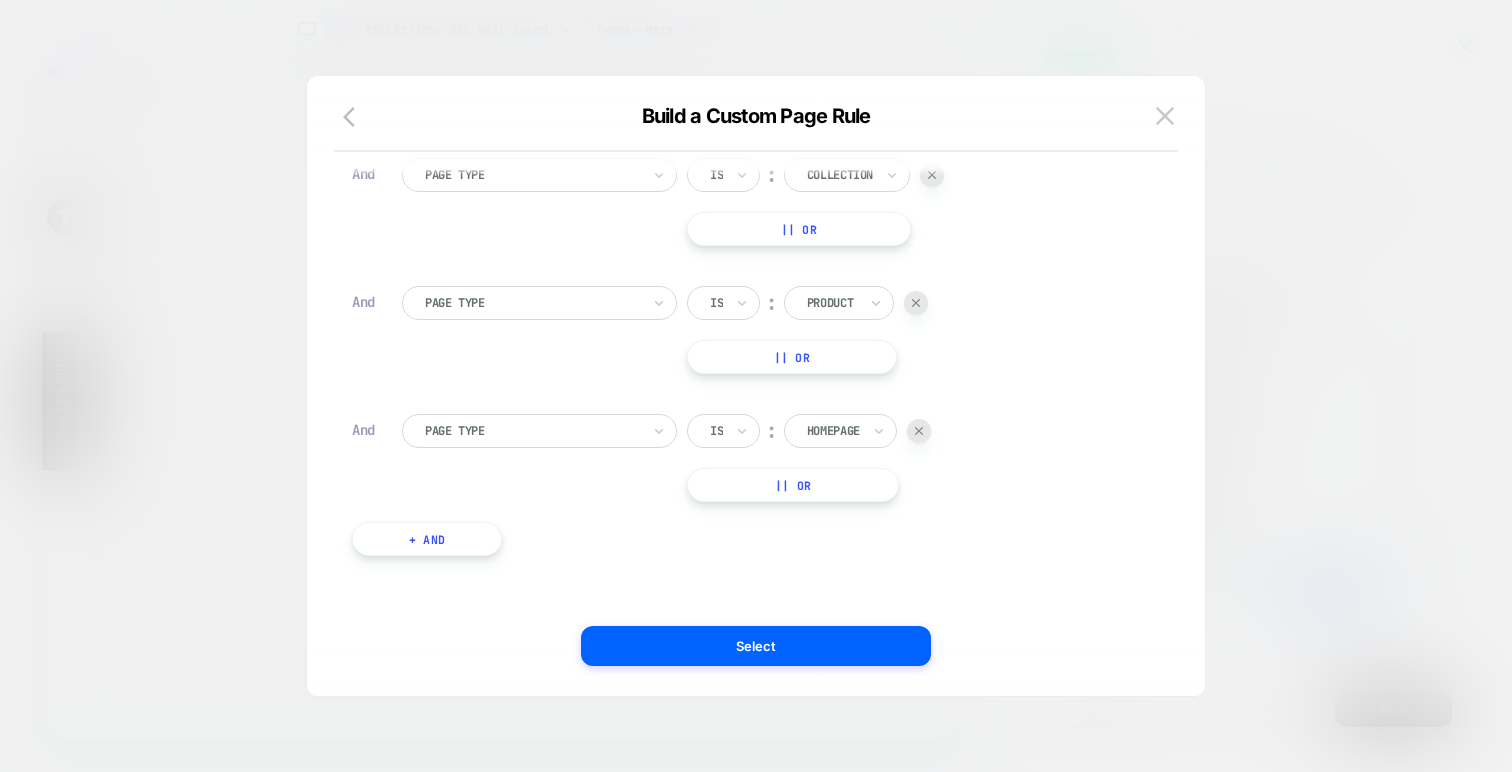 click at bounding box center [532, 431] 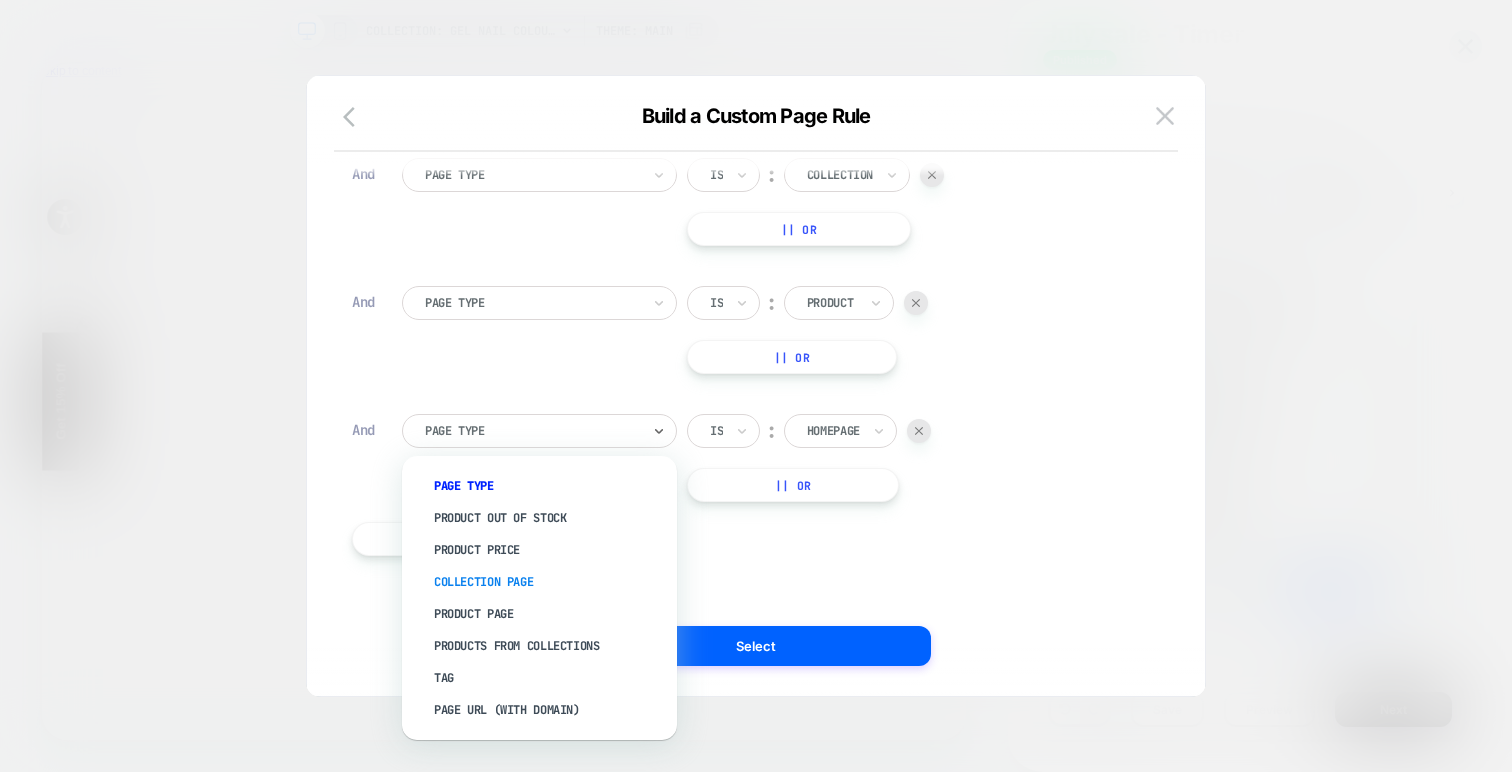 click on "Collection Page" at bounding box center [549, 582] 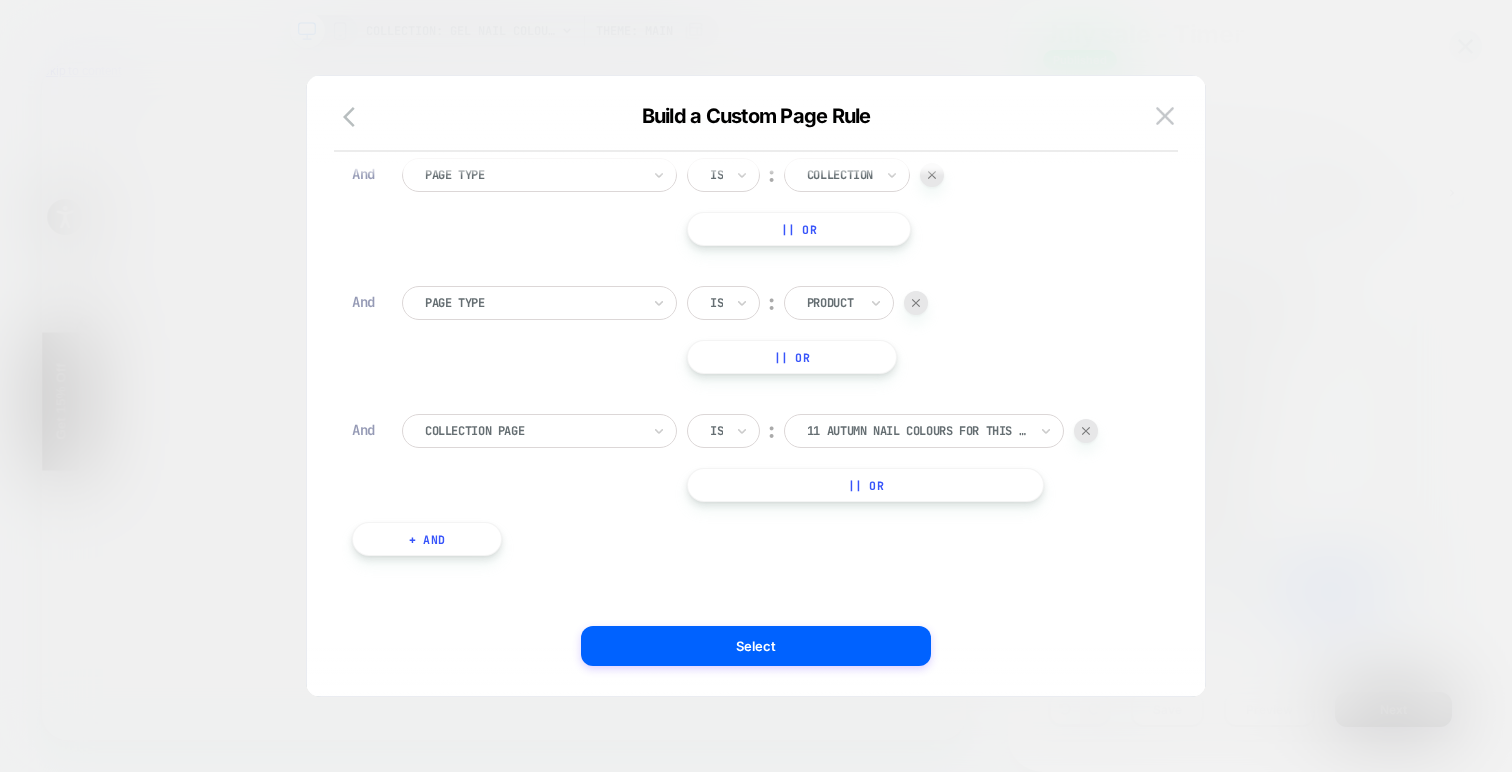 click on "Is" at bounding box center (723, 431) 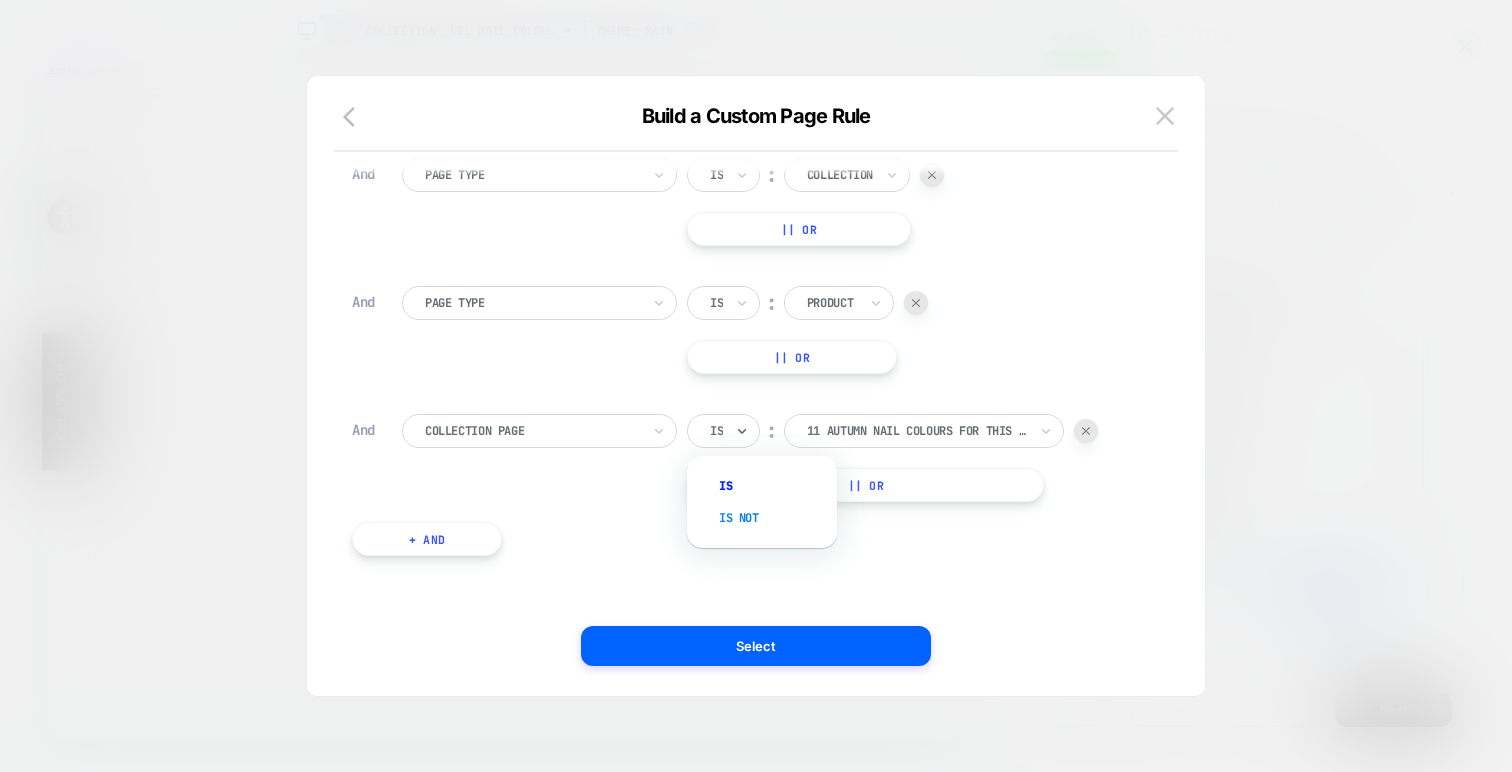 click on "Is not" at bounding box center [772, 518] 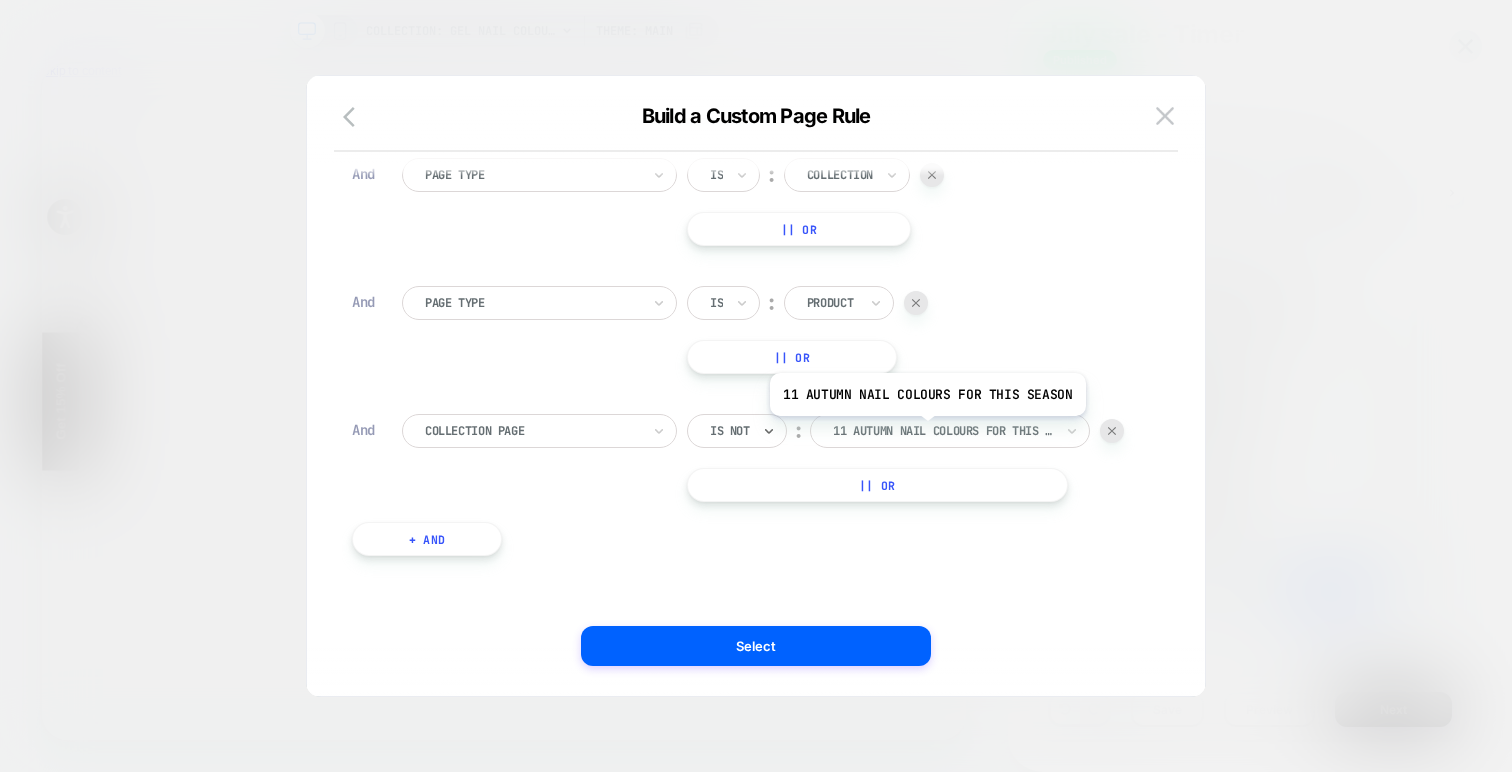 click at bounding box center (943, 431) 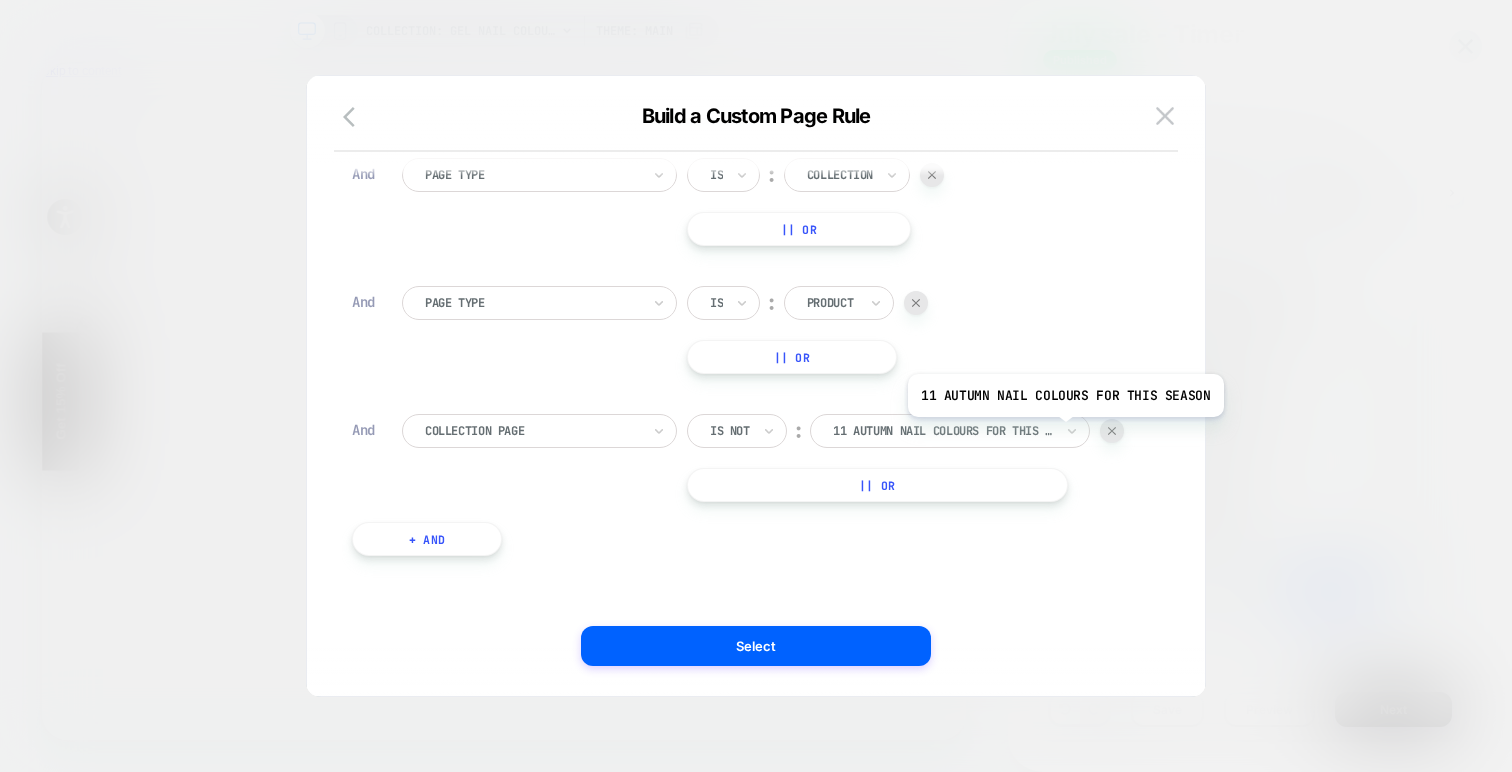 click on "11 Autumn Nail Colours For This Season" at bounding box center (950, 431) 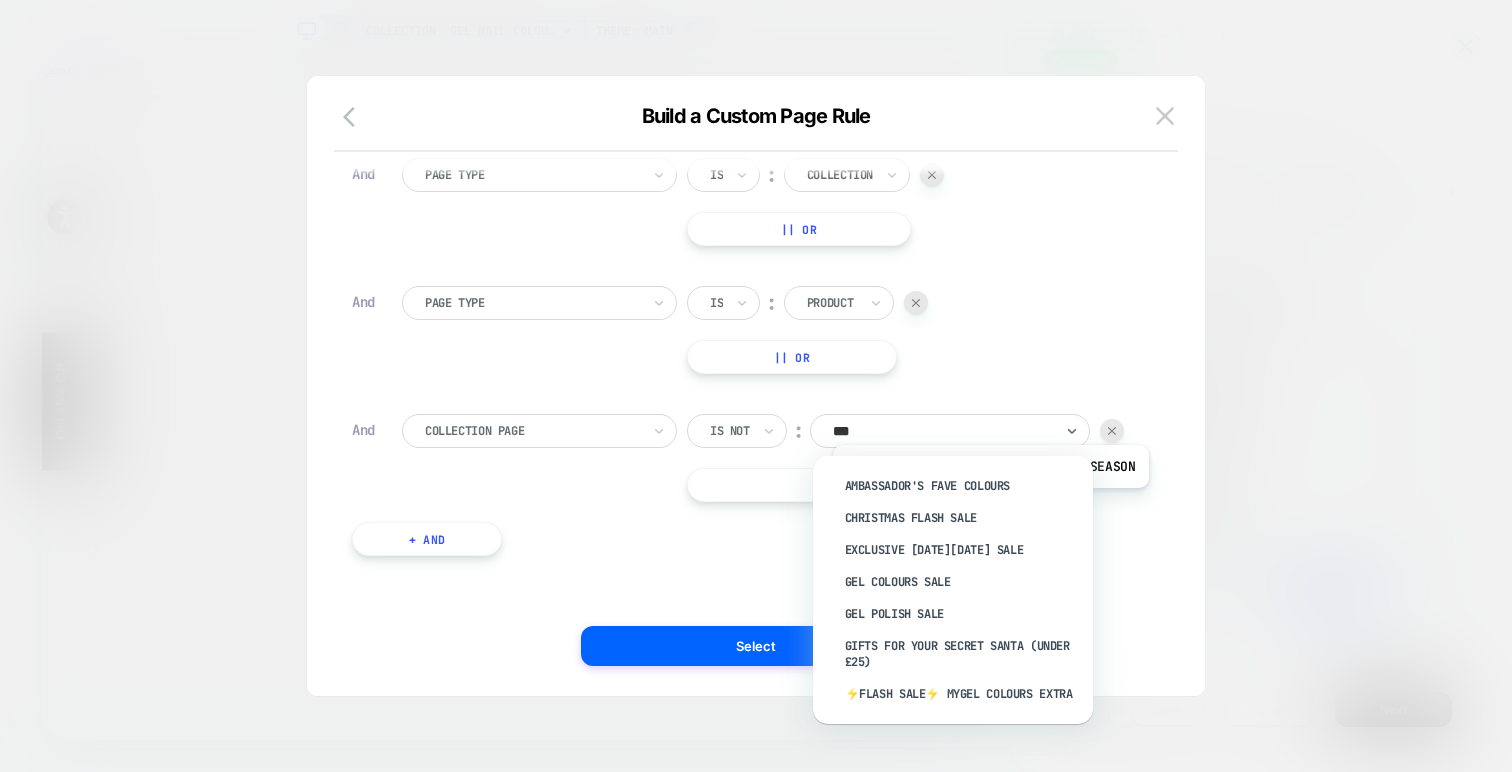 type on "****" 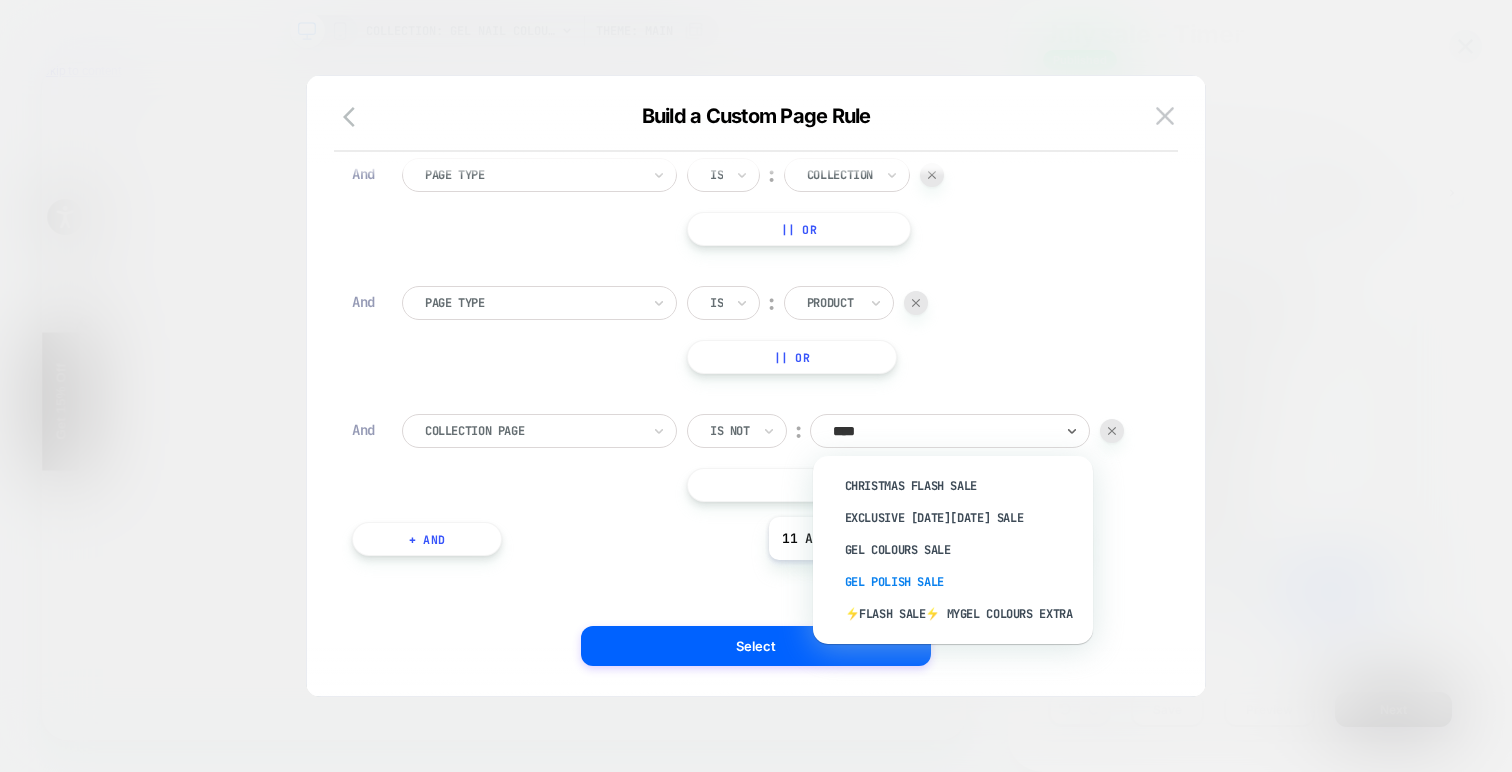 click on "Gel Polish Sale" at bounding box center [963, 582] 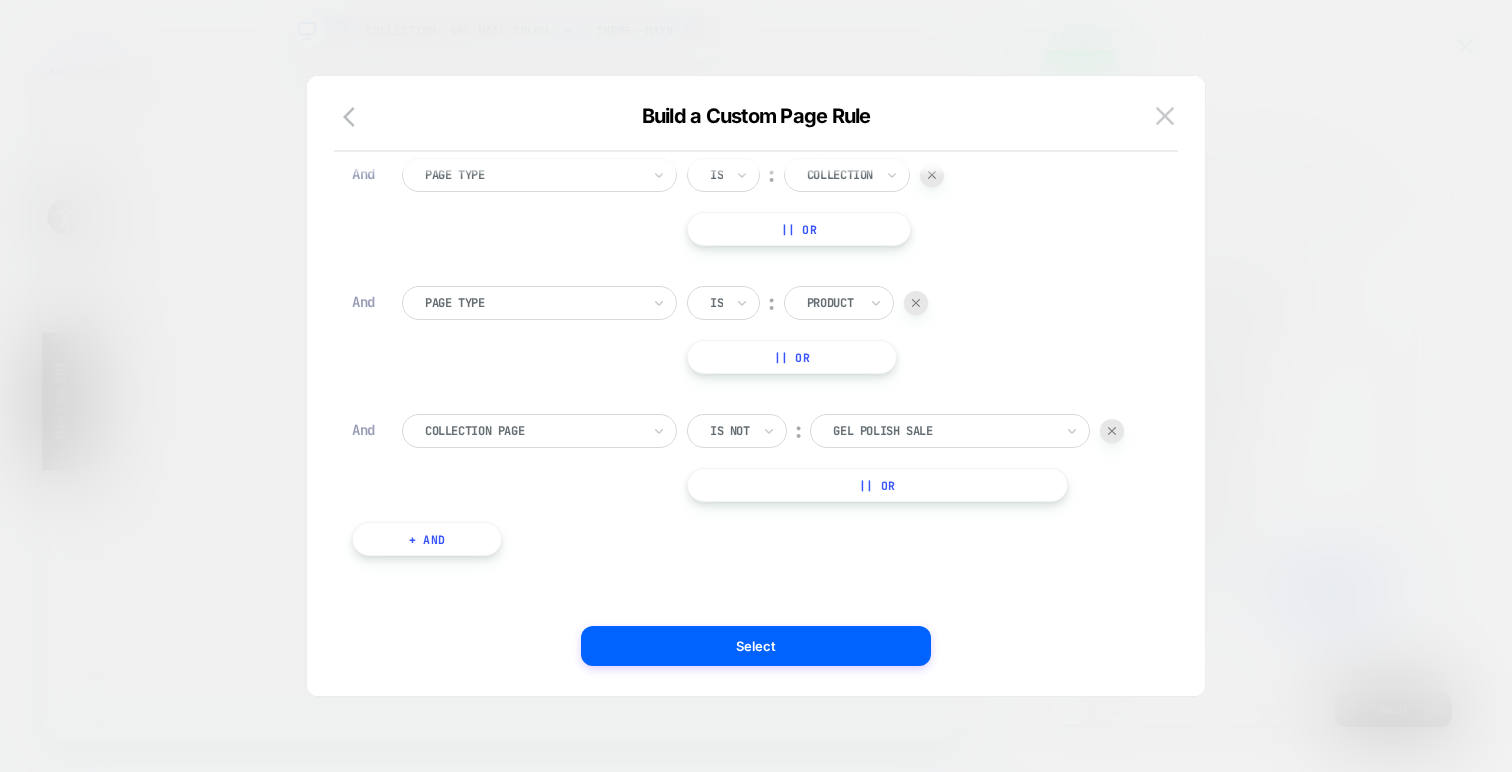 scroll, scrollTop: 0, scrollLeft: 0, axis: both 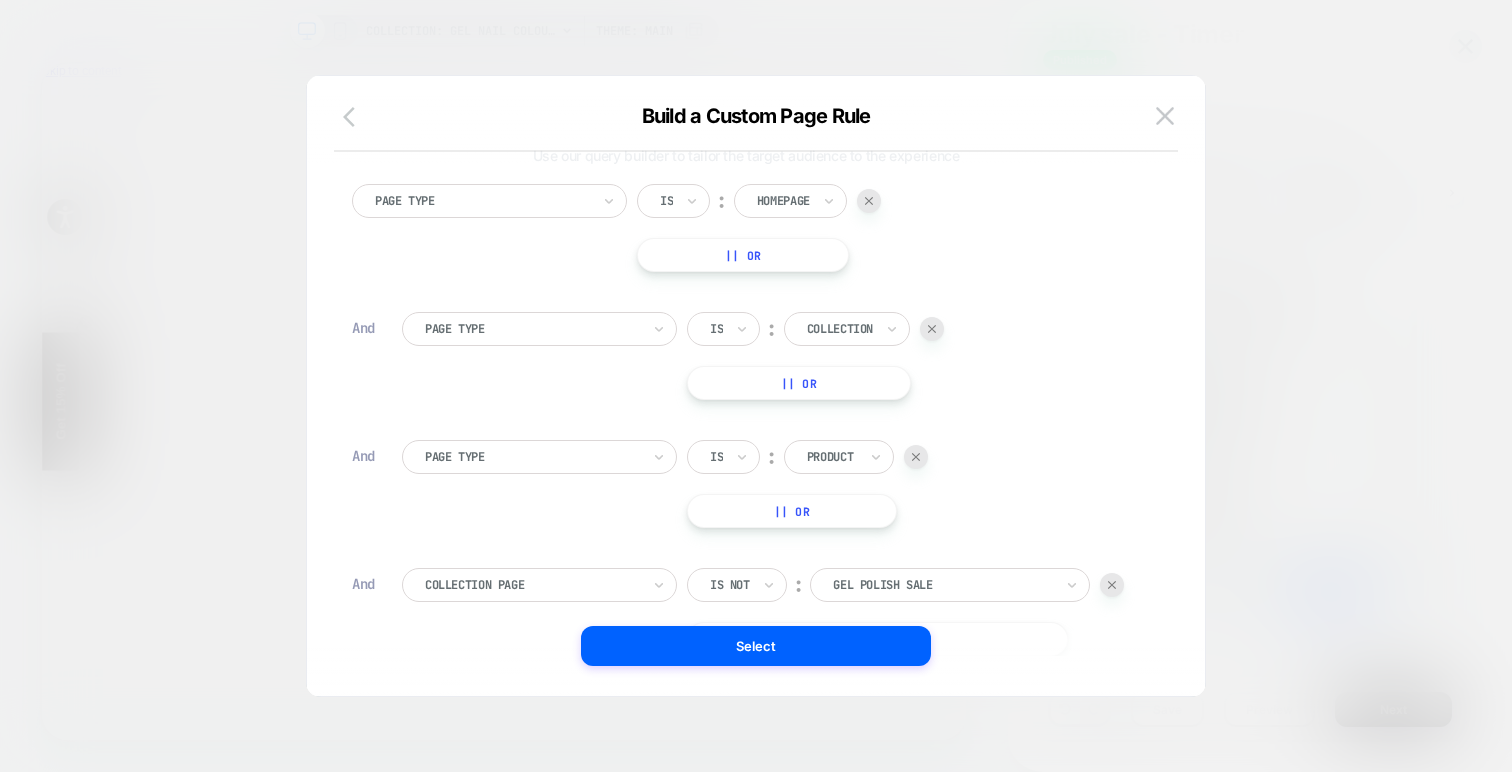click at bounding box center (355, 118) 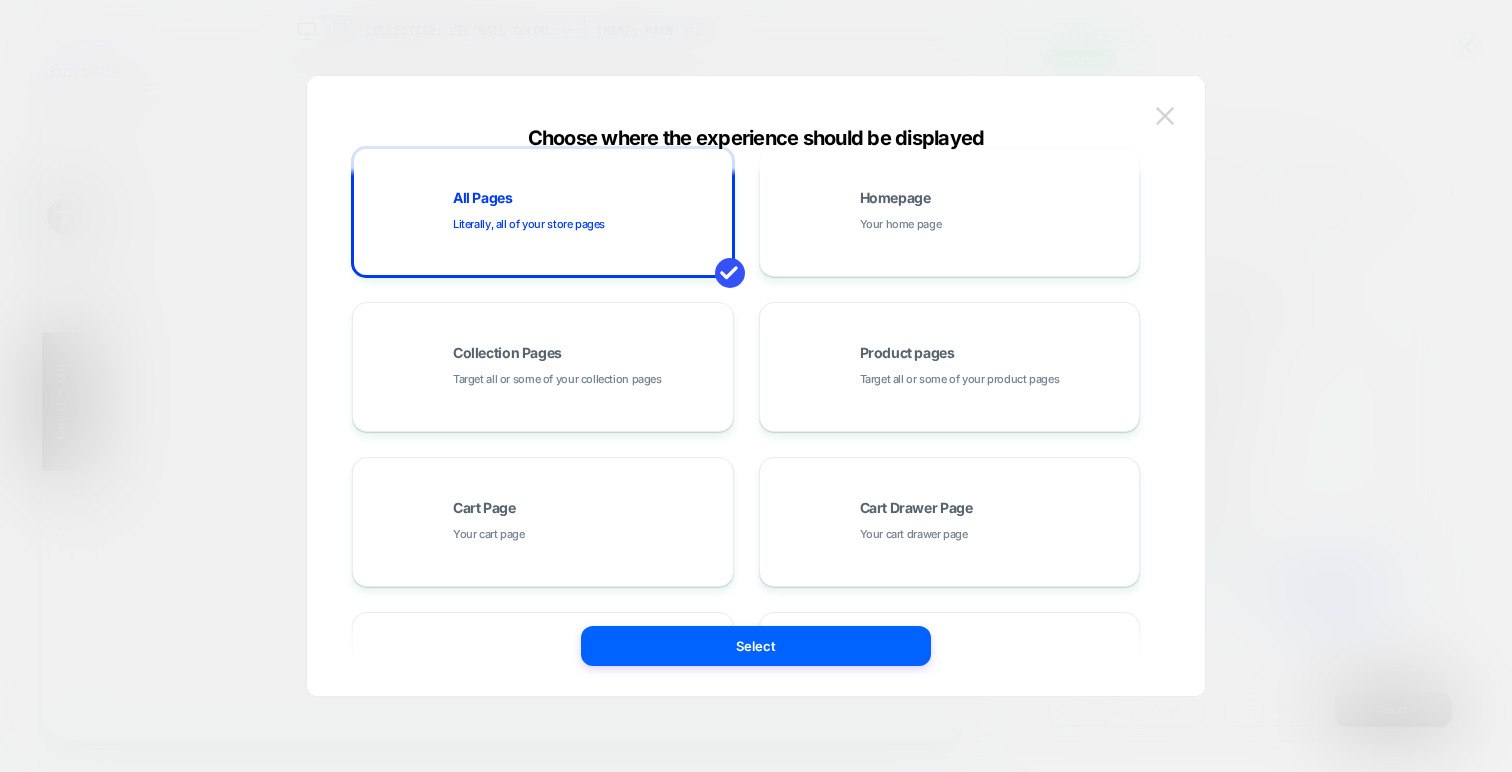 click at bounding box center [1165, 115] 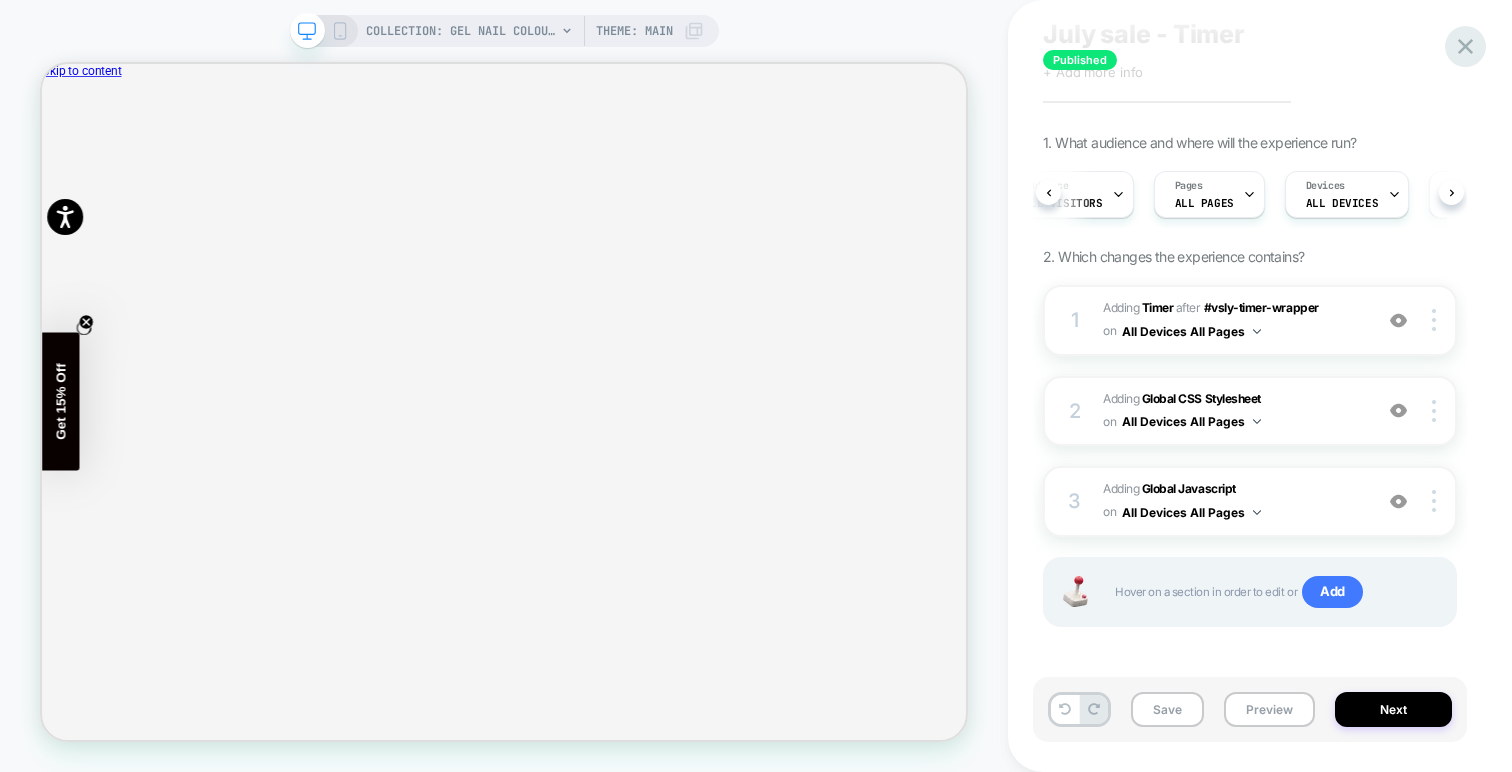click at bounding box center (1465, 46) 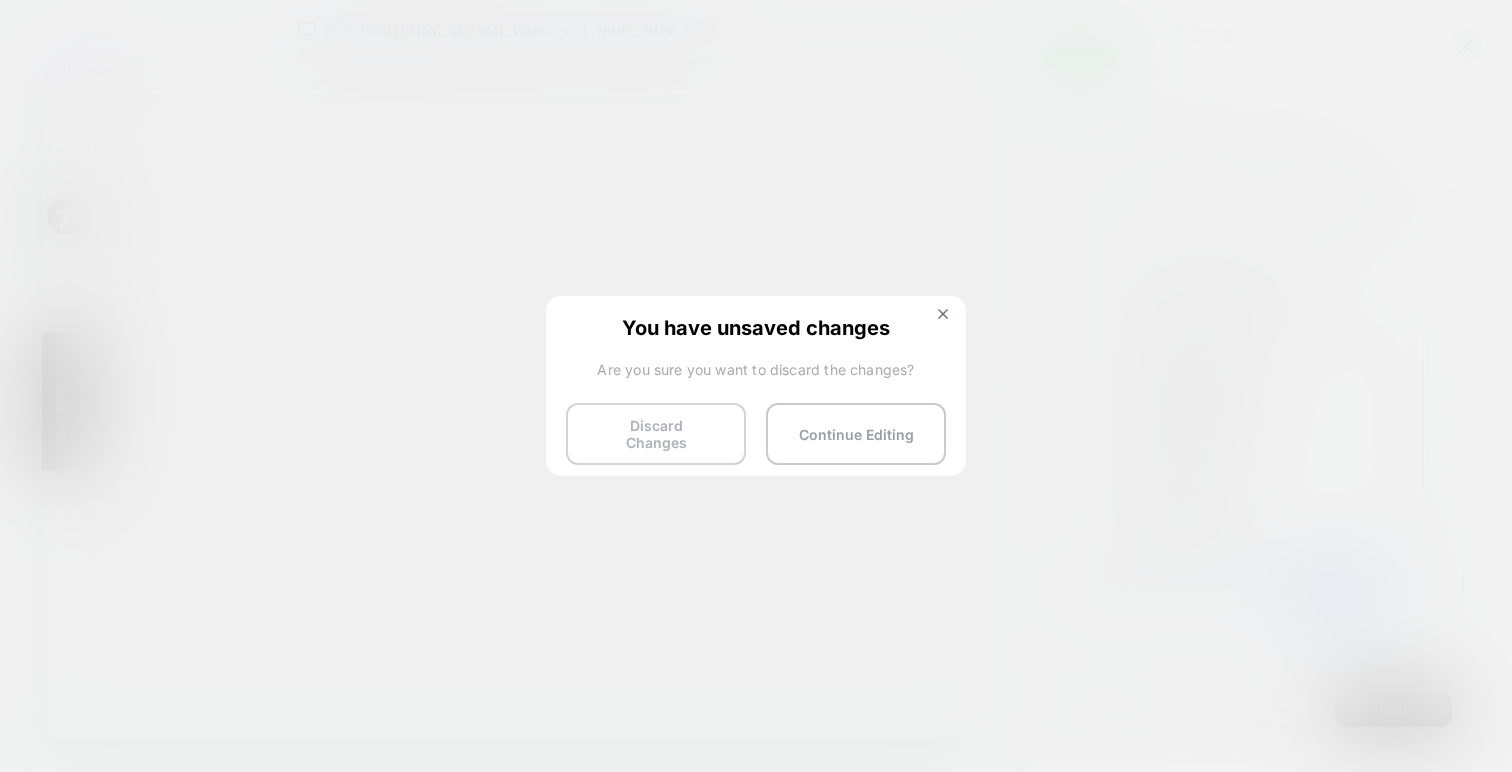 click on "Discard Changes" at bounding box center [656, 434] 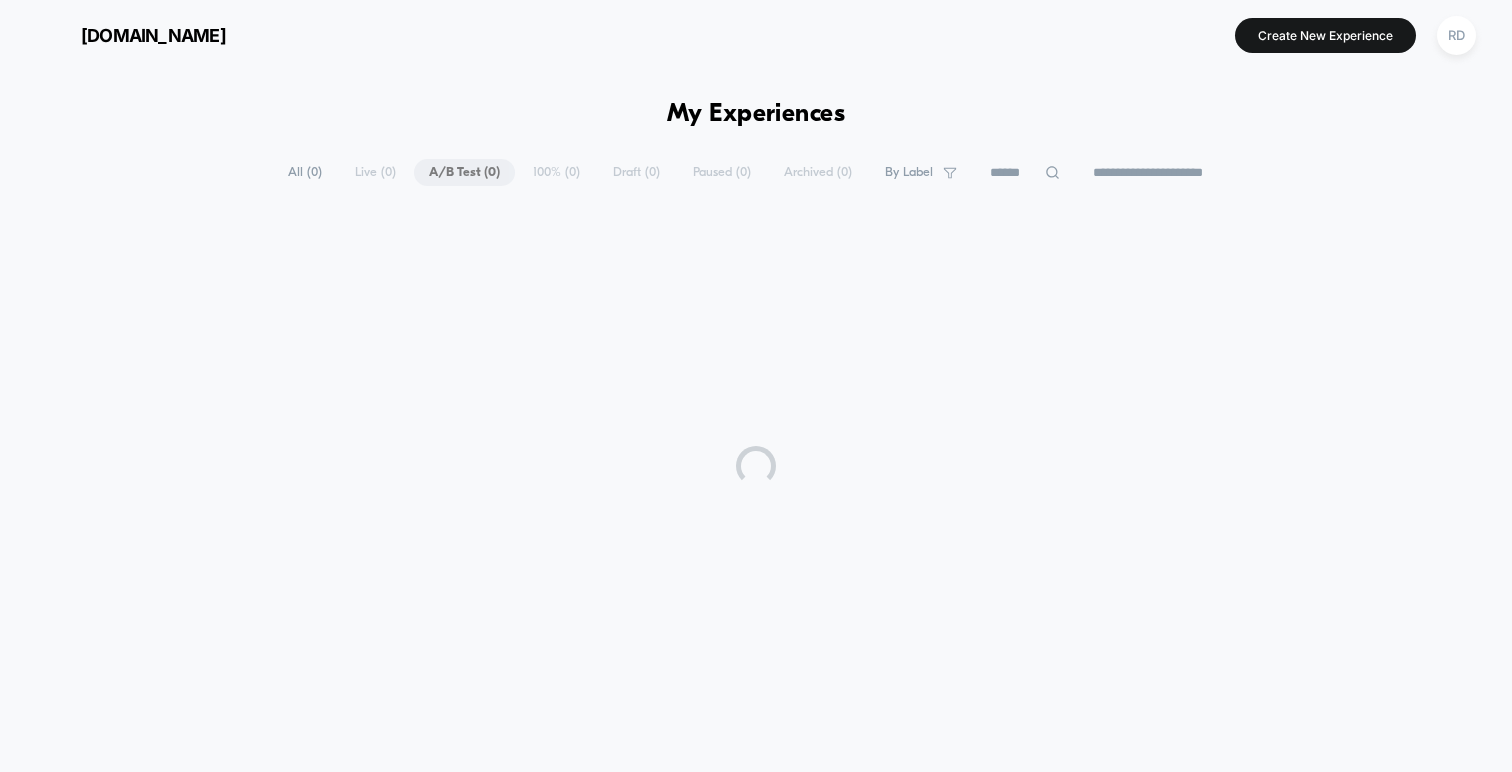 scroll, scrollTop: 0, scrollLeft: 0, axis: both 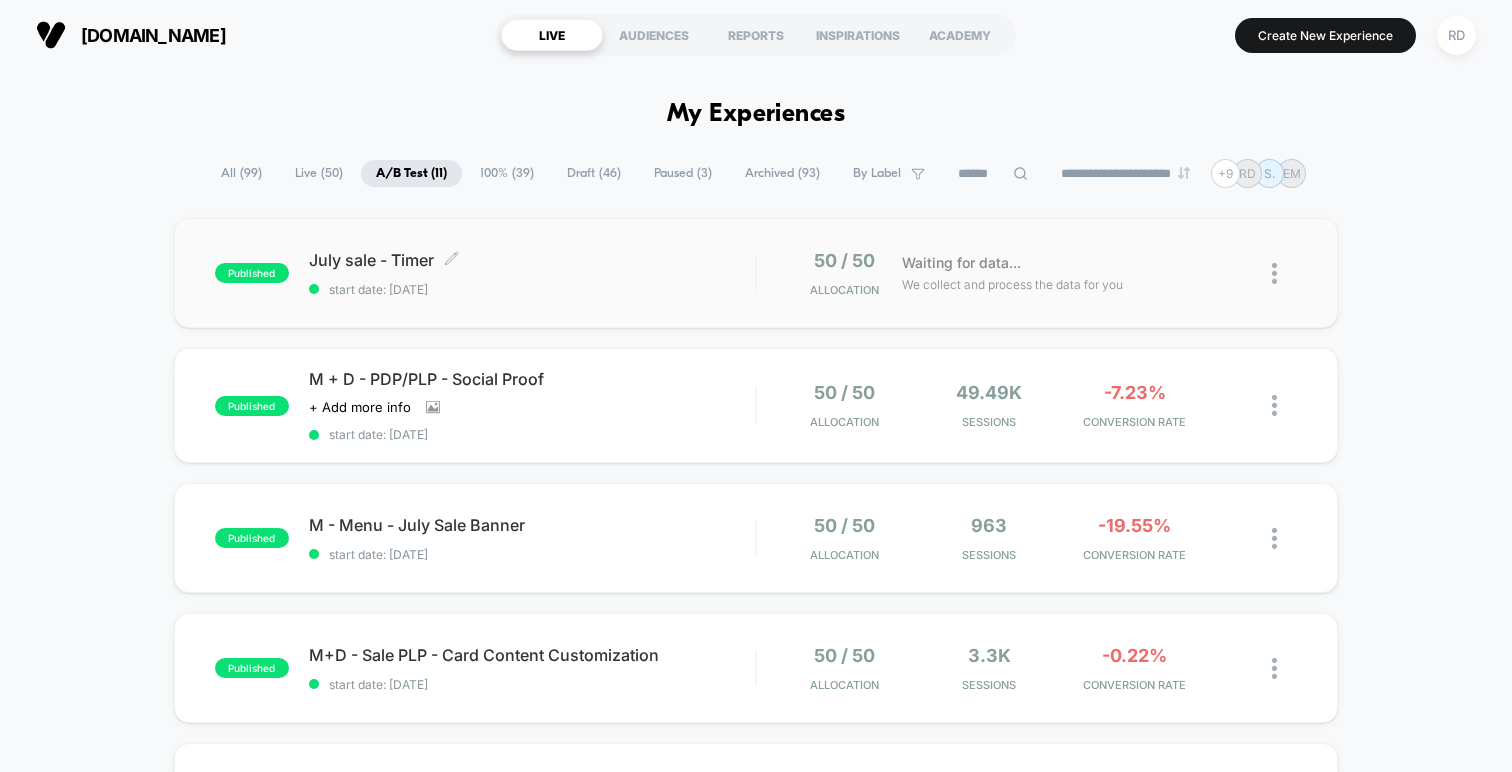 click on "published July sale - Timer Click to edit experience details Click to edit experience details start date: [DATE] 50 / 50 Allocation Waiting for data... We collect and process the data for you" at bounding box center [756, 273] 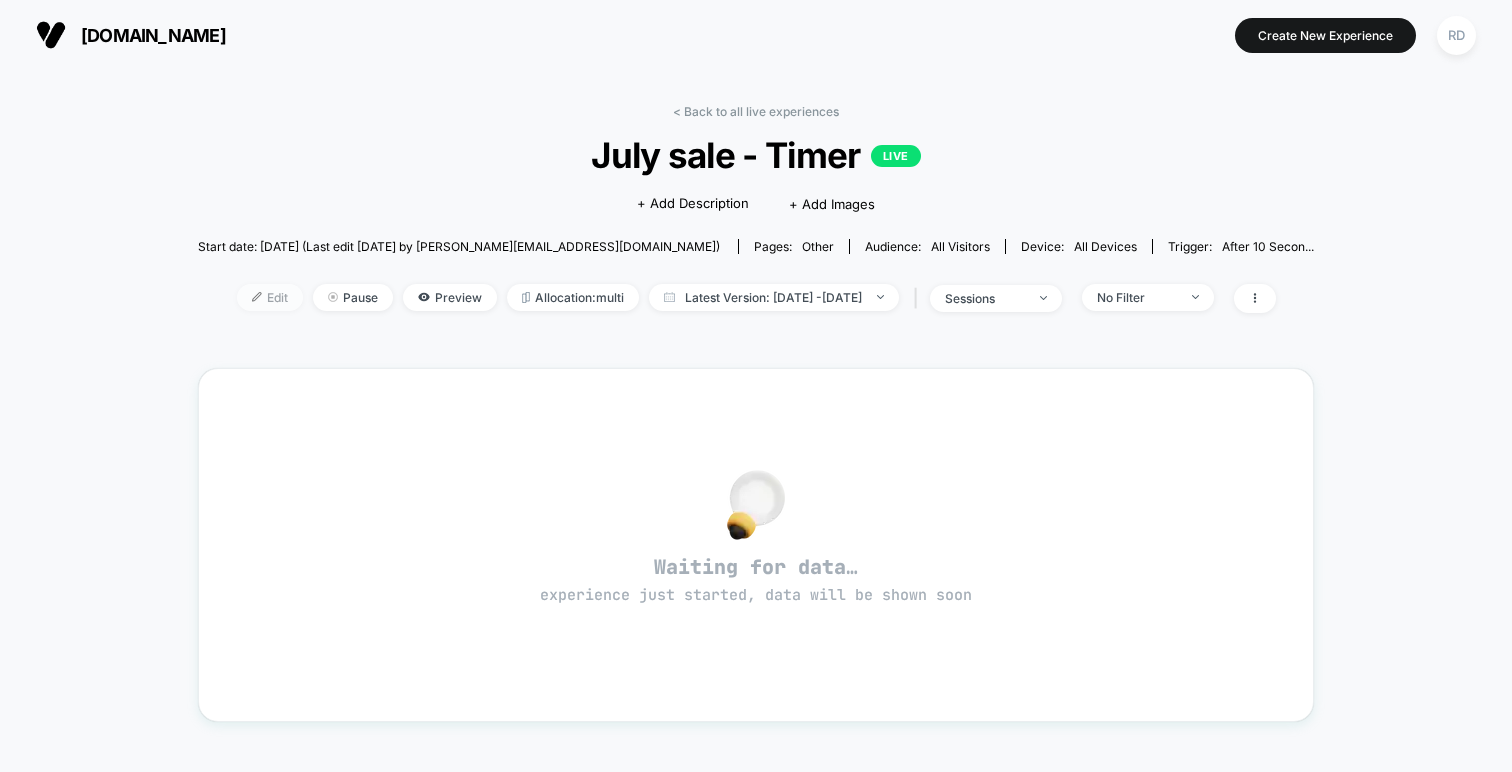 click at bounding box center (257, 297) 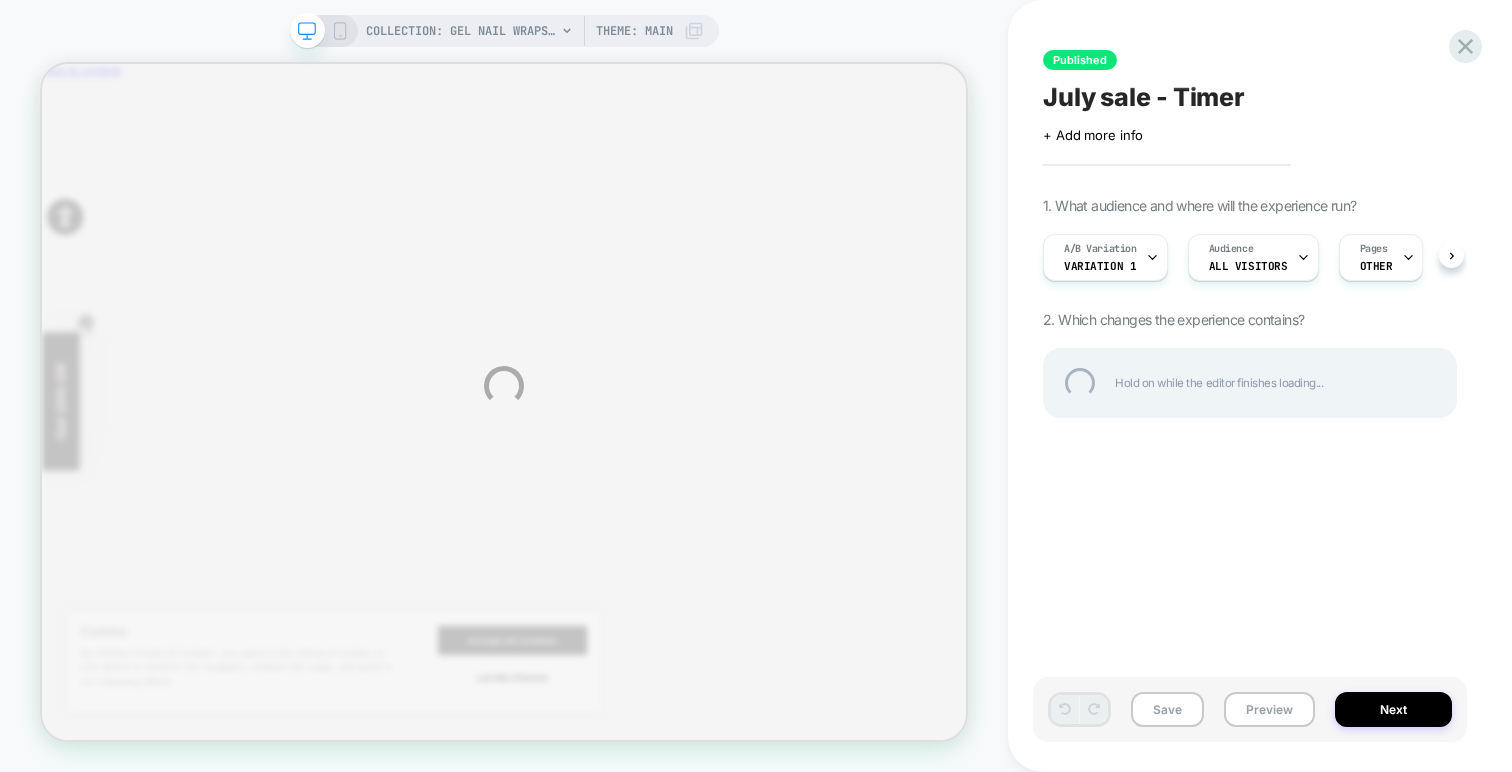 scroll, scrollTop: 0, scrollLeft: 0, axis: both 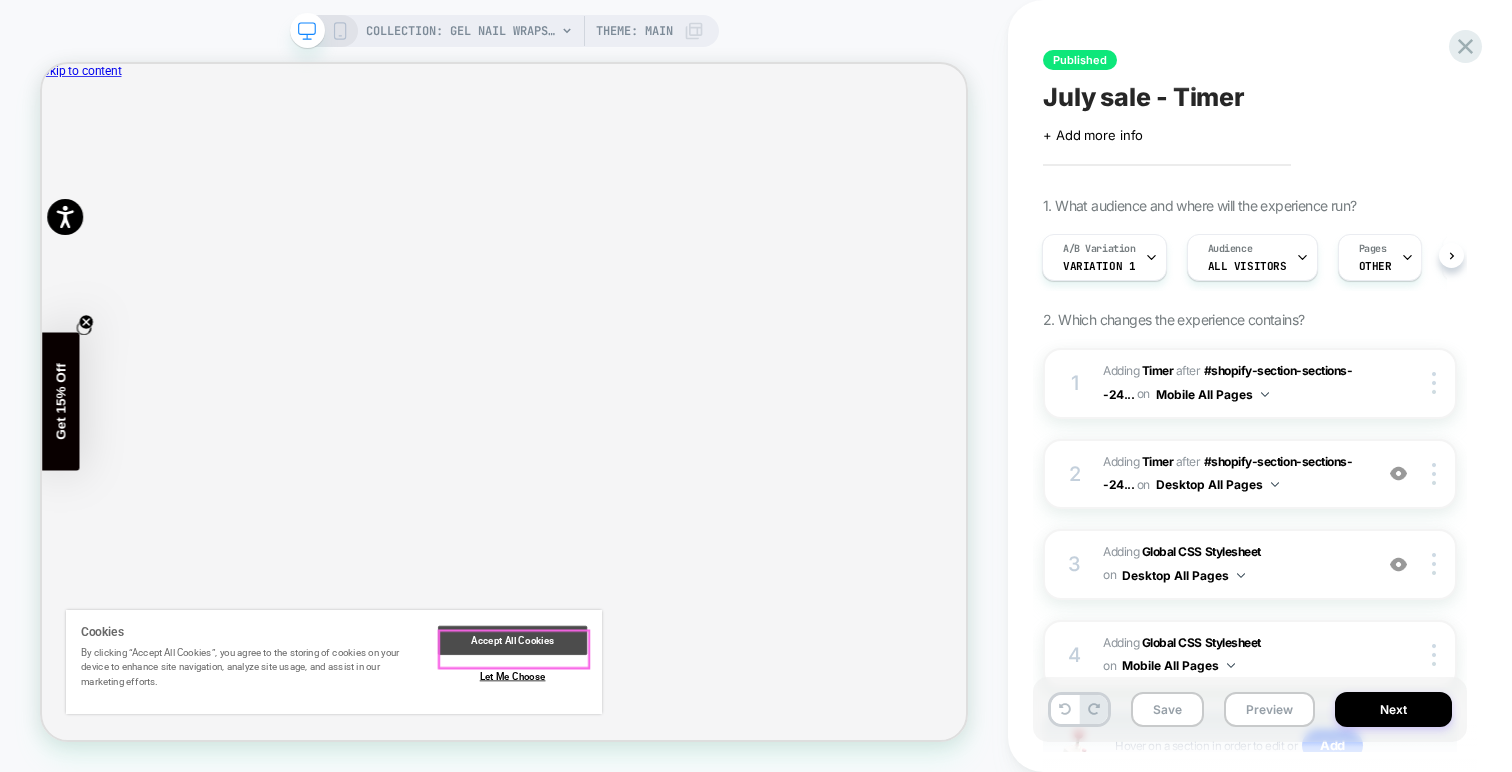 click on "Accept All Cookies" at bounding box center (669, 832) 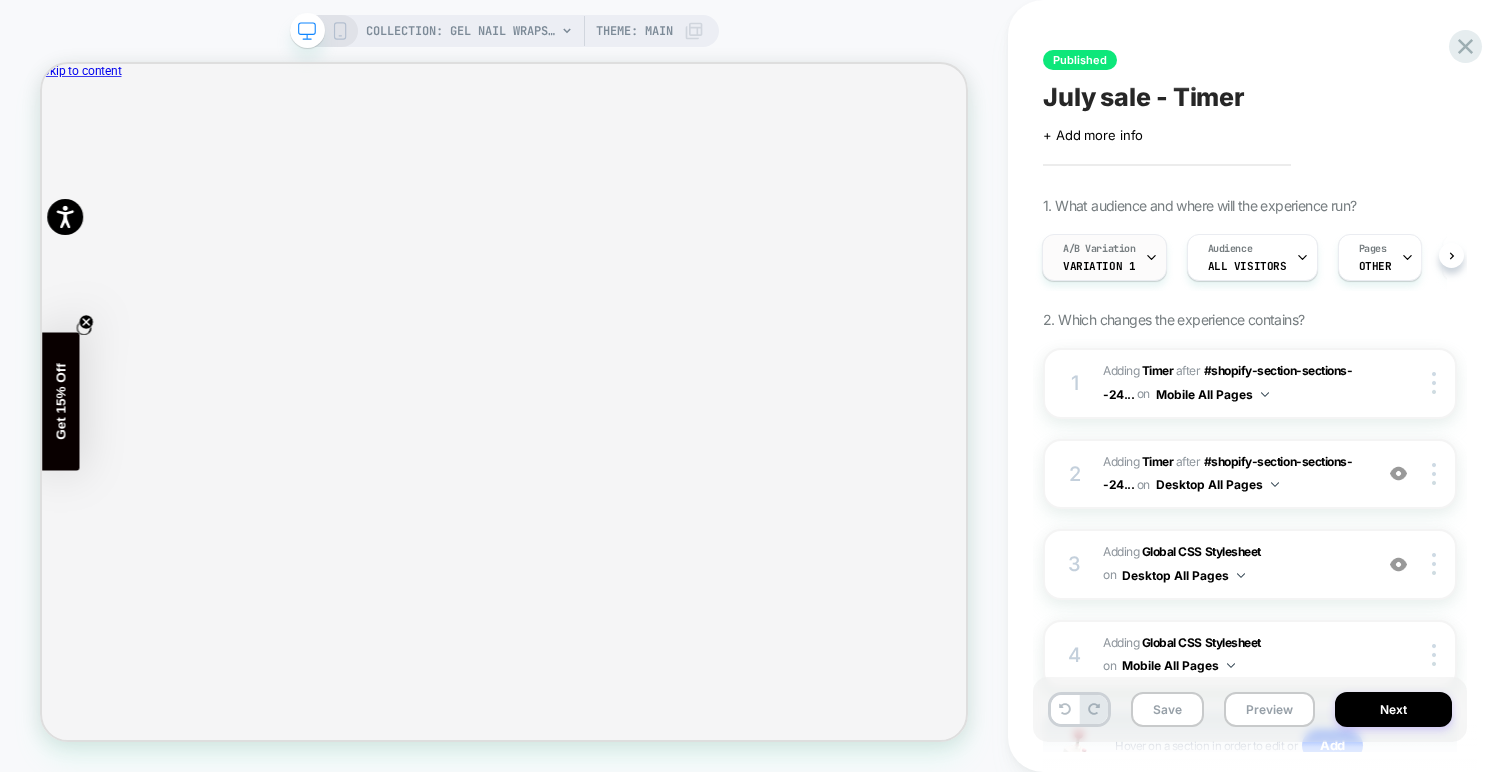 click on "A/B Variation" at bounding box center [1099, 249] 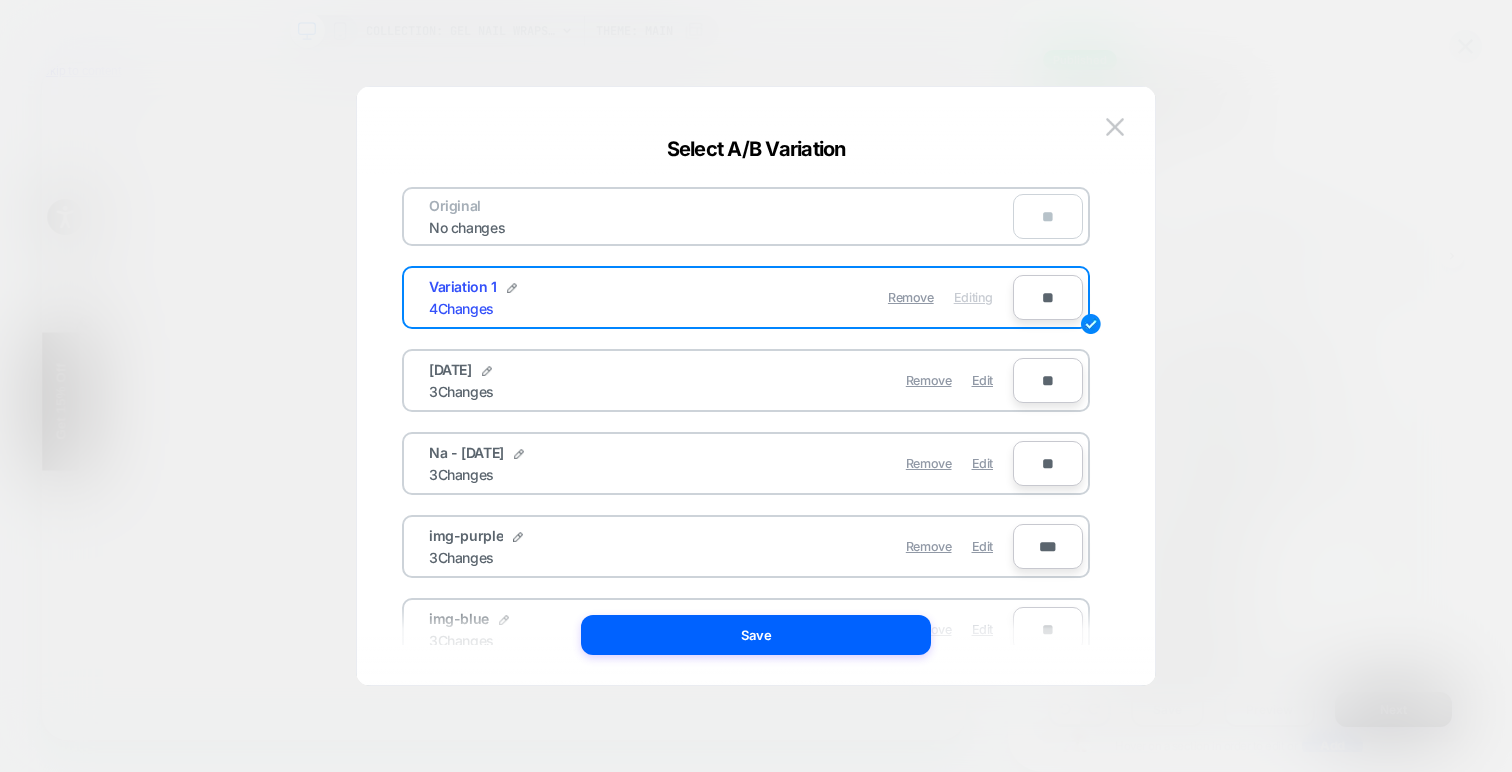 scroll, scrollTop: 157, scrollLeft: 0, axis: vertical 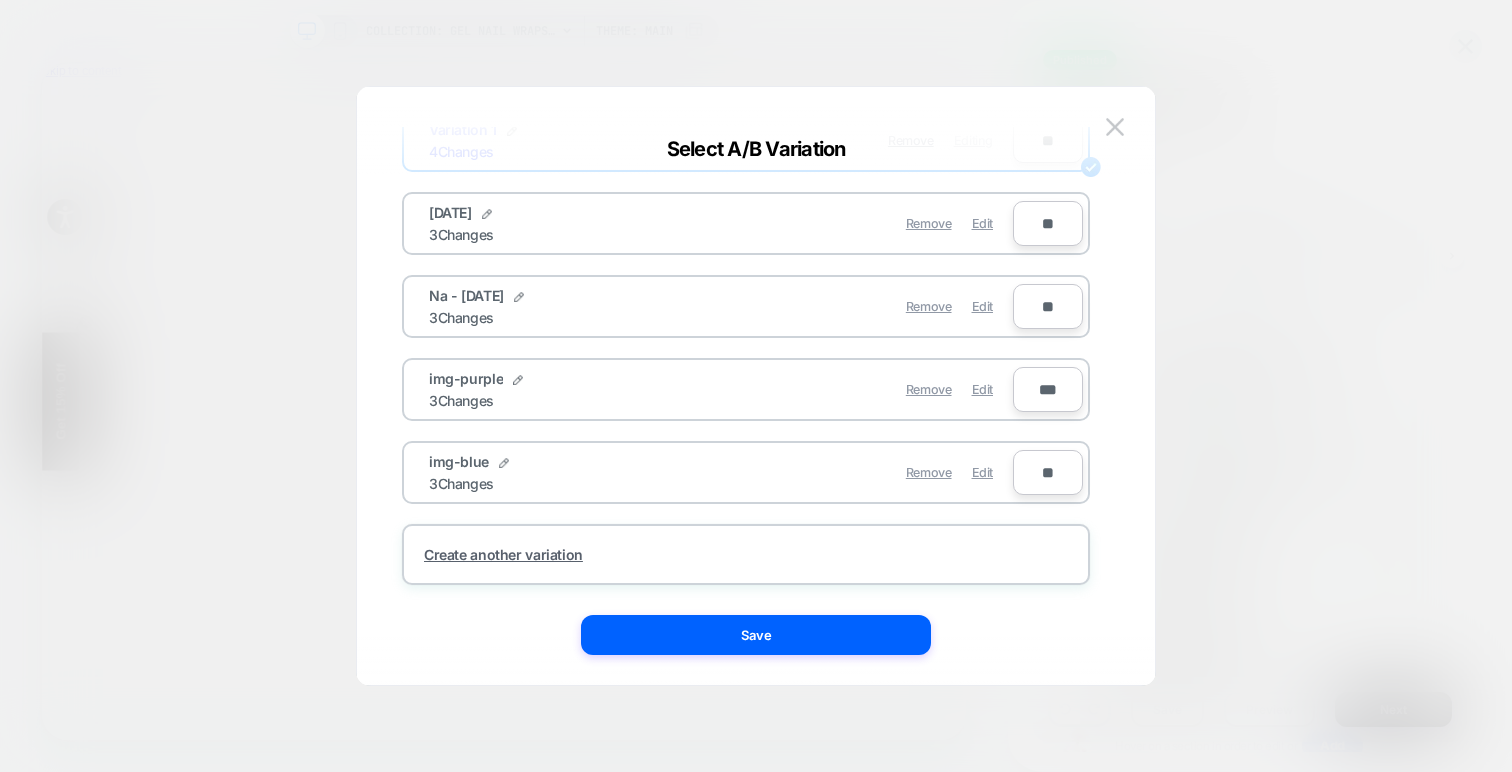 click on "Remove Edit" at bounding box center [862, 389] 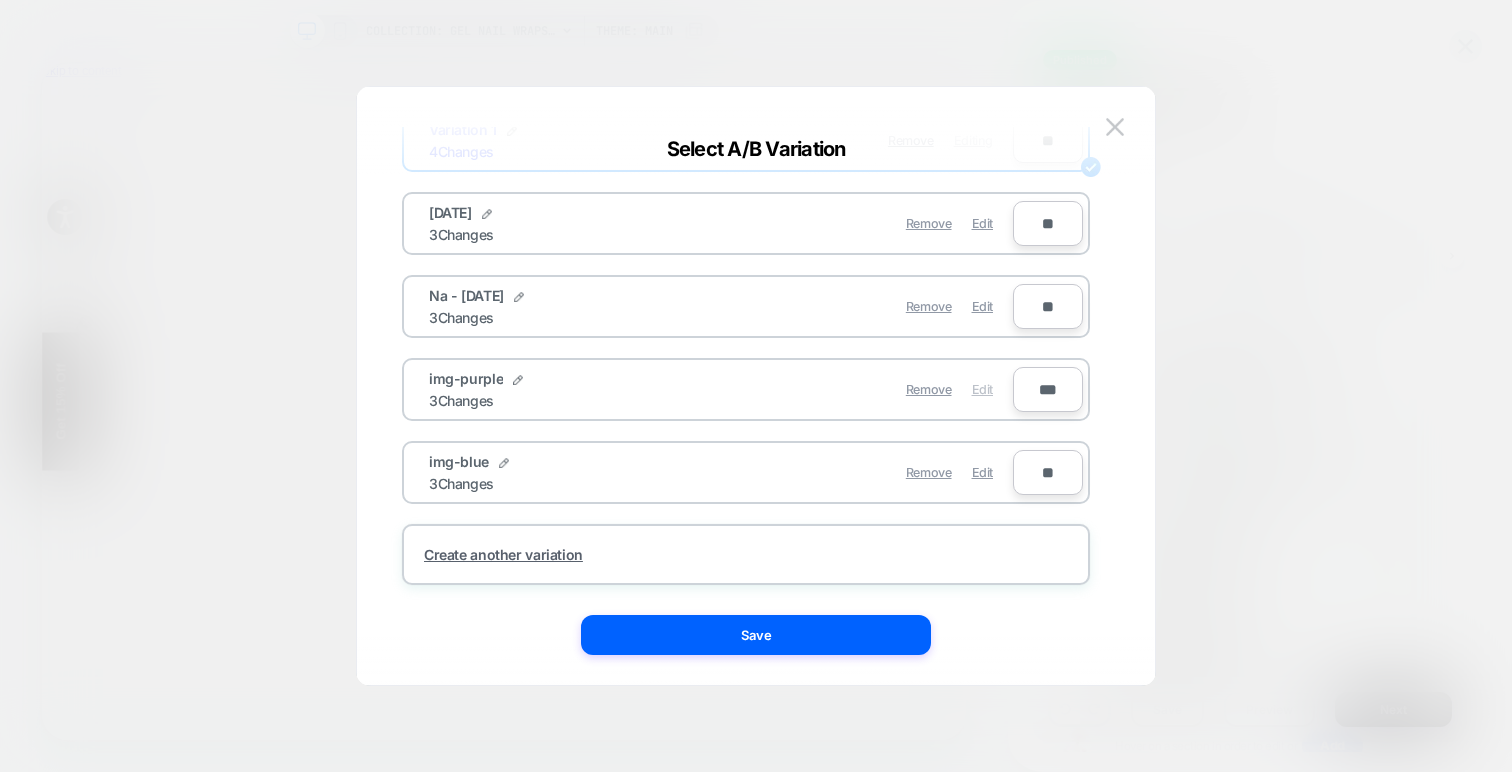 click on "Edit" at bounding box center (982, 389) 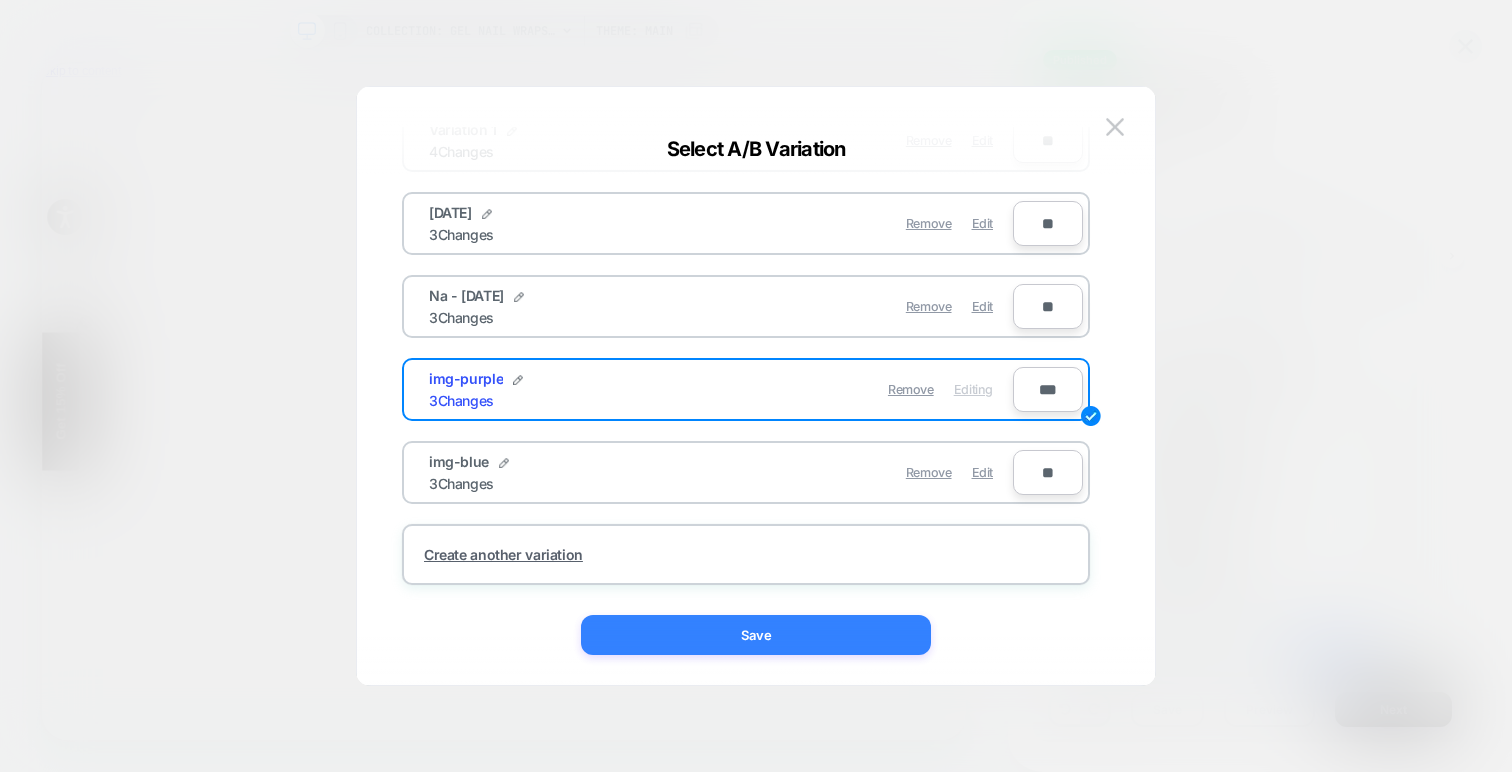 click on "Save" at bounding box center (756, 635) 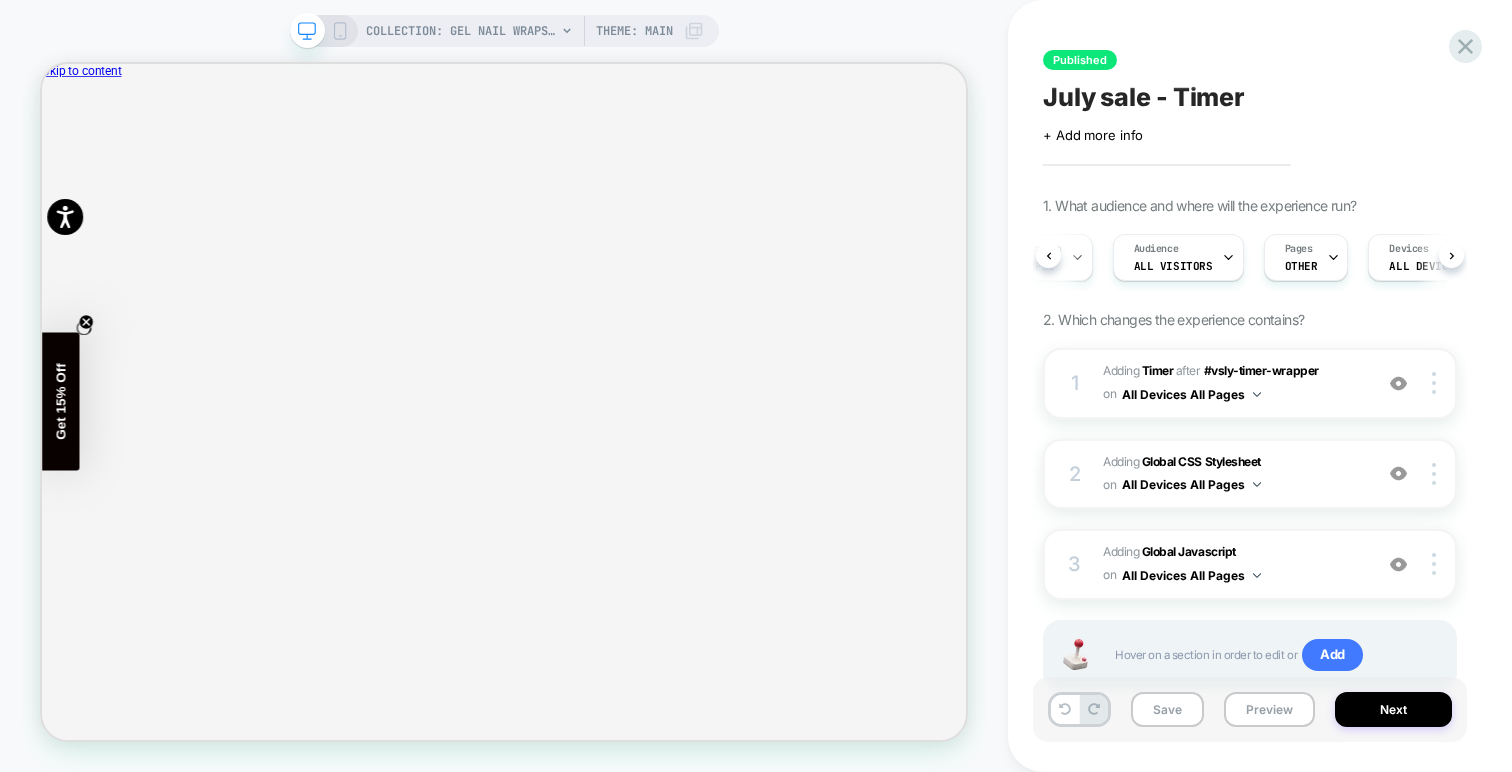 scroll, scrollTop: 0, scrollLeft: 81, axis: horizontal 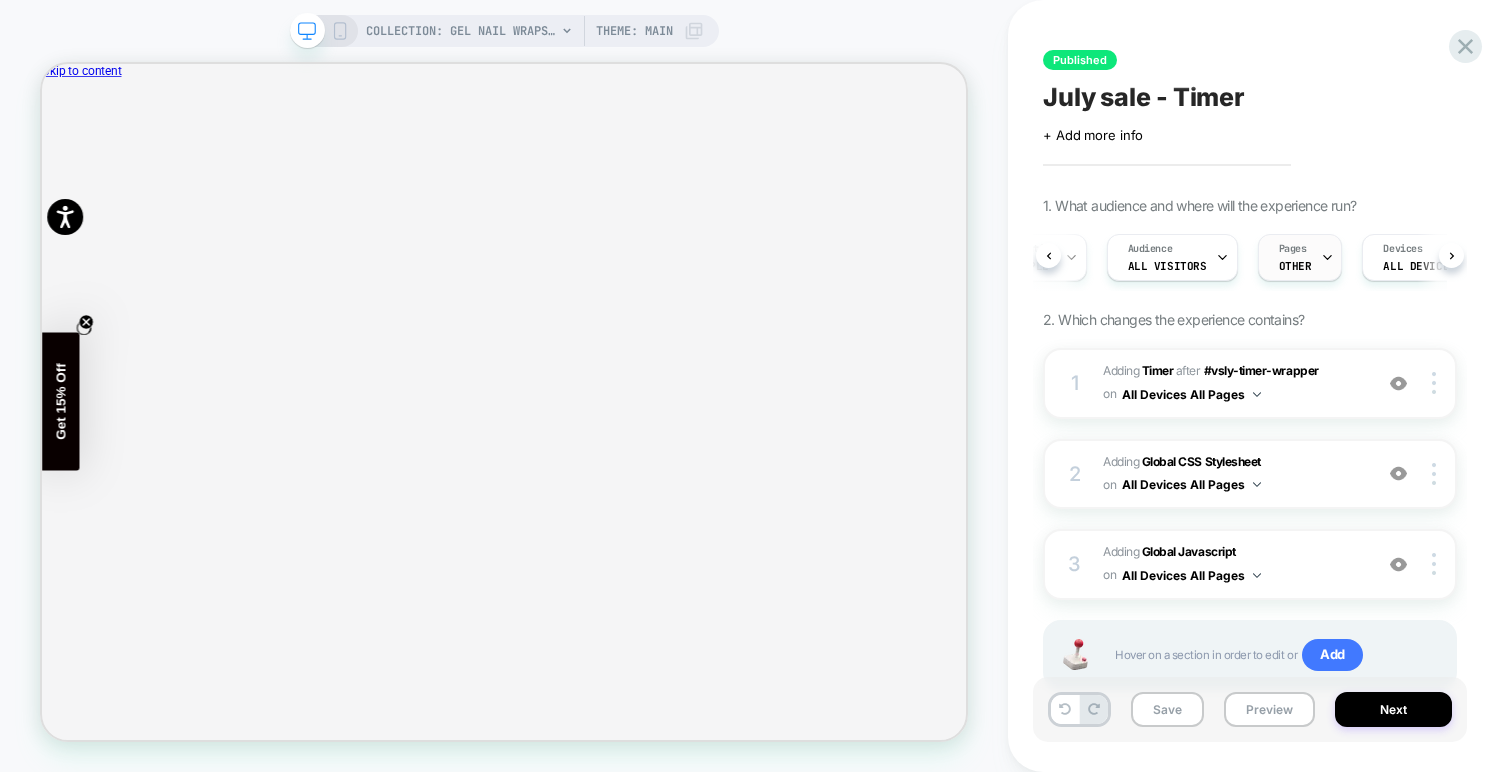 click on "Pages OTHER" at bounding box center (1295, 257) 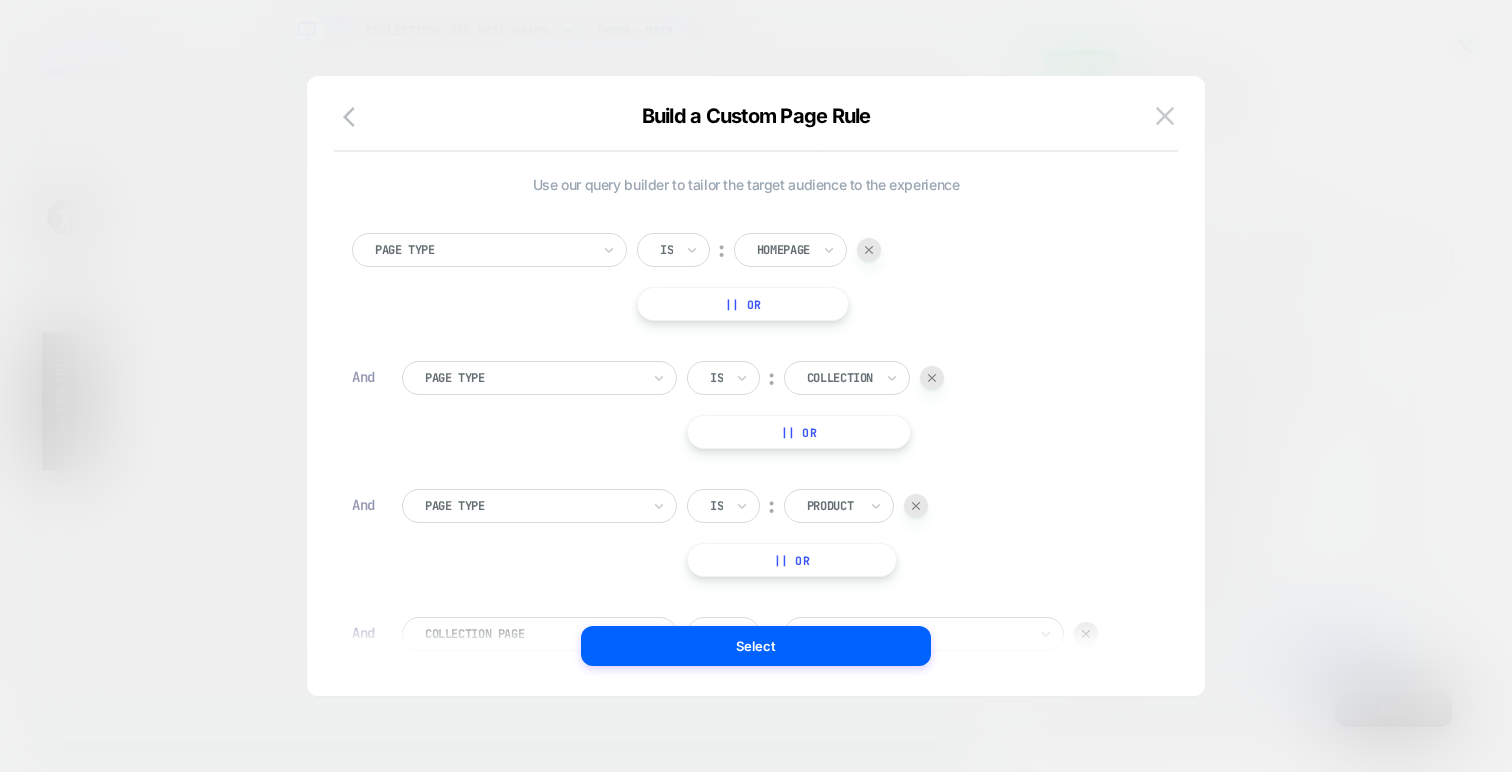 scroll, scrollTop: 20, scrollLeft: 0, axis: vertical 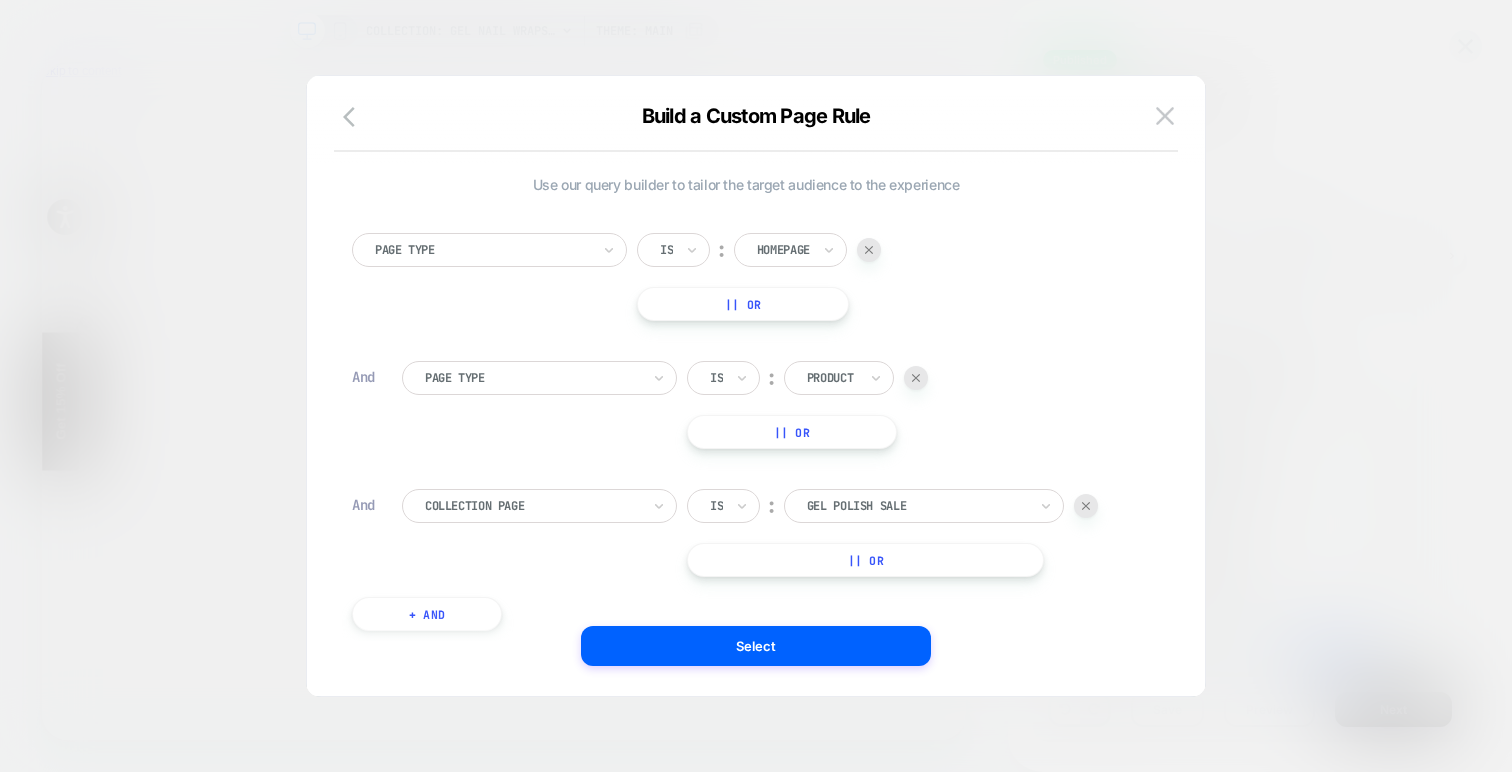 click at bounding box center [916, 378] 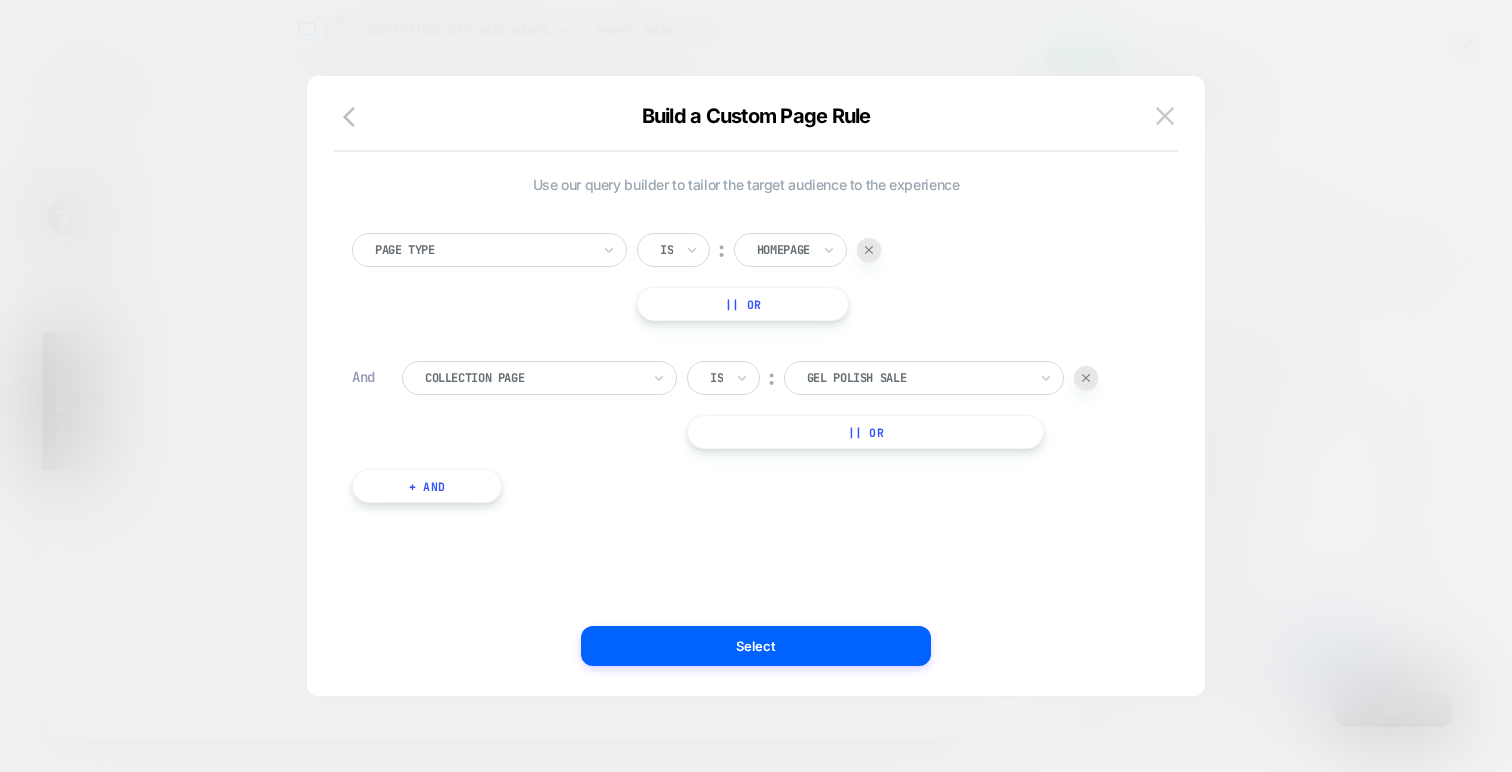 click at bounding box center (1086, 378) 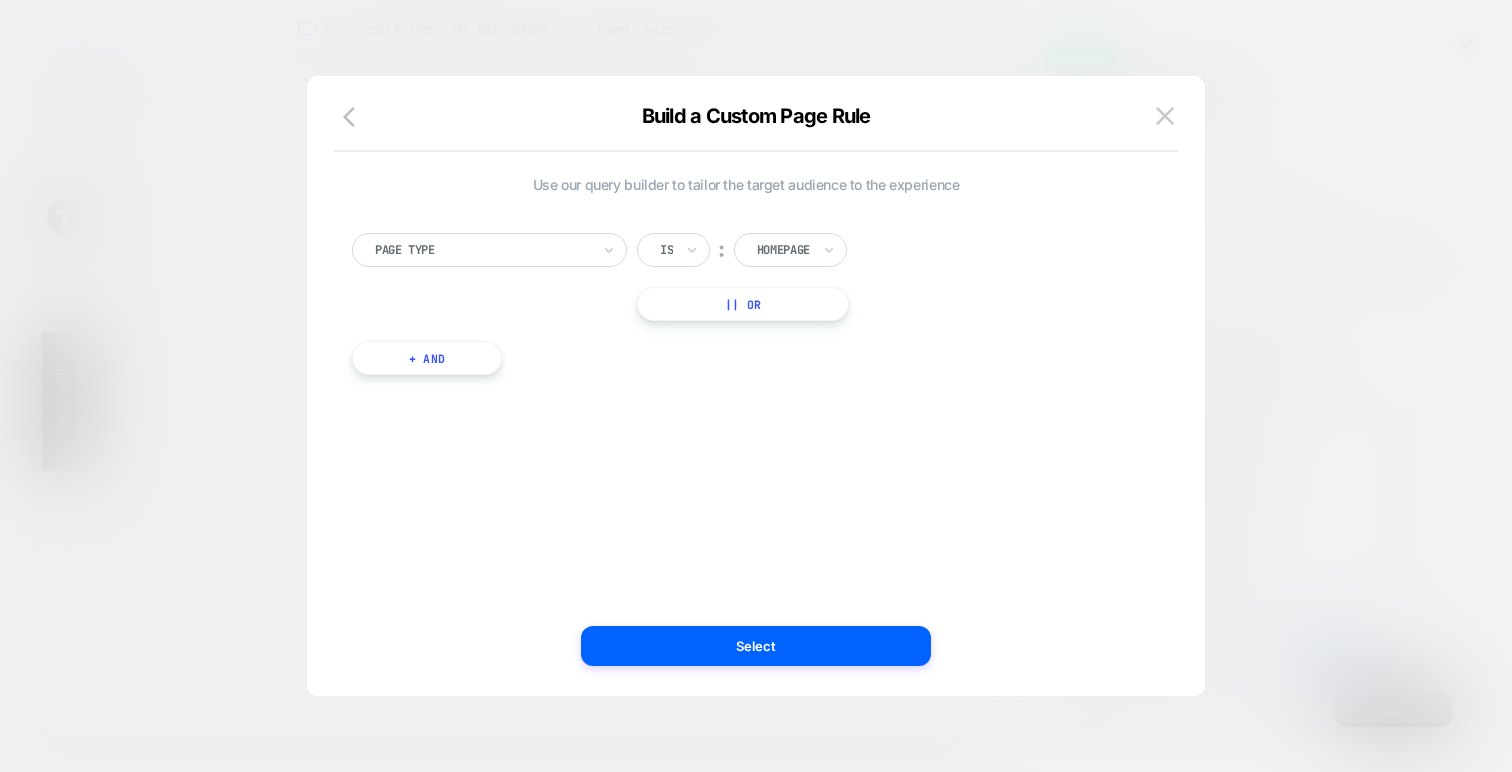 click on "|| Or" at bounding box center (743, 304) 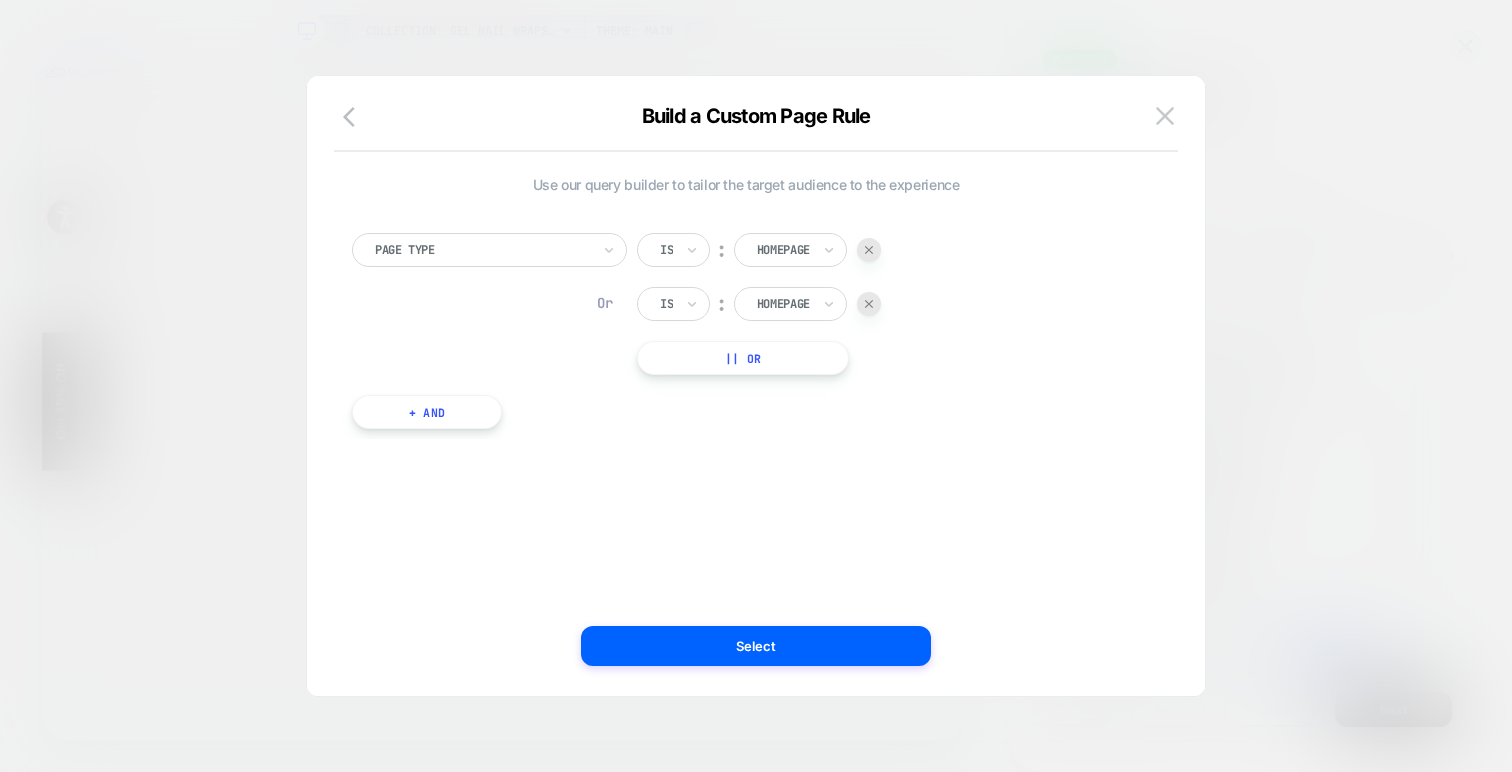 click at bounding box center [783, 304] 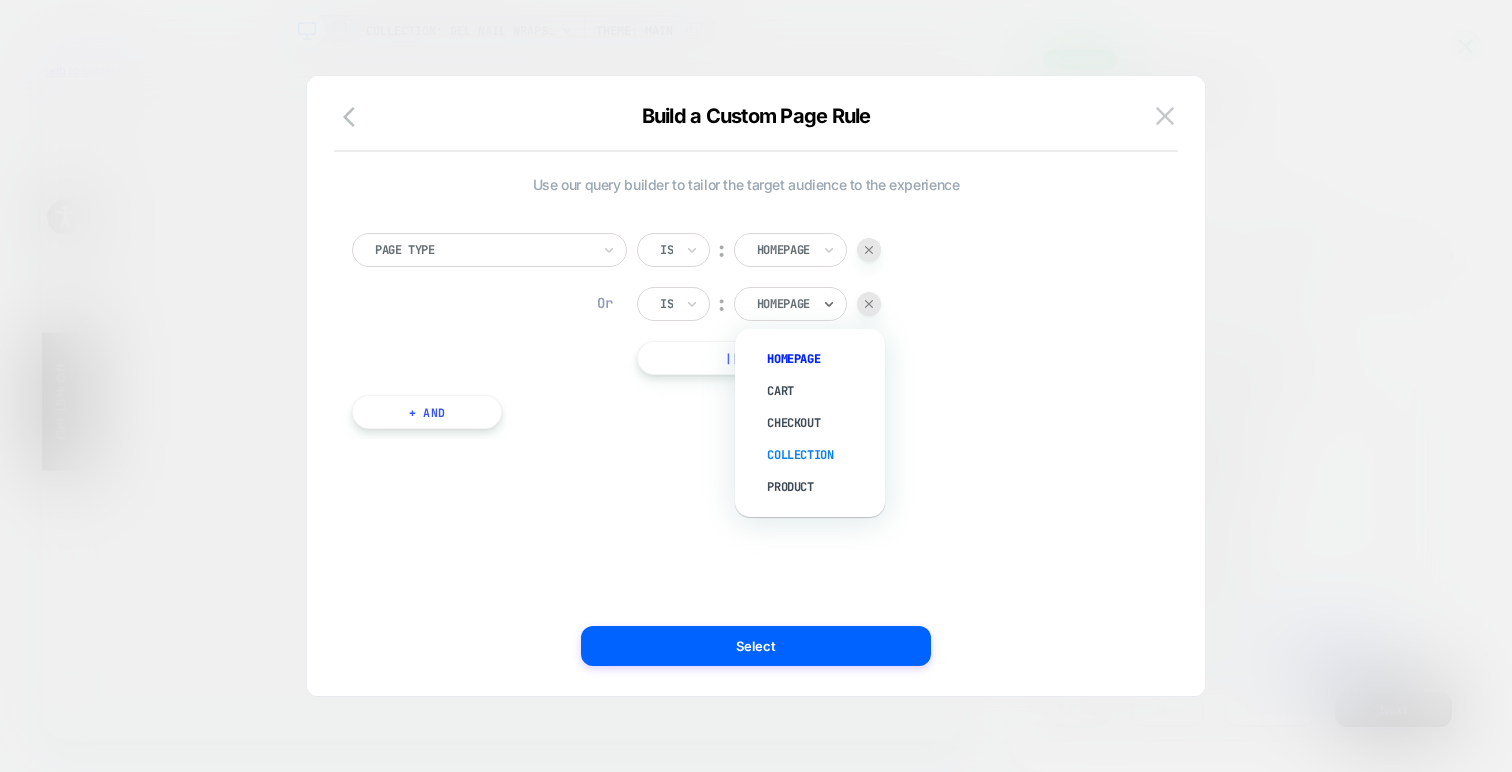 click on "Collection" at bounding box center (820, 455) 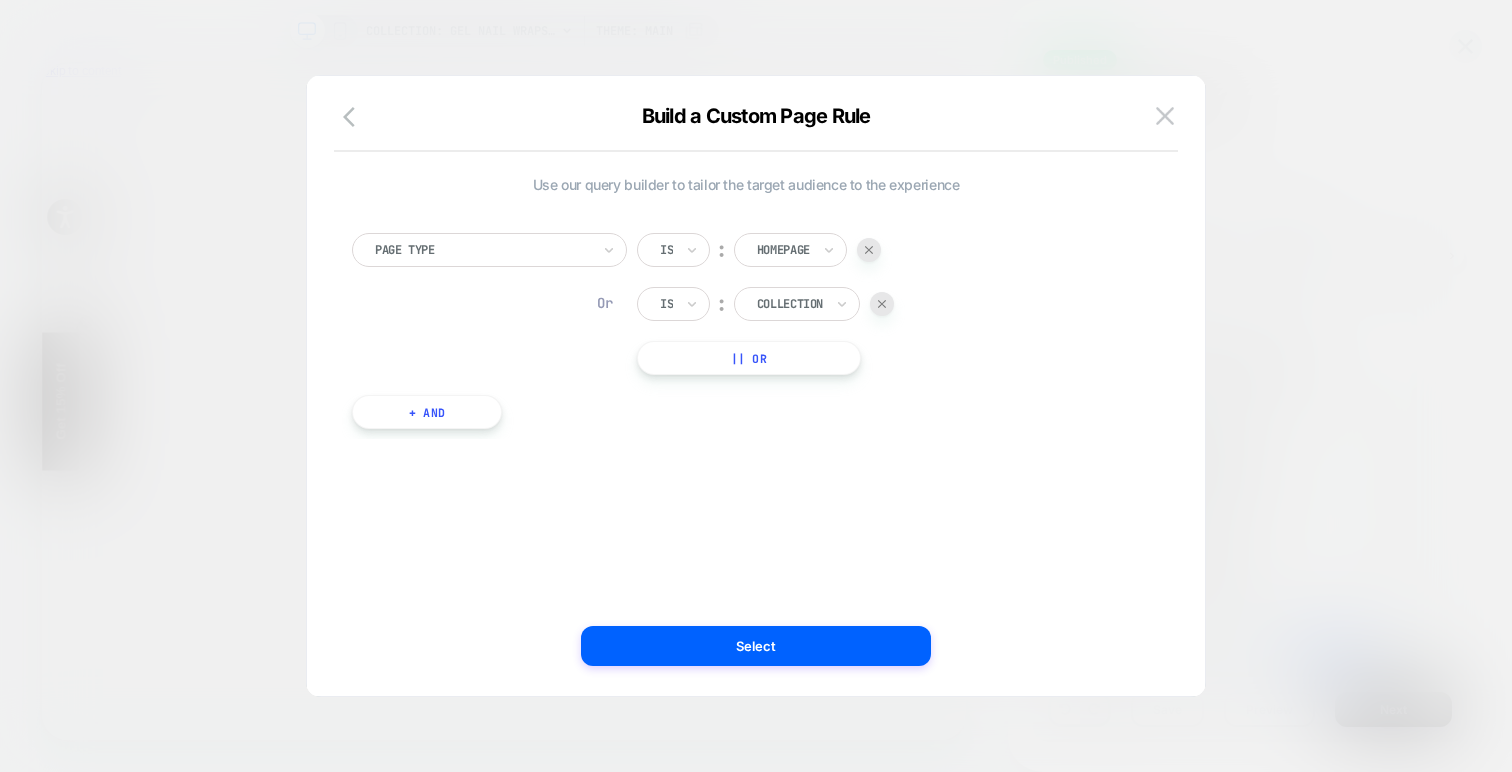 click on "|| Or" at bounding box center [749, 358] 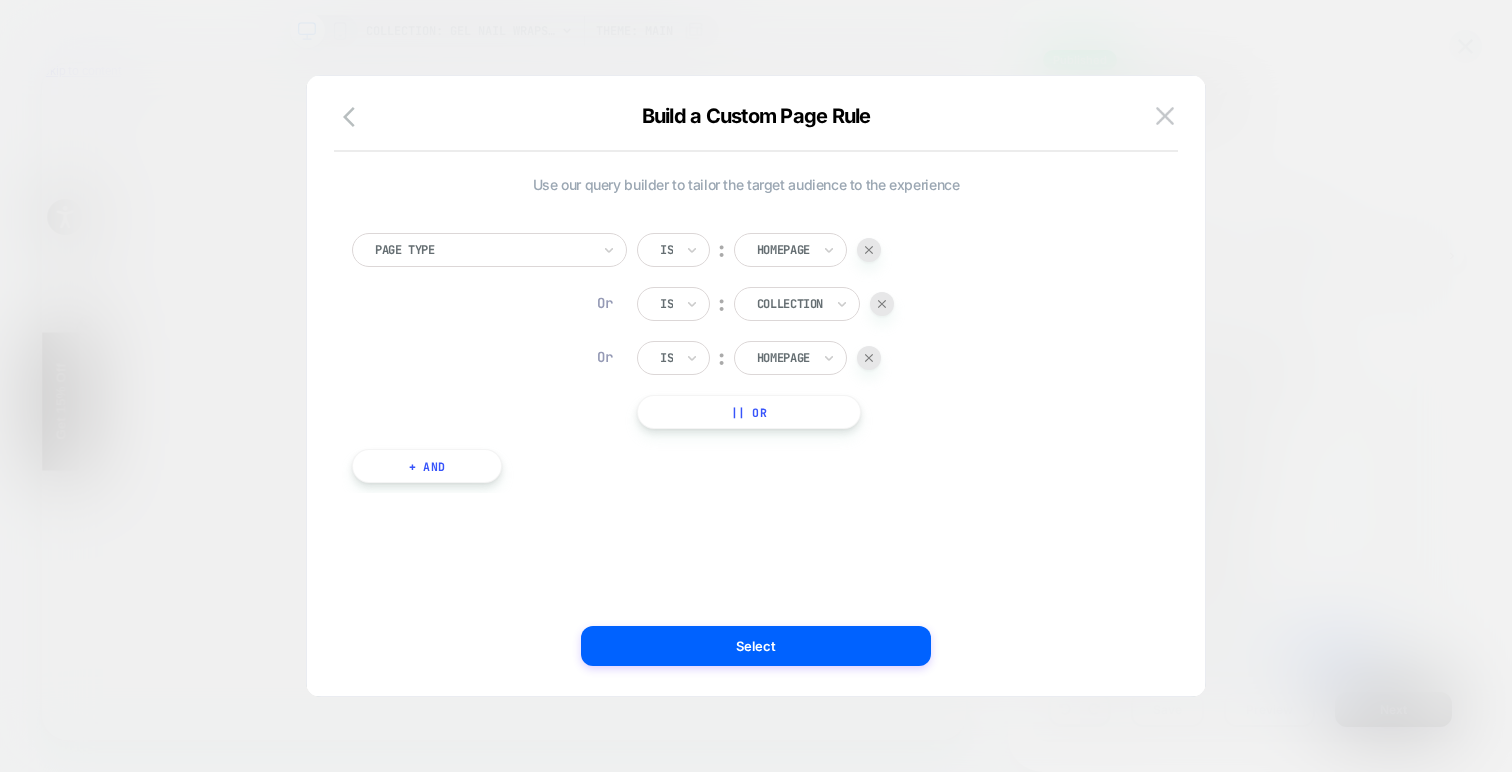 click at bounding box center (783, 358) 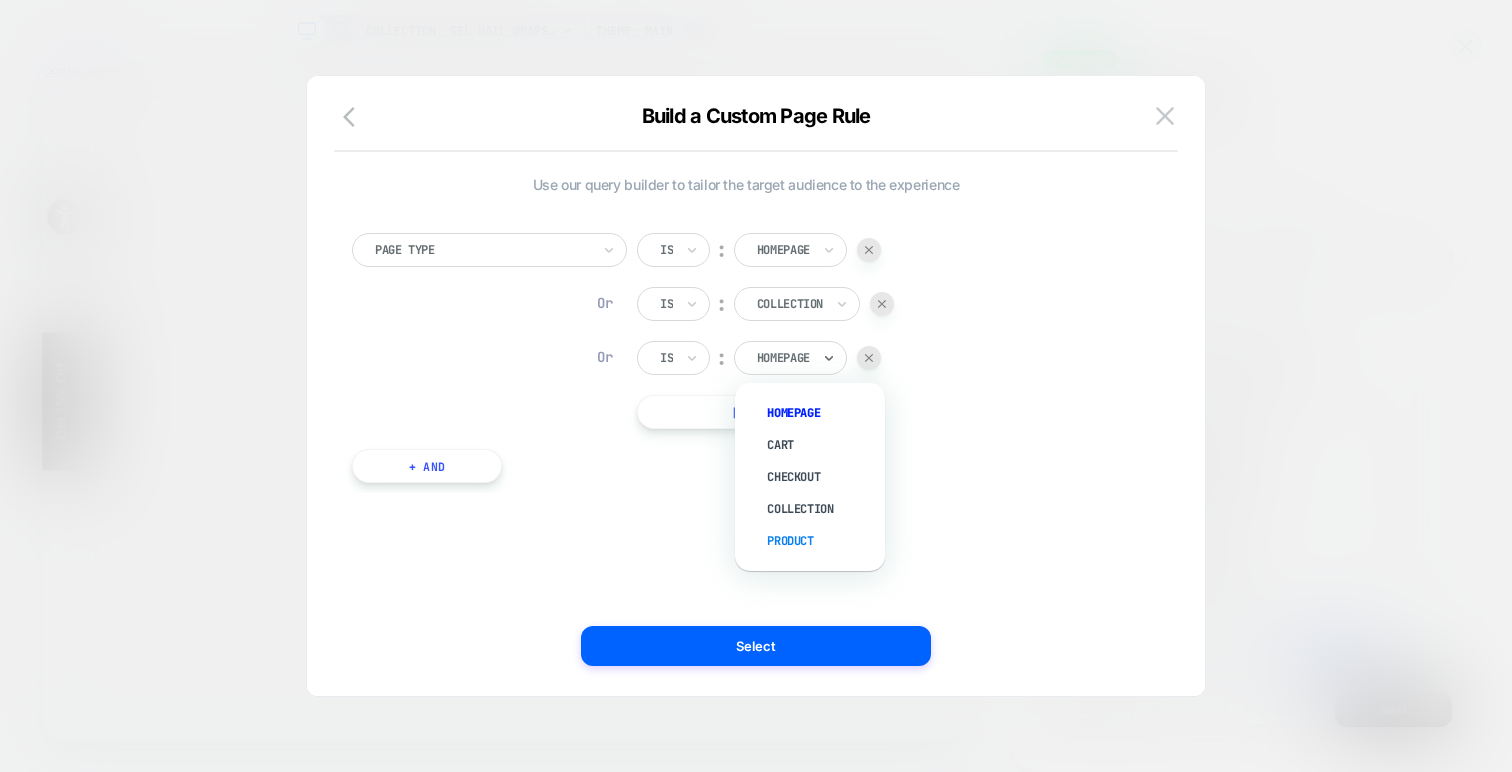 click on "Product" at bounding box center (820, 541) 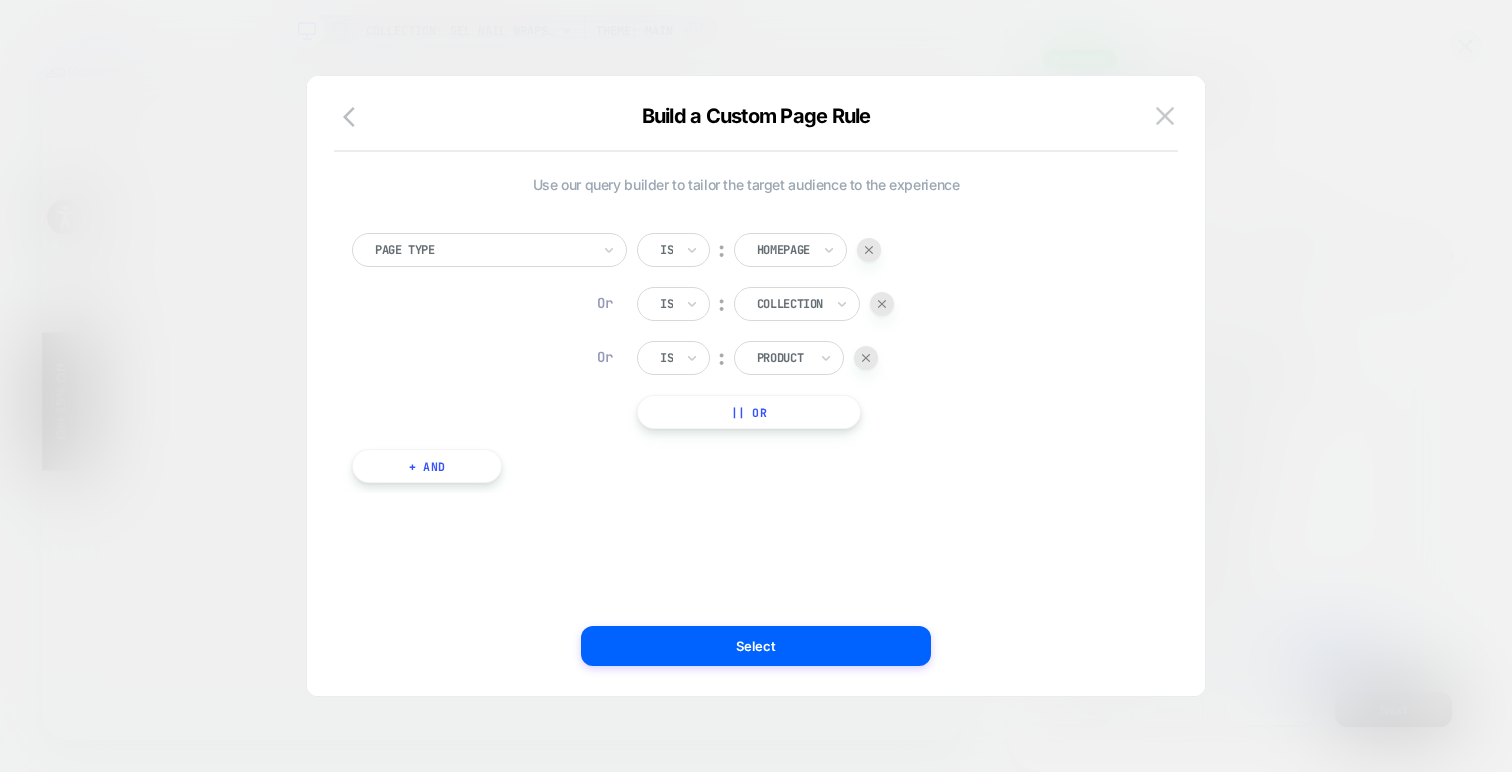 click on "+ And" at bounding box center [427, 466] 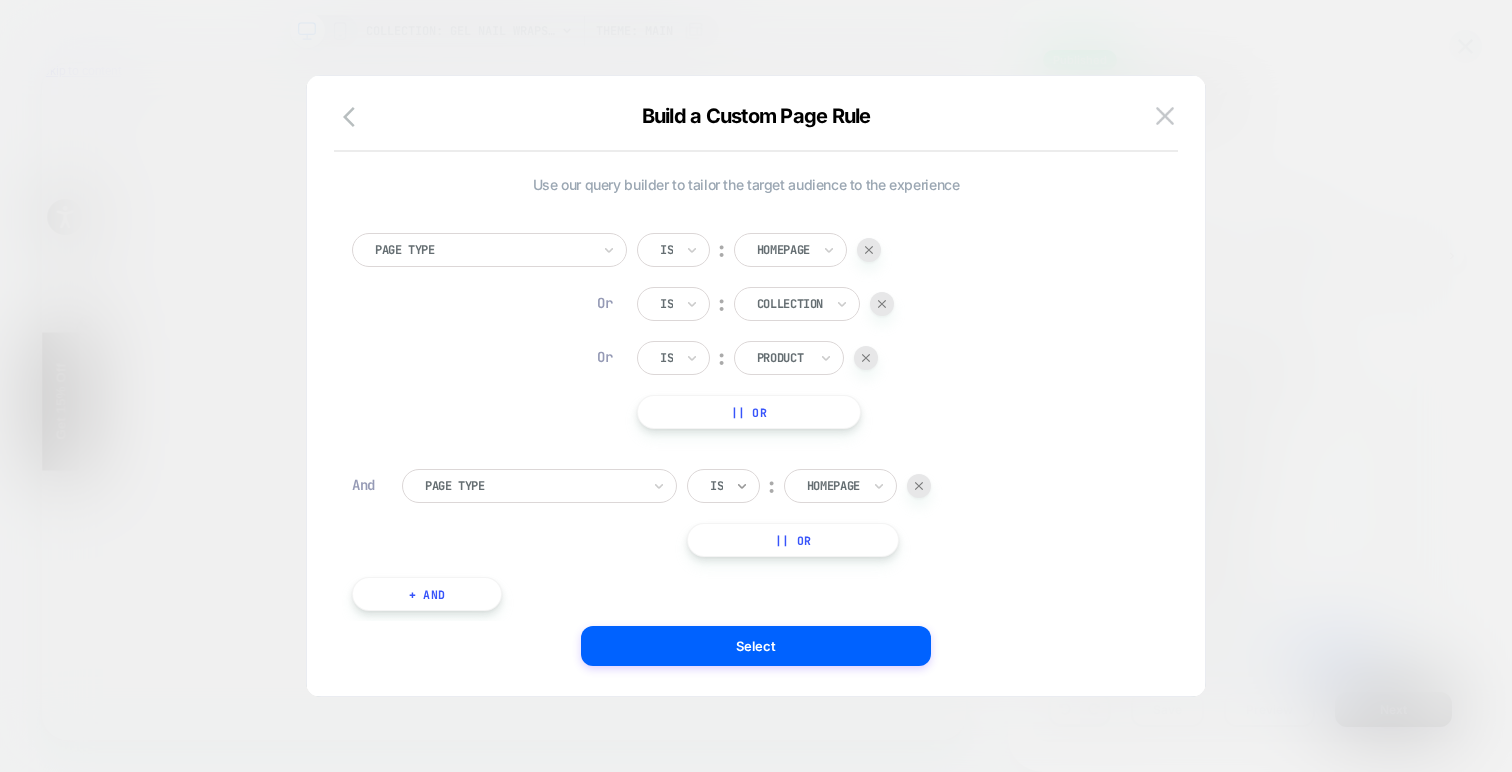 click 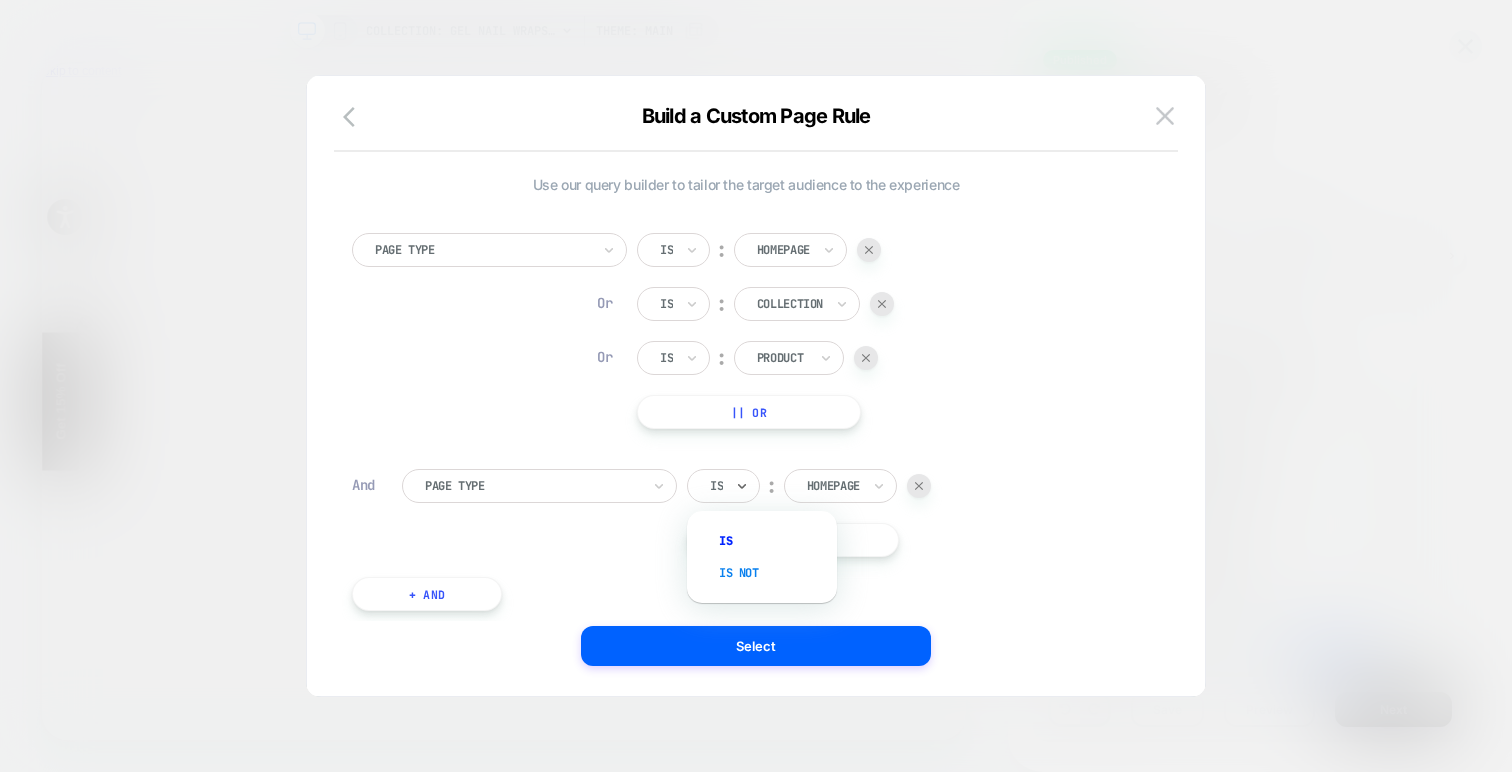 click on "Is not" at bounding box center (772, 573) 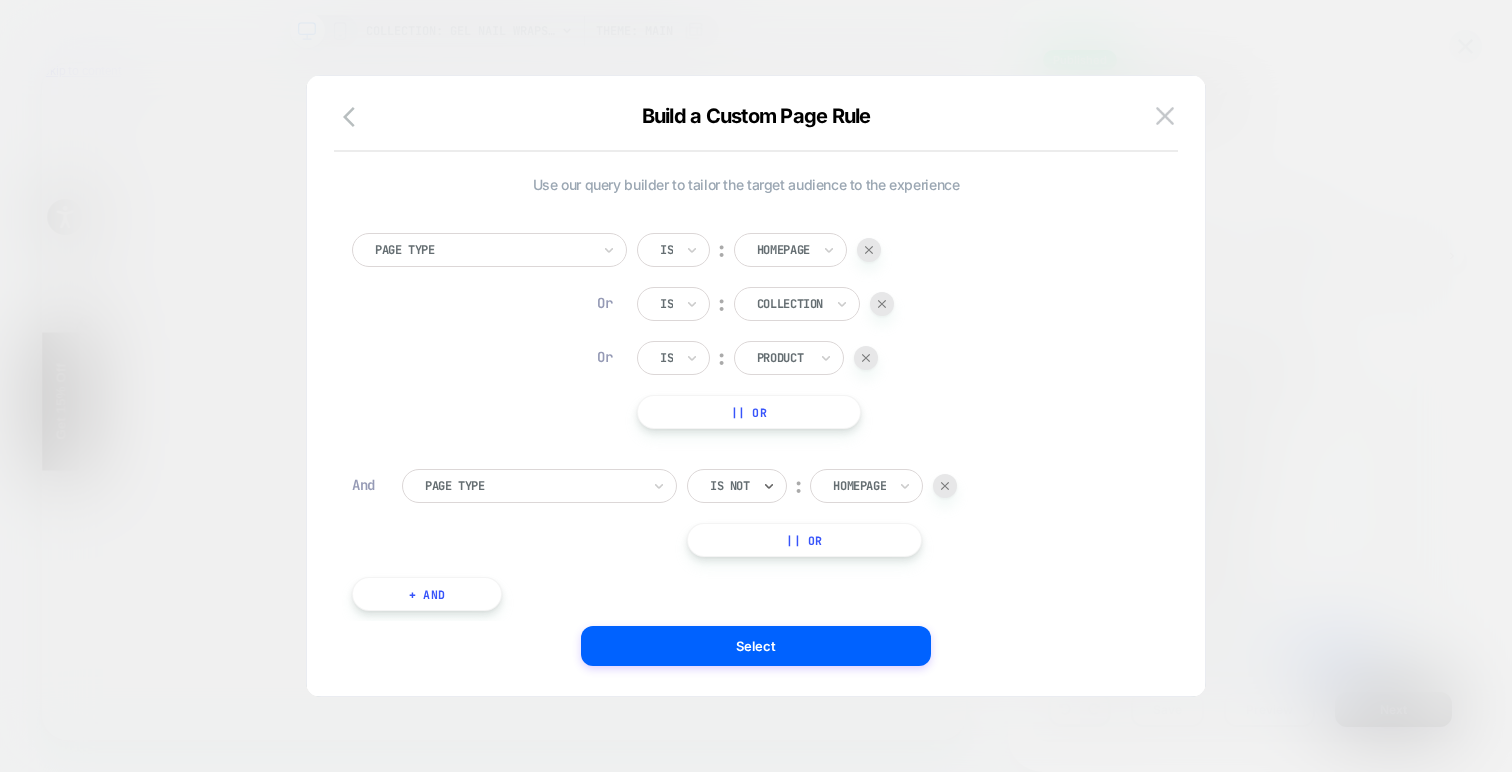click on "Page Type Is ︰ Homepage Or Is ︰ Collection Or Is ︰ Product || Or And Page Type option Is not, selected.   Select is focused ,type to refine list, press Down to open the menu,  Is not ︰ Homepage || Or + And" at bounding box center [746, 412] 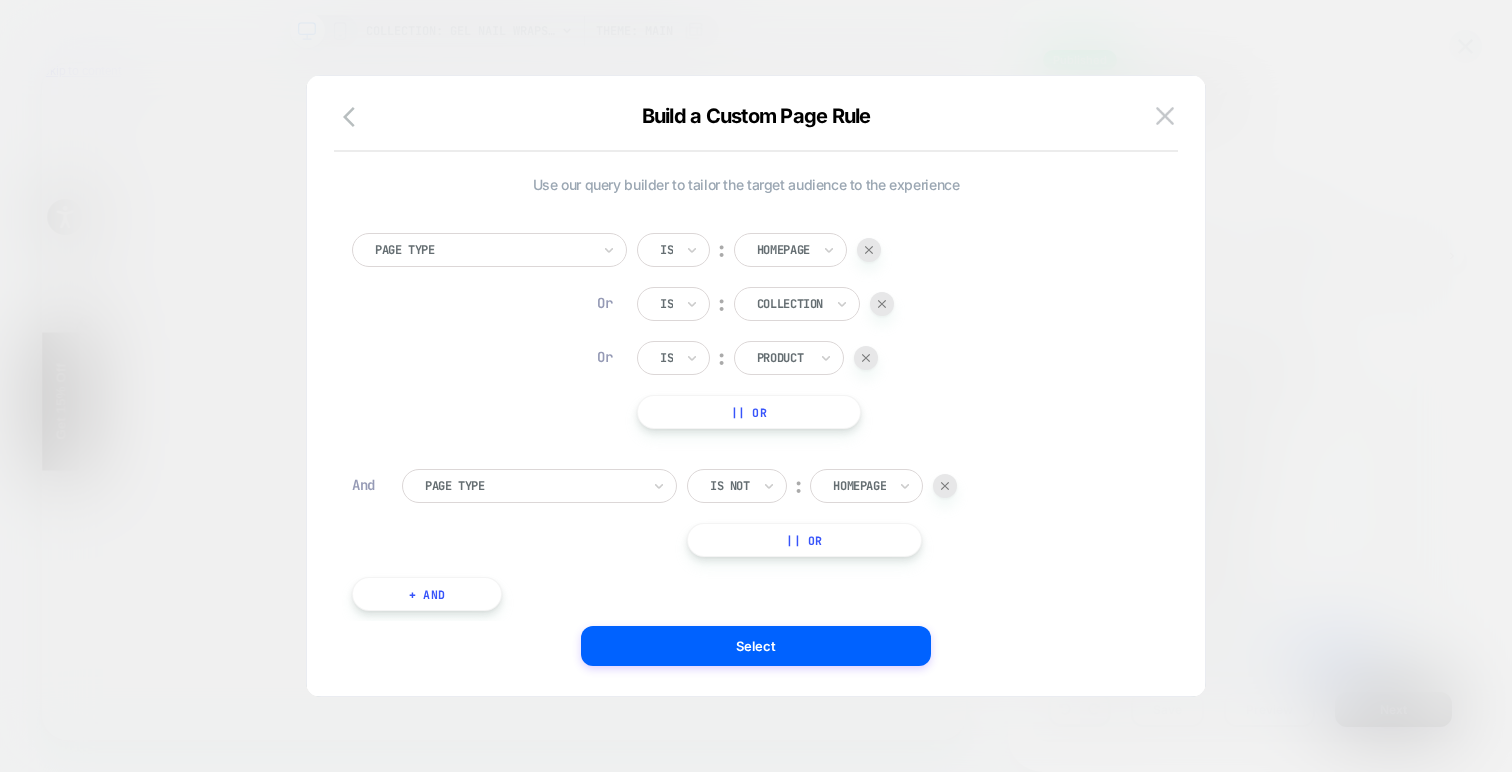 click on "Page Type" at bounding box center [539, 486] 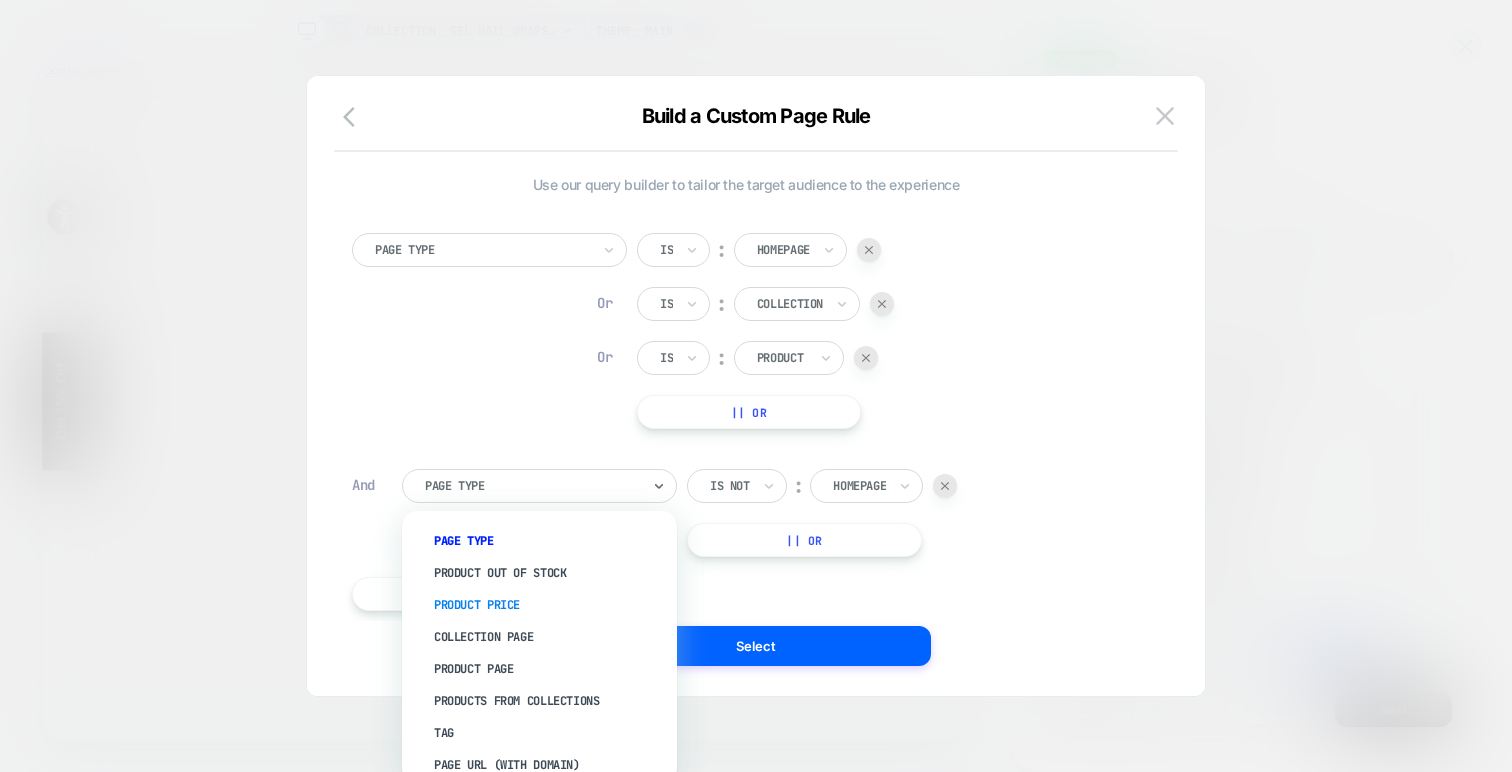 scroll, scrollTop: 7, scrollLeft: 0, axis: vertical 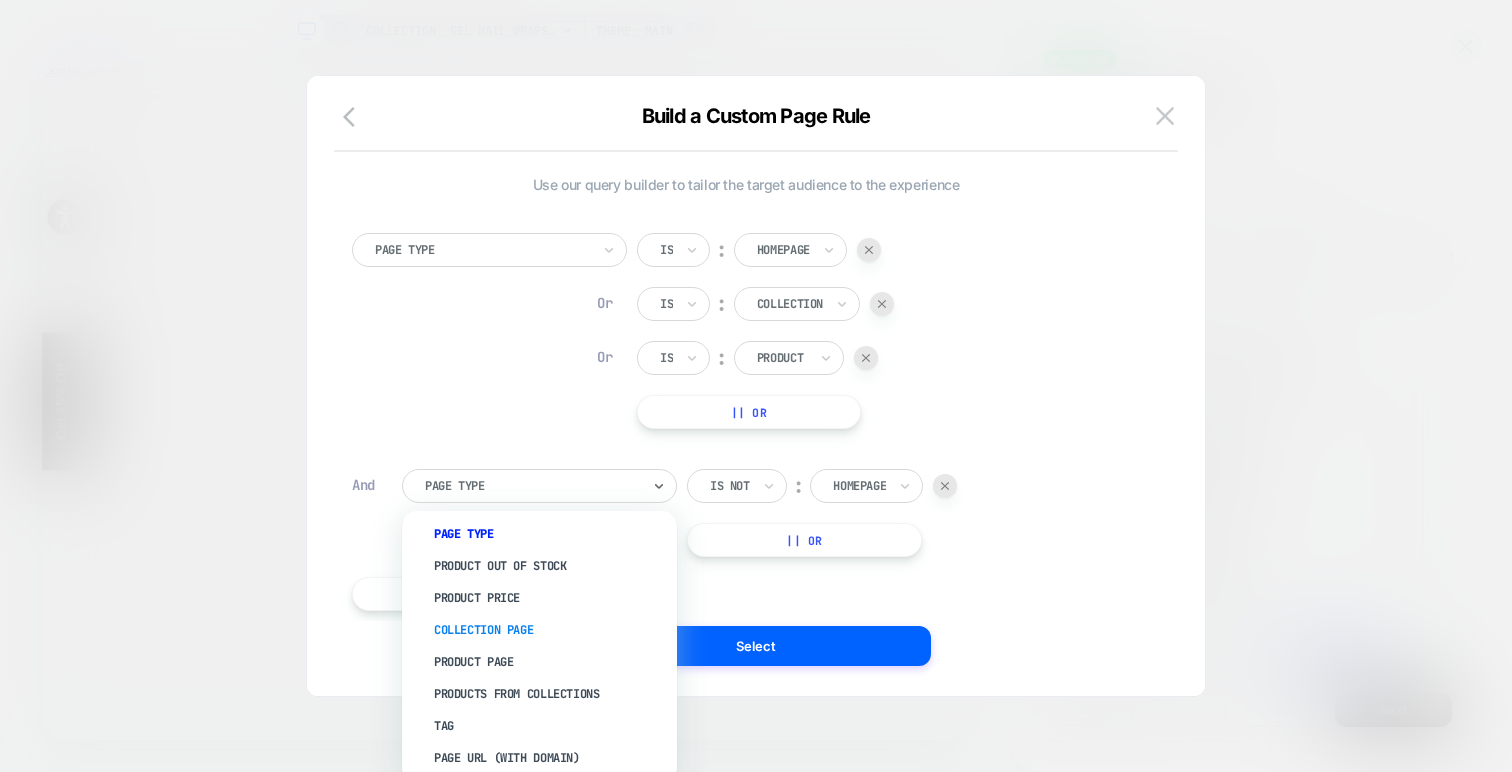 click on "Collection Page" at bounding box center (549, 630) 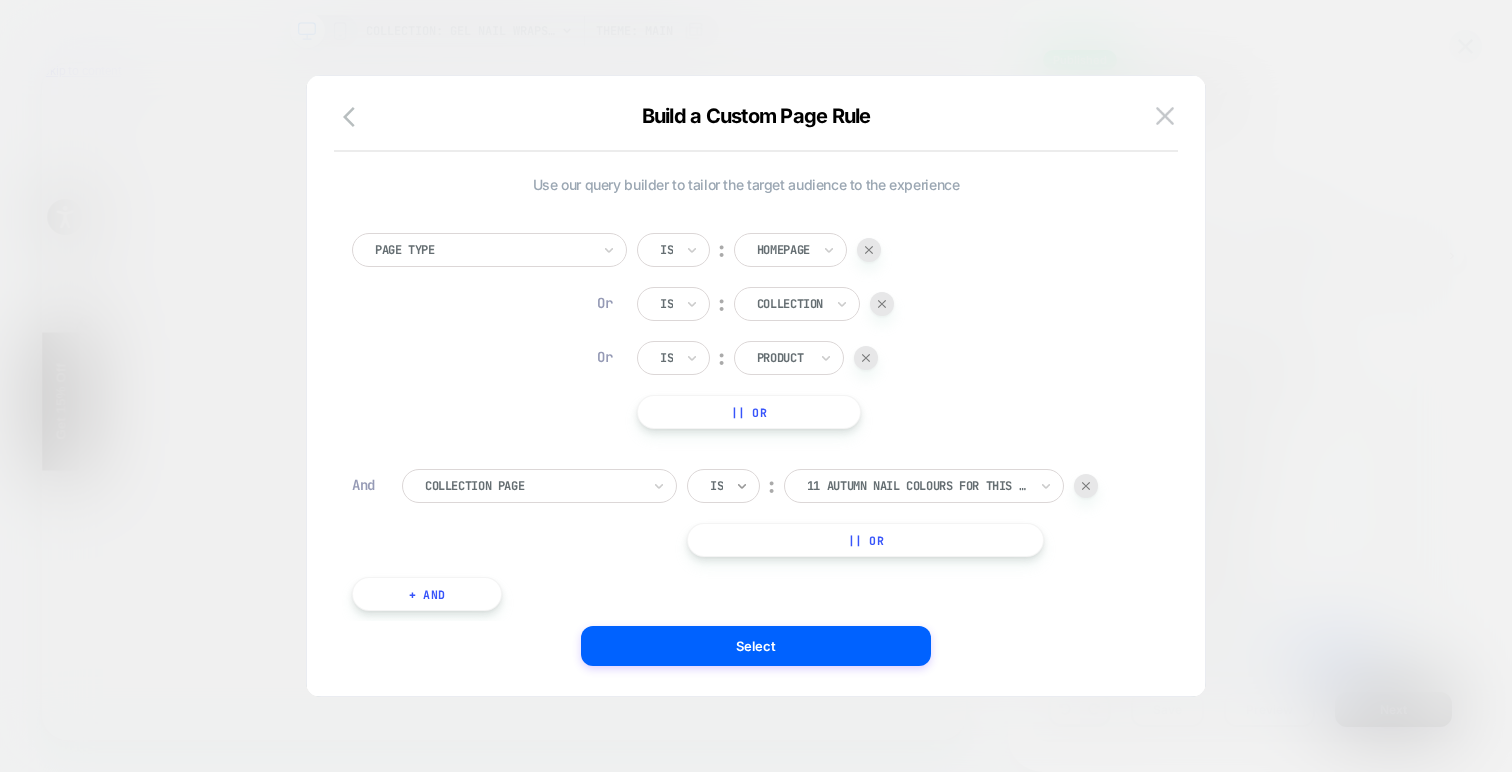 click 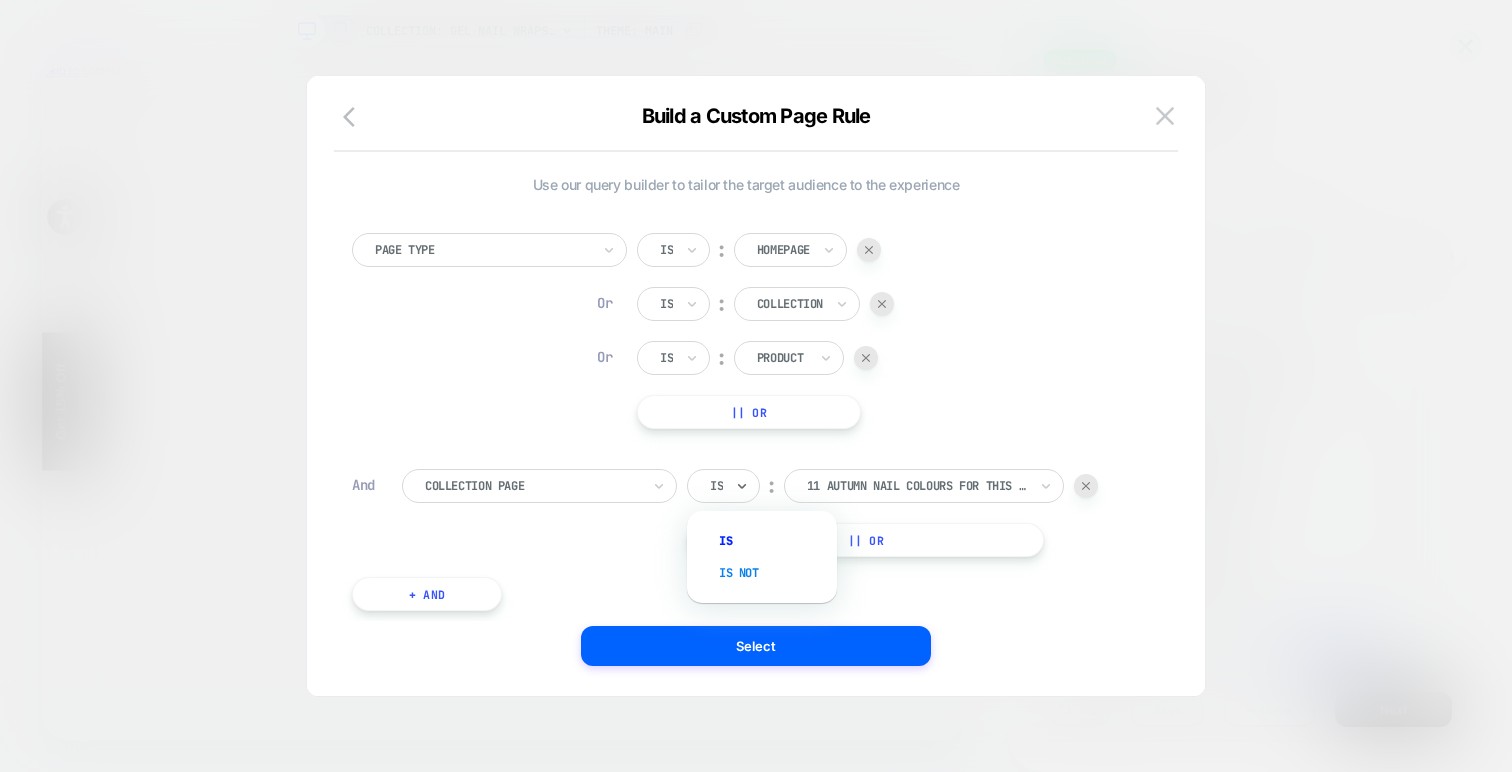 click on "Is not" at bounding box center [772, 573] 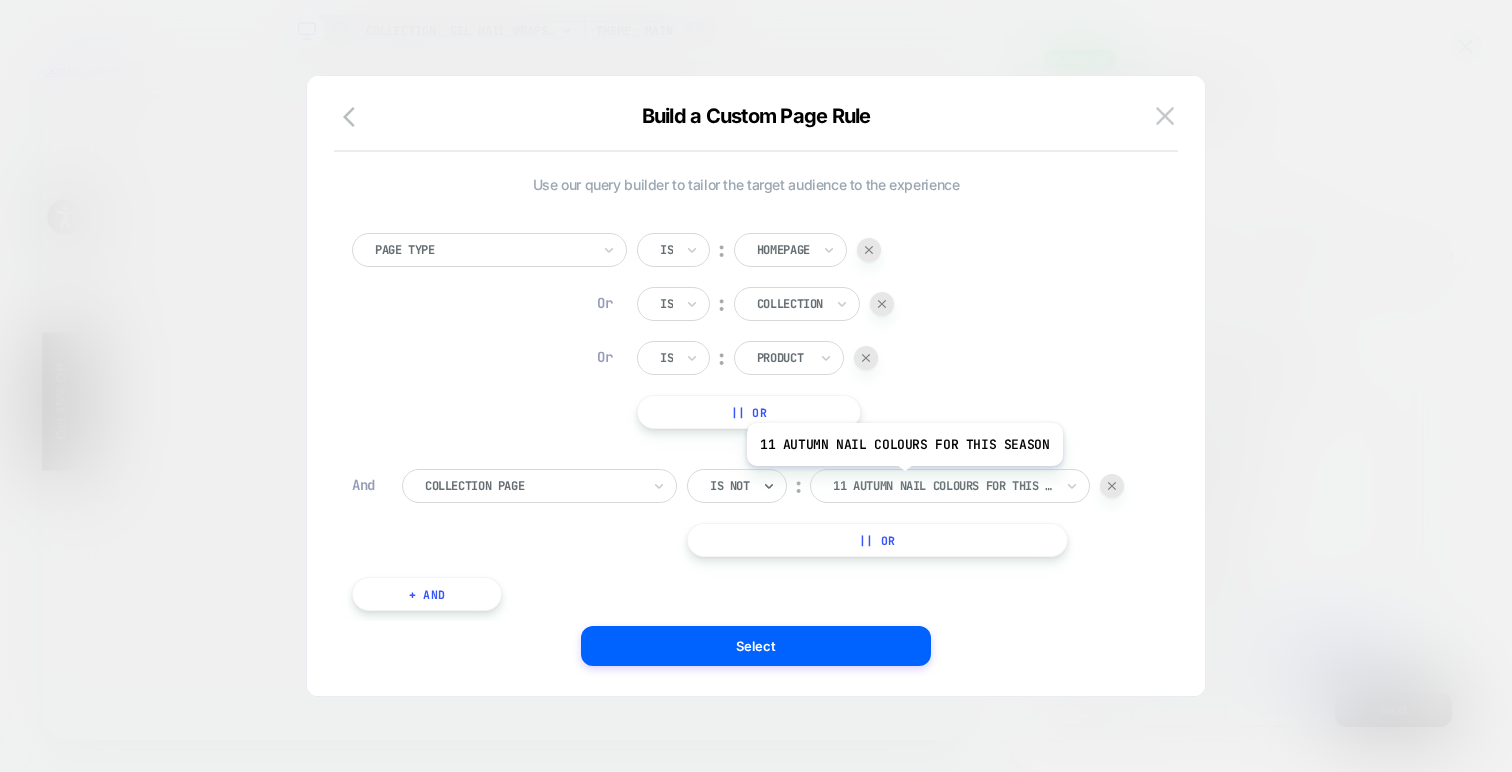 click at bounding box center (943, 486) 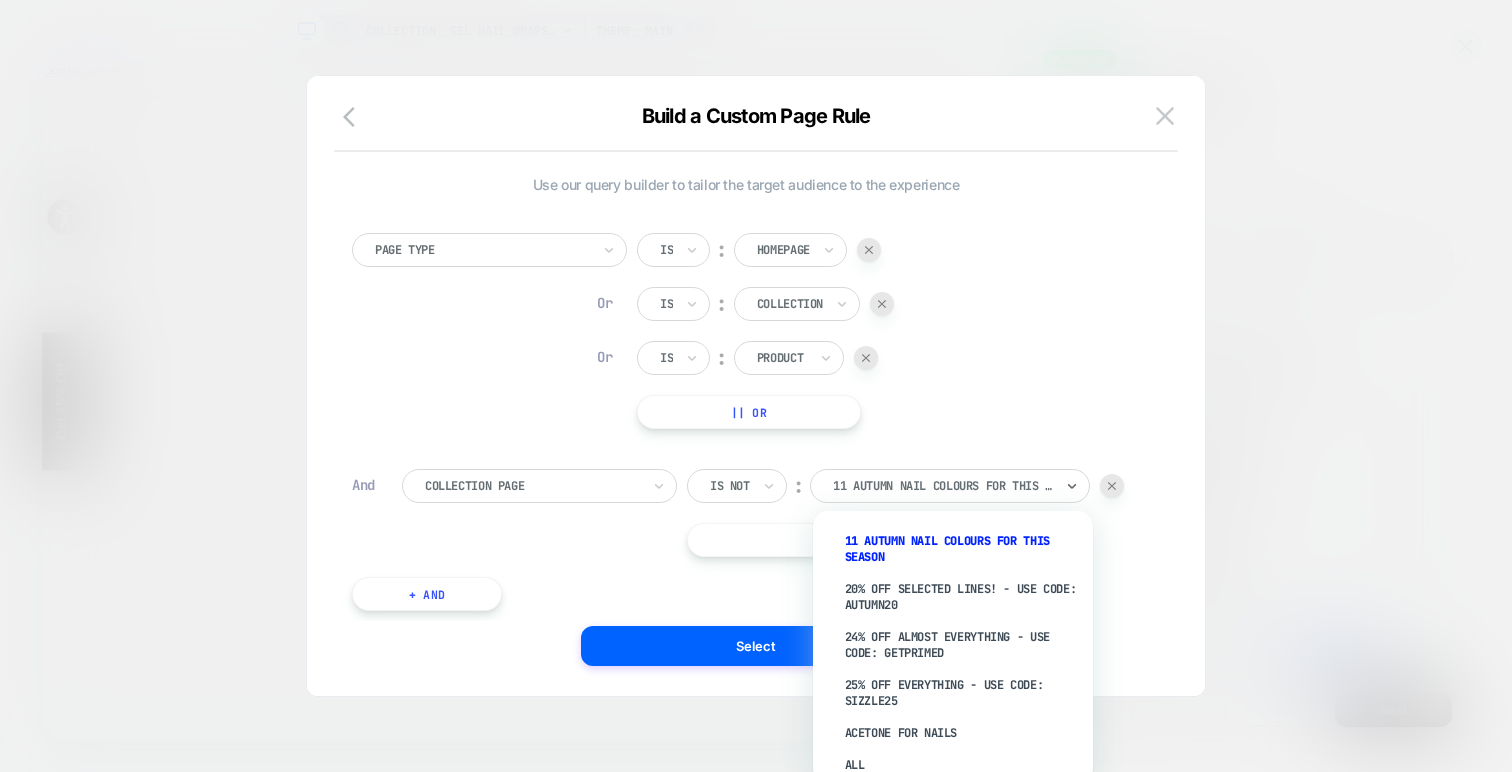 click at bounding box center (1112, 486) 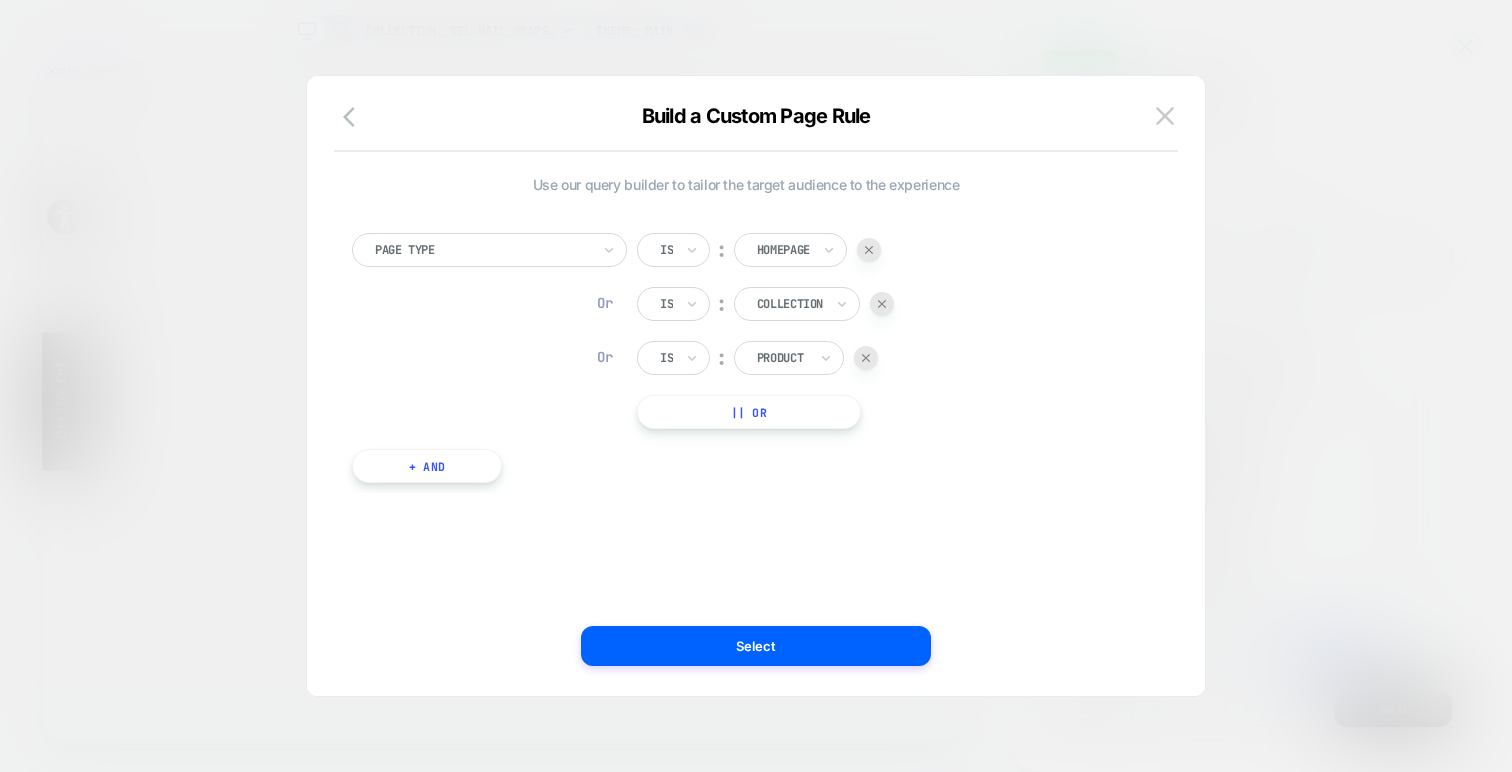 click on "+ And" at bounding box center (427, 466) 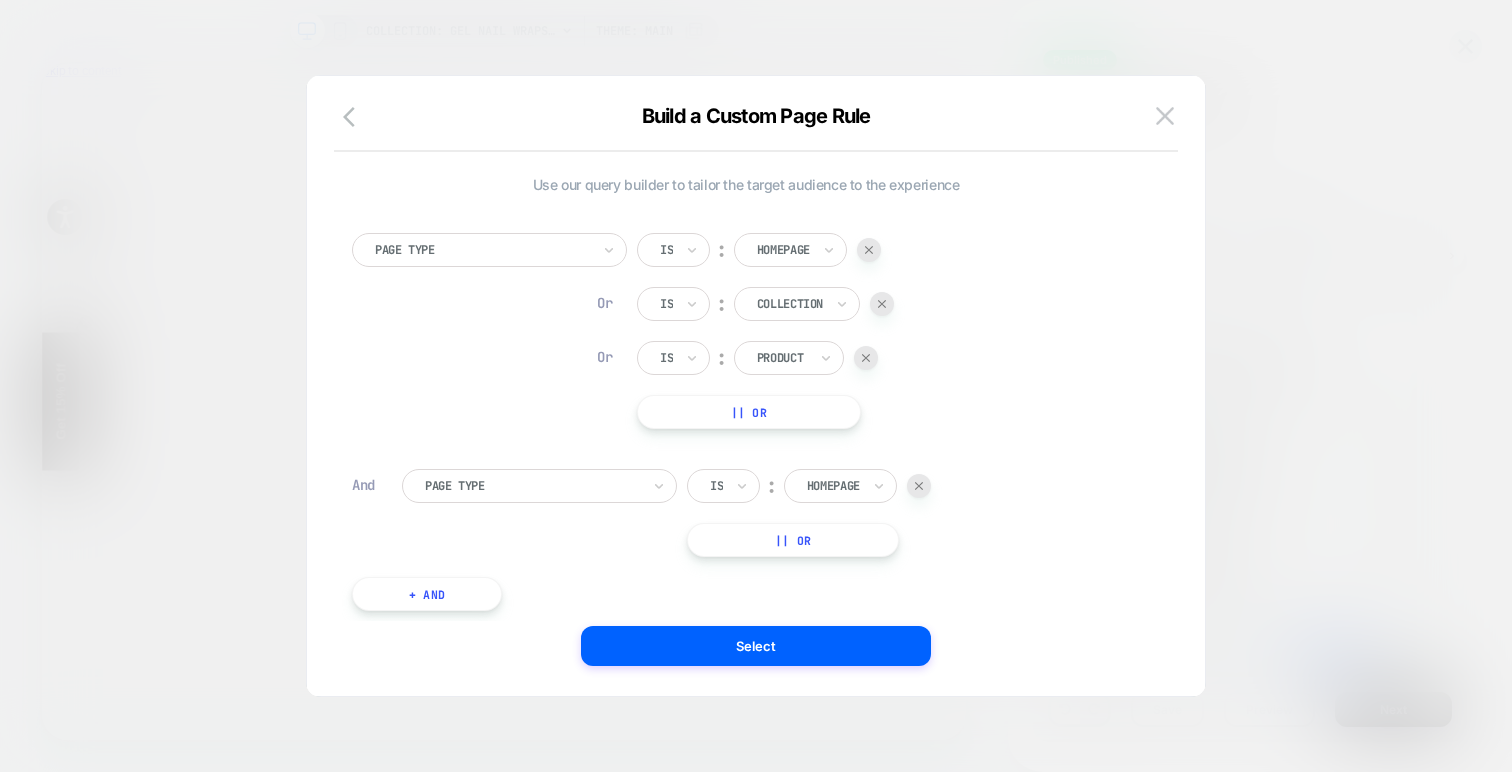 click on "Page Type" at bounding box center (539, 486) 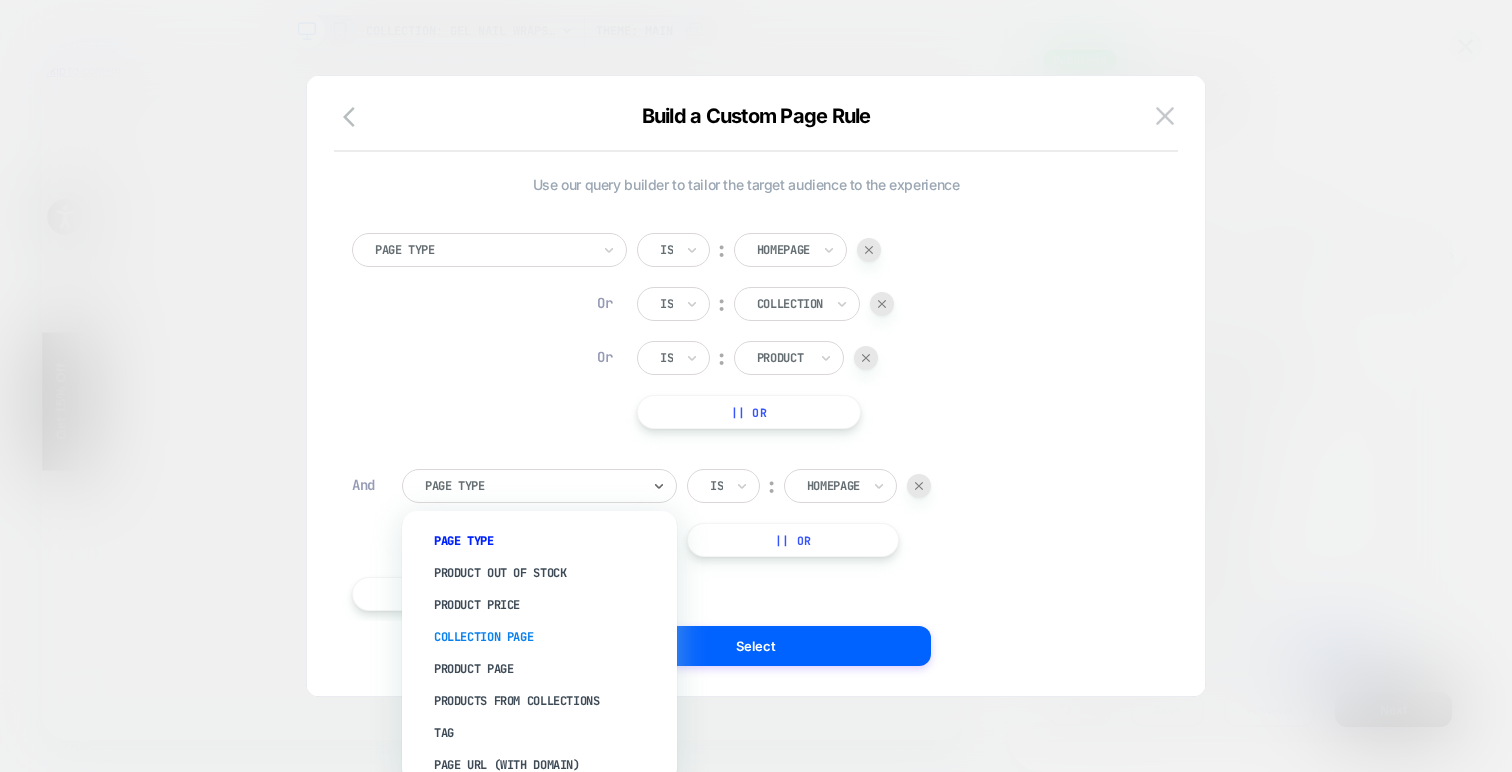 click on "Collection Page" at bounding box center (549, 637) 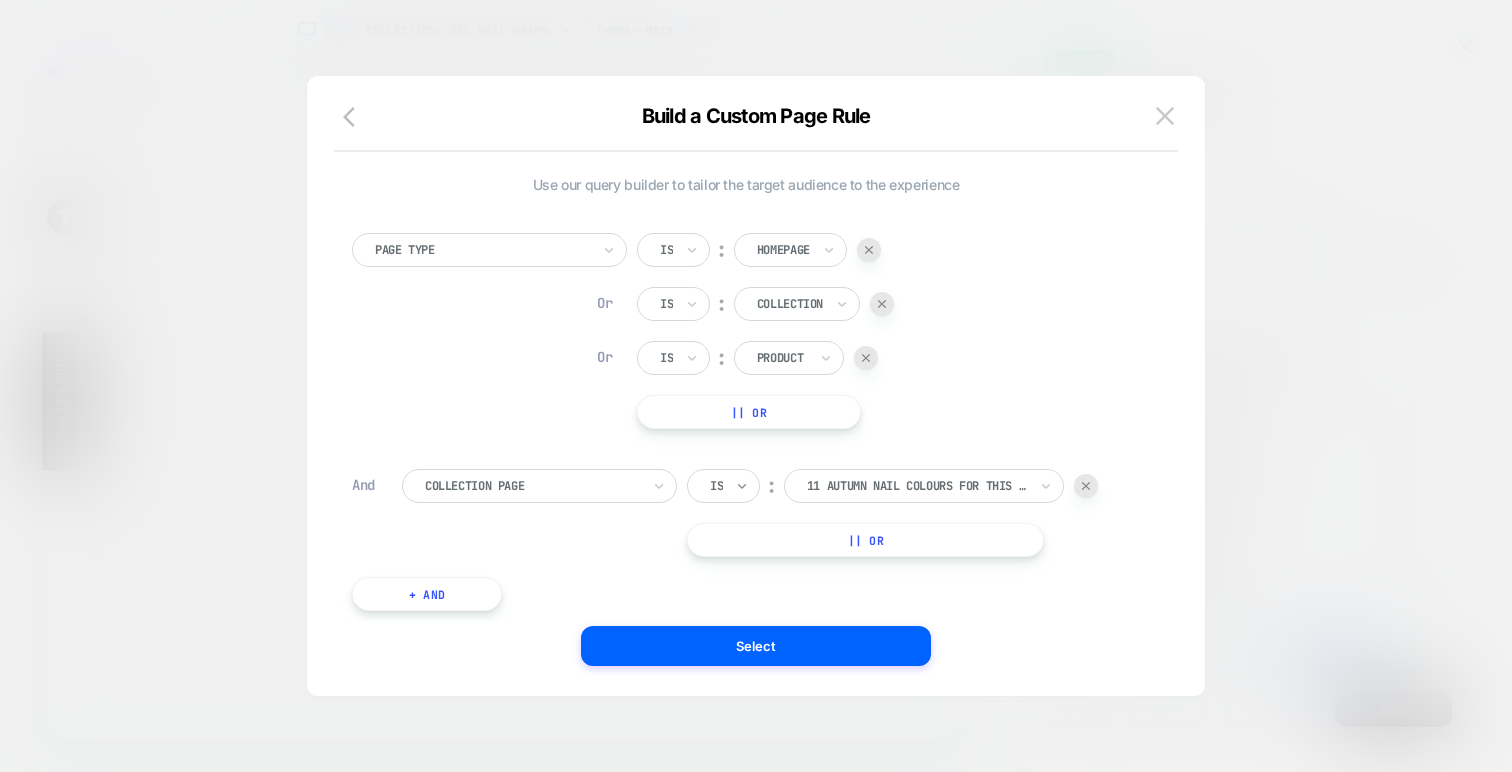 click 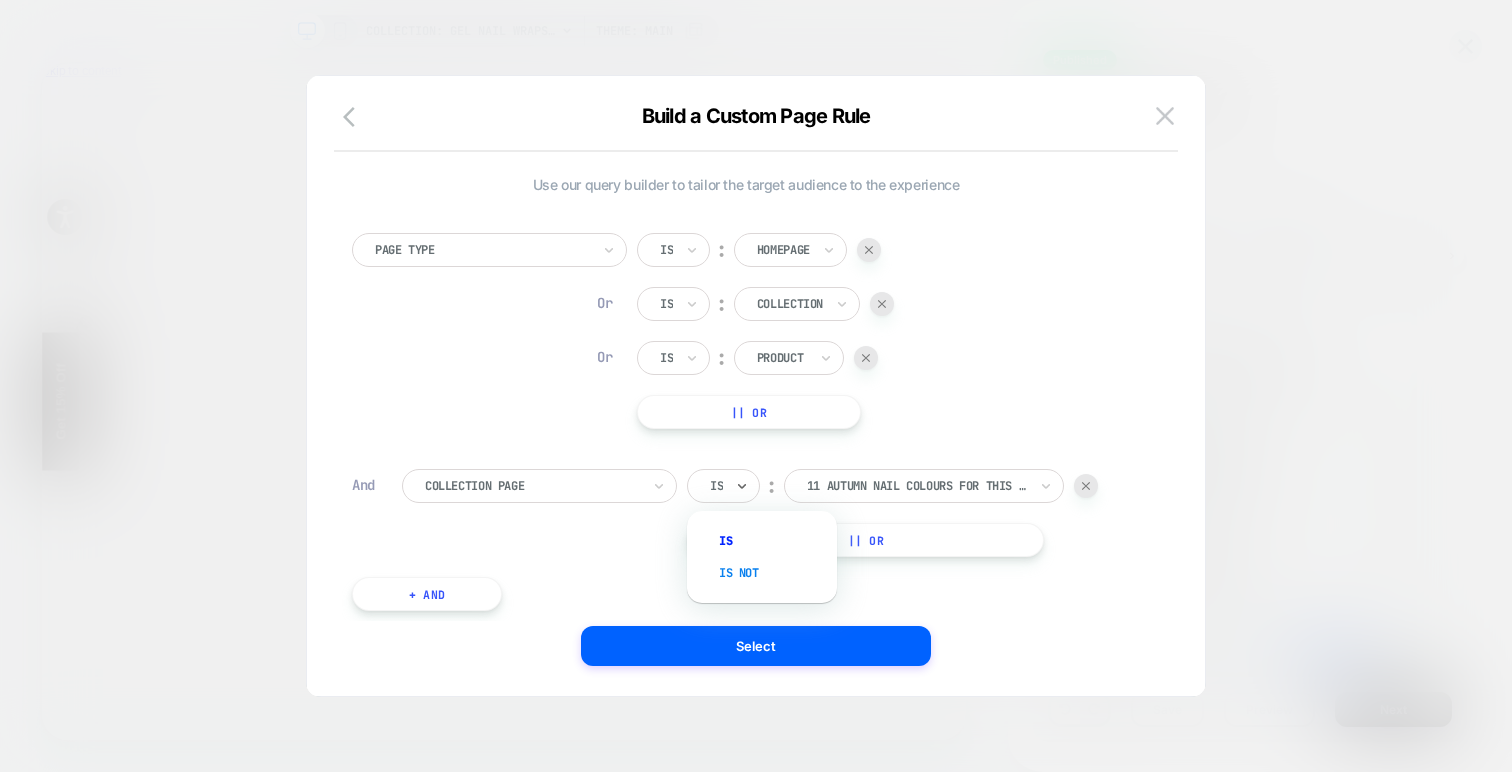 click on "Is not" at bounding box center (772, 573) 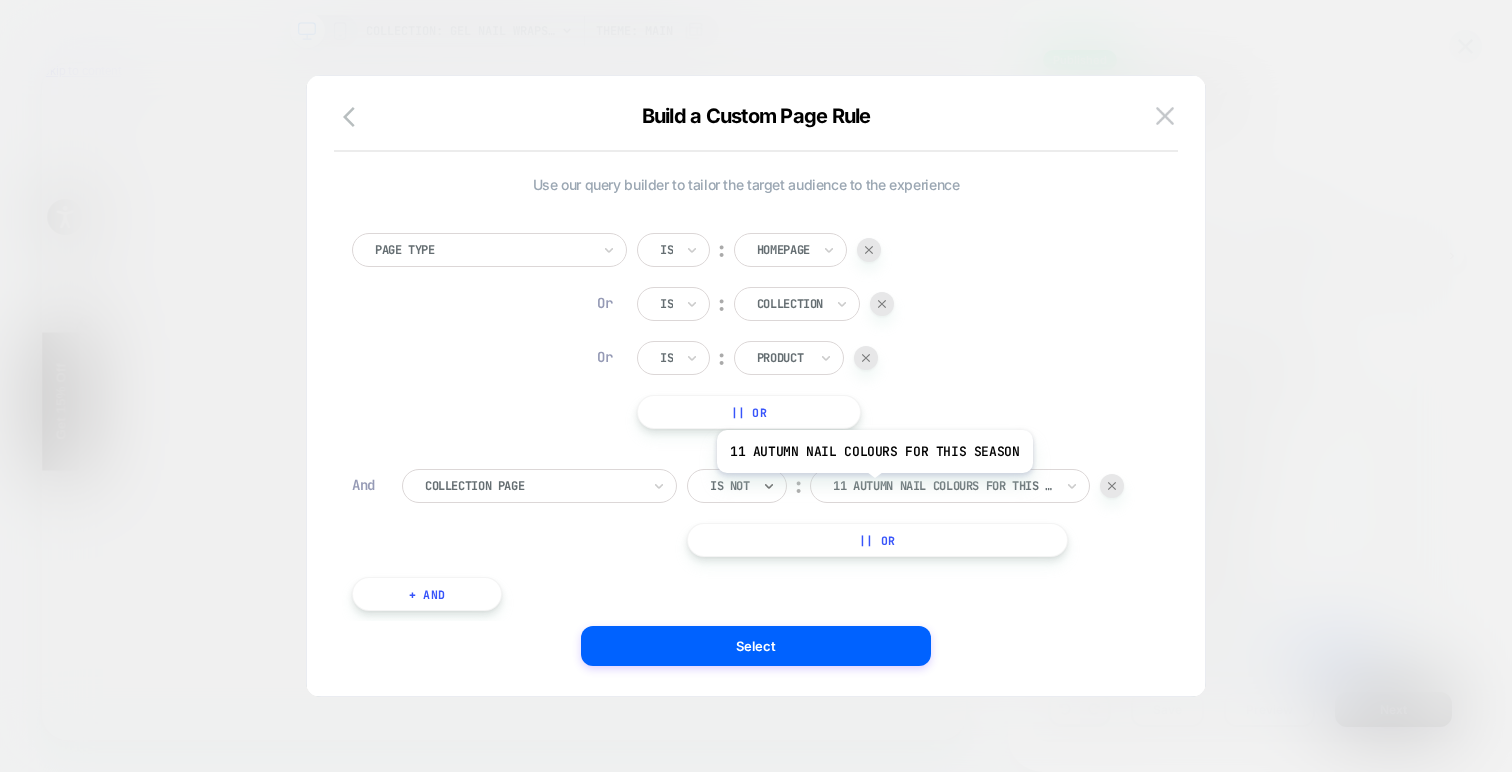 click at bounding box center (943, 486) 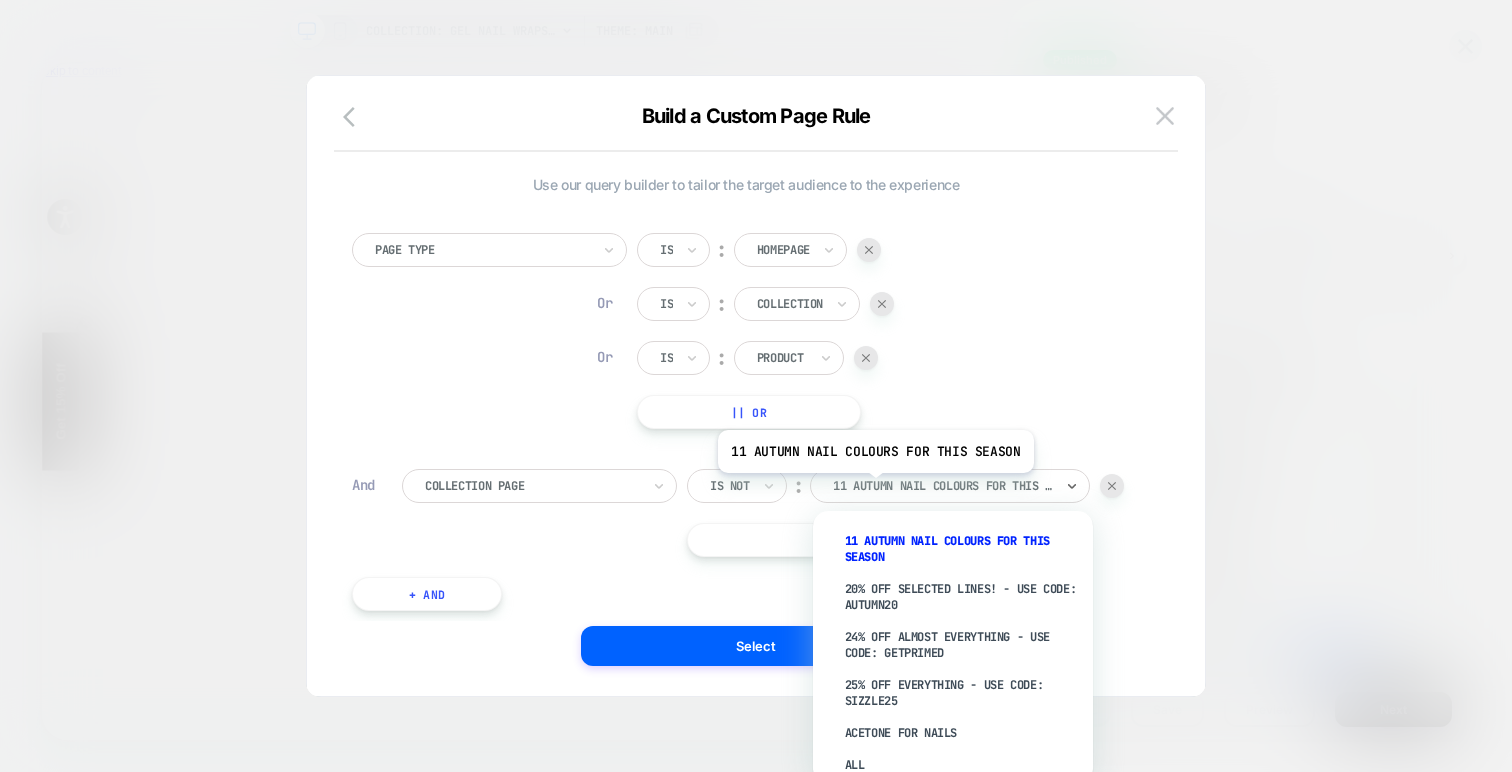 type on "*" 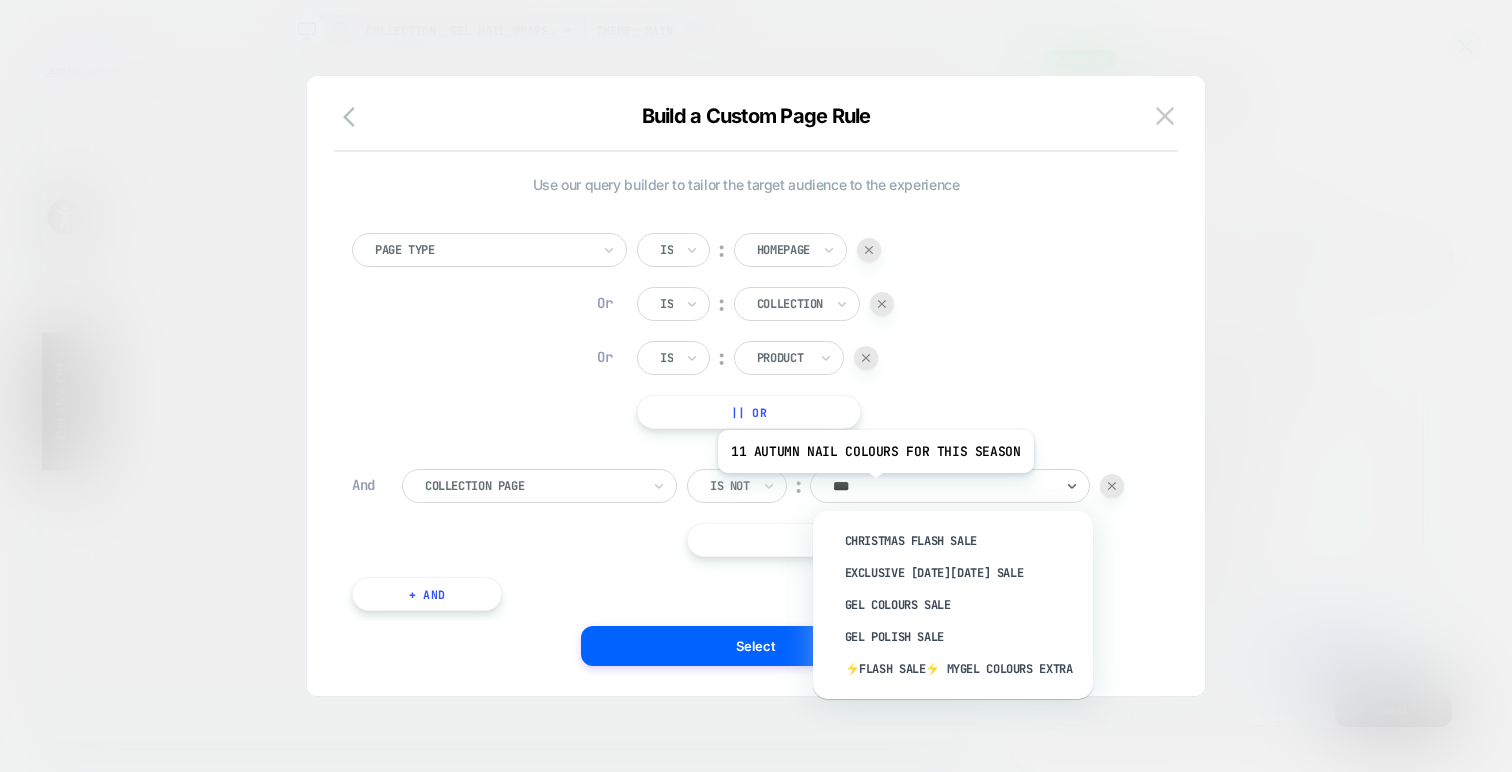 type on "****" 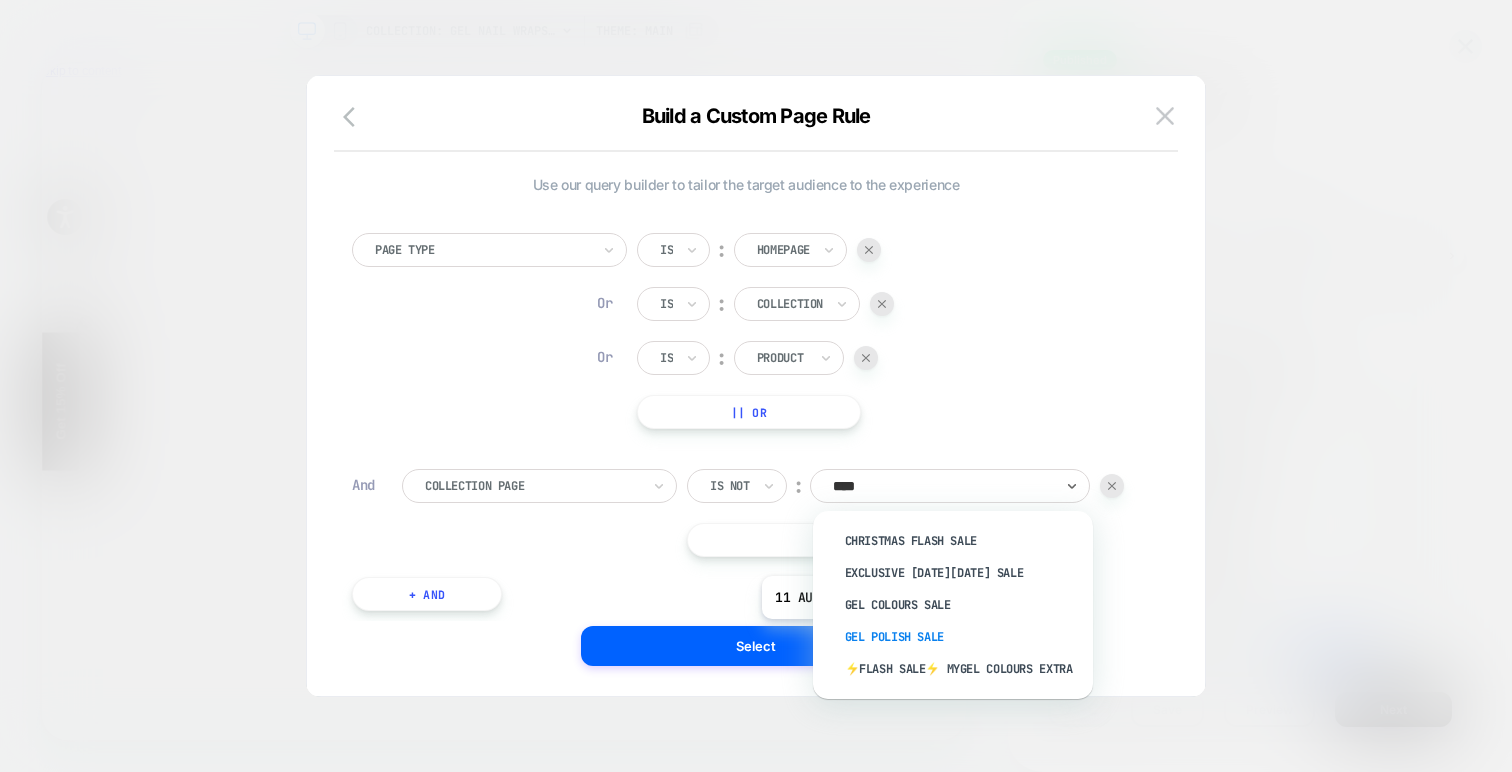 click on "Gel Polish Sale" at bounding box center [963, 637] 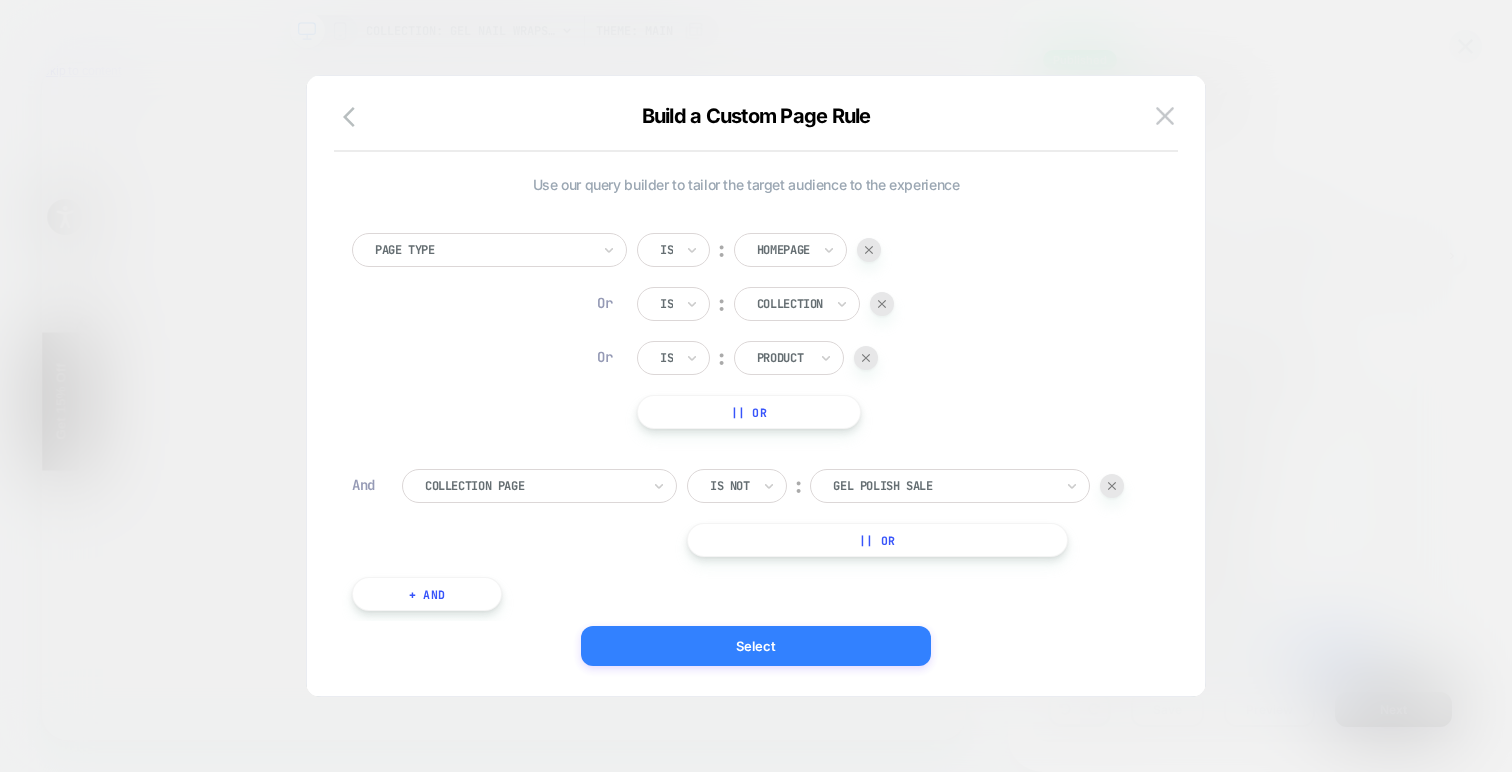 click on "Select" at bounding box center [756, 646] 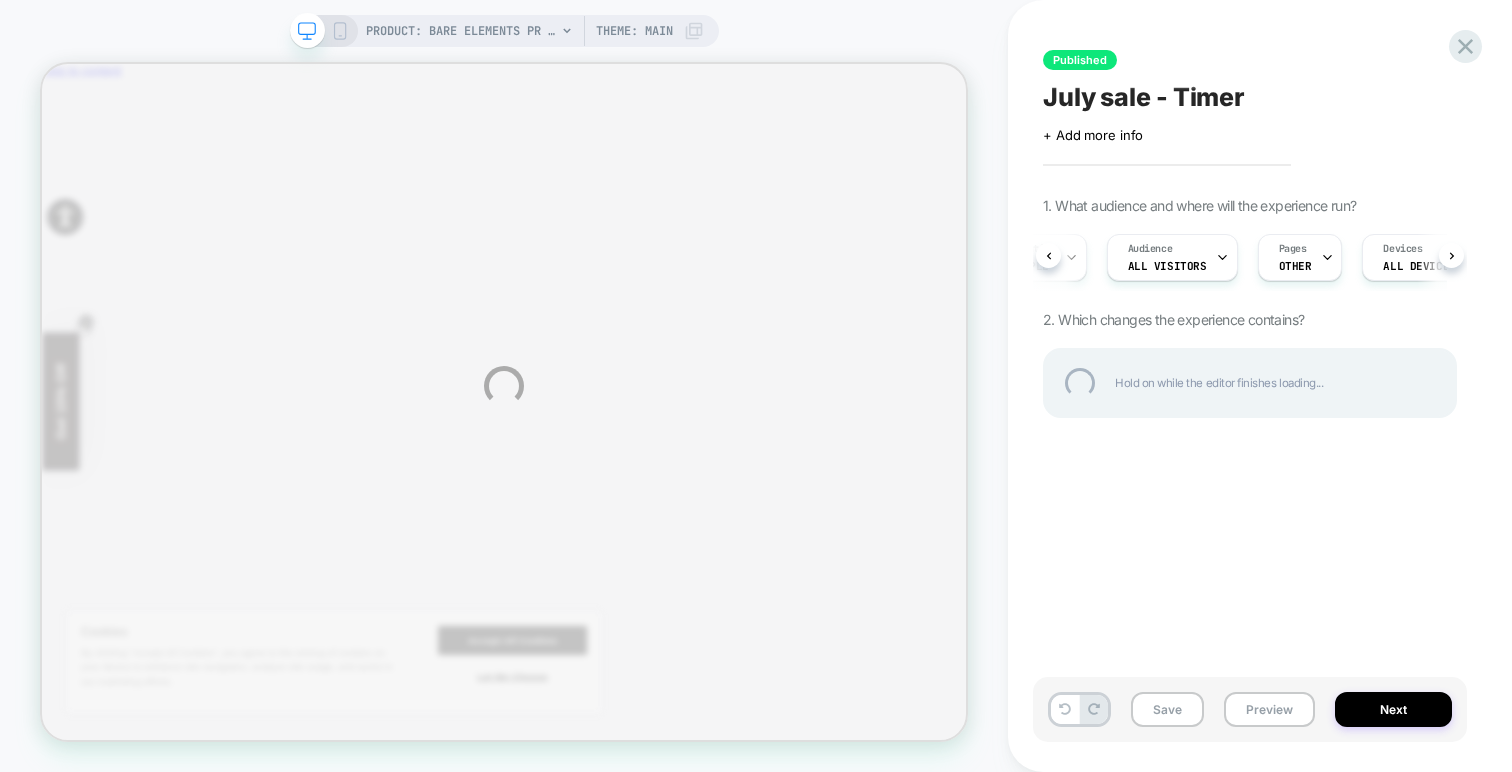 scroll, scrollTop: 0, scrollLeft: 0, axis: both 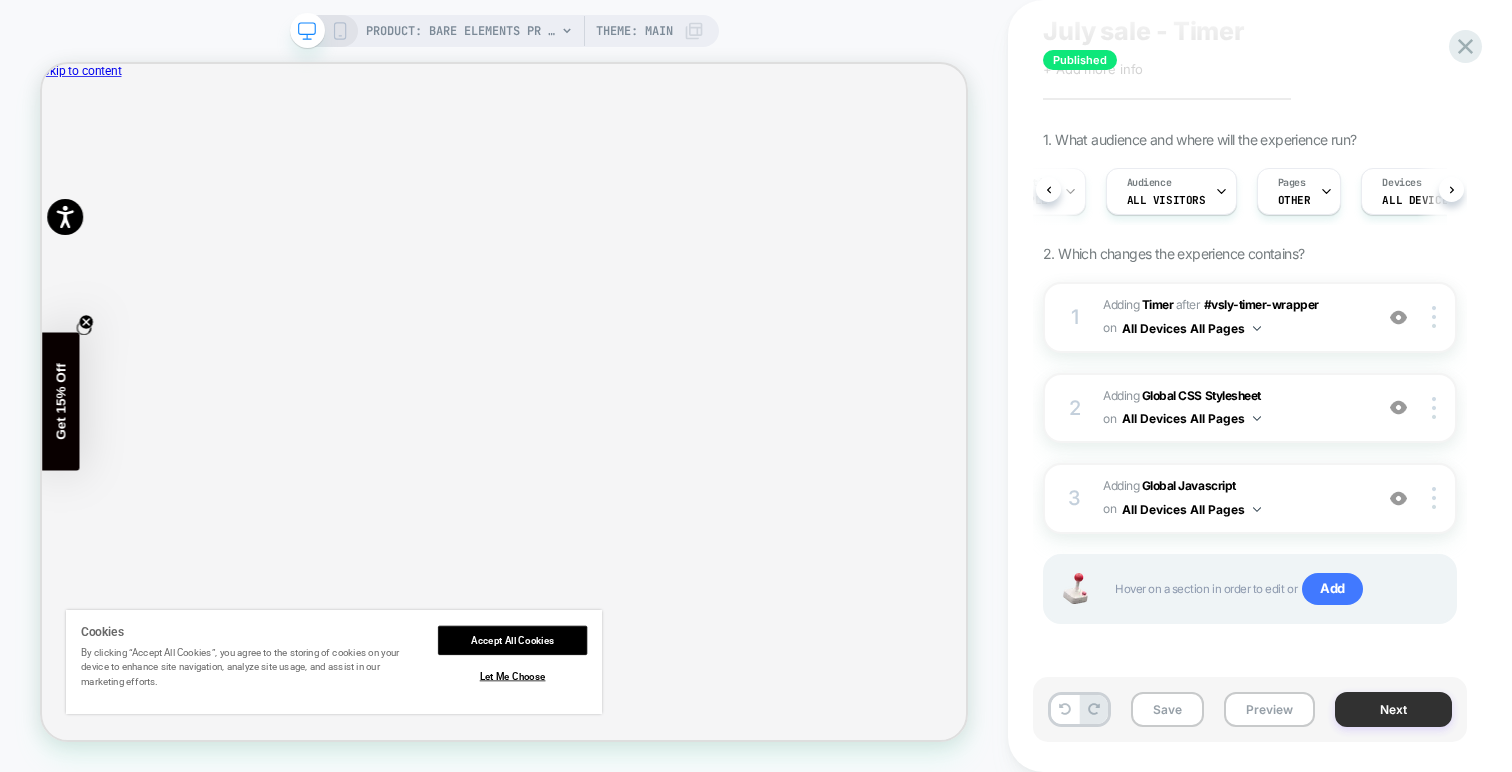 click on "Next" at bounding box center (1393, 709) 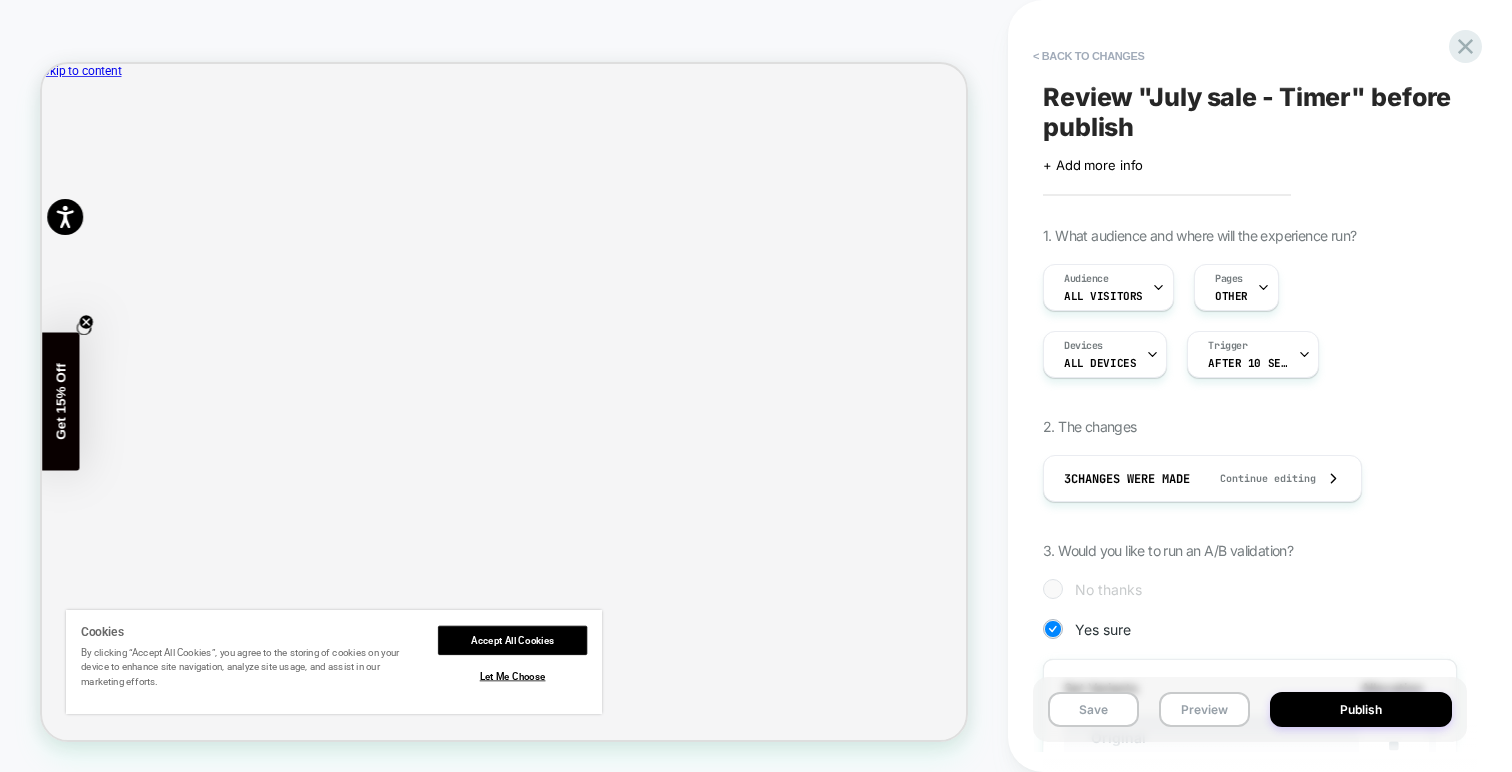 scroll, scrollTop: 0, scrollLeft: 2, axis: horizontal 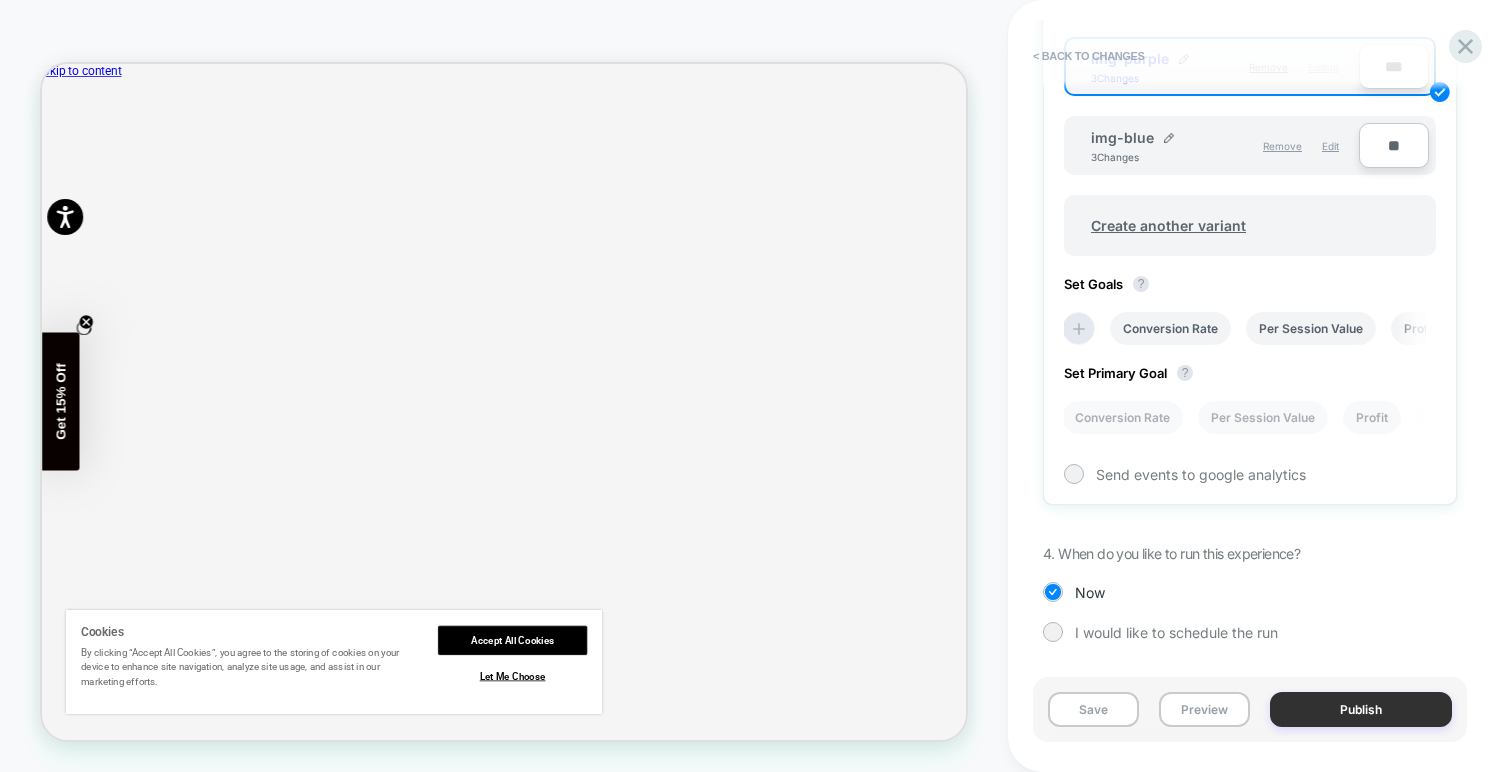 click on "Publish" at bounding box center (1361, 709) 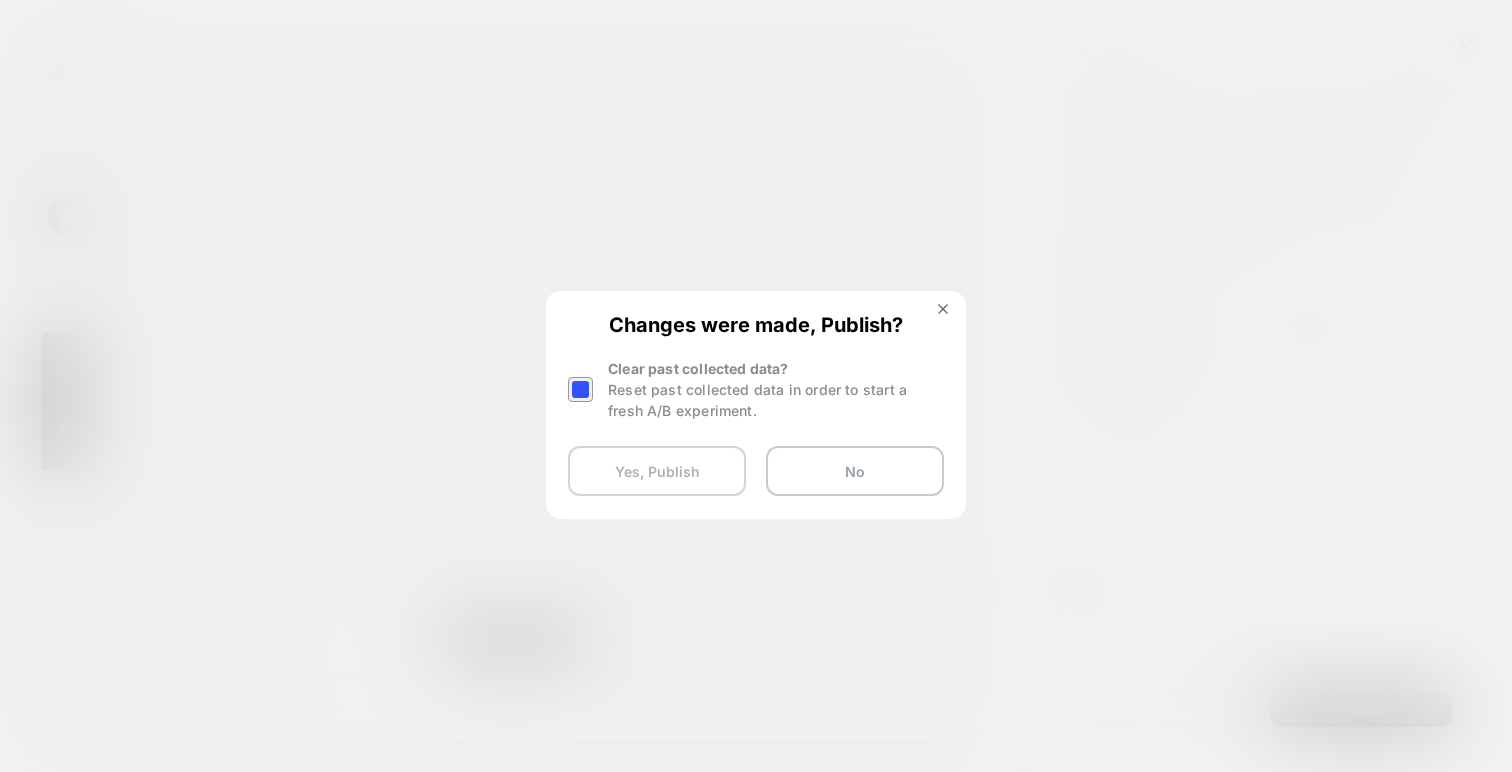 click on "Yes, Publish" at bounding box center (657, 471) 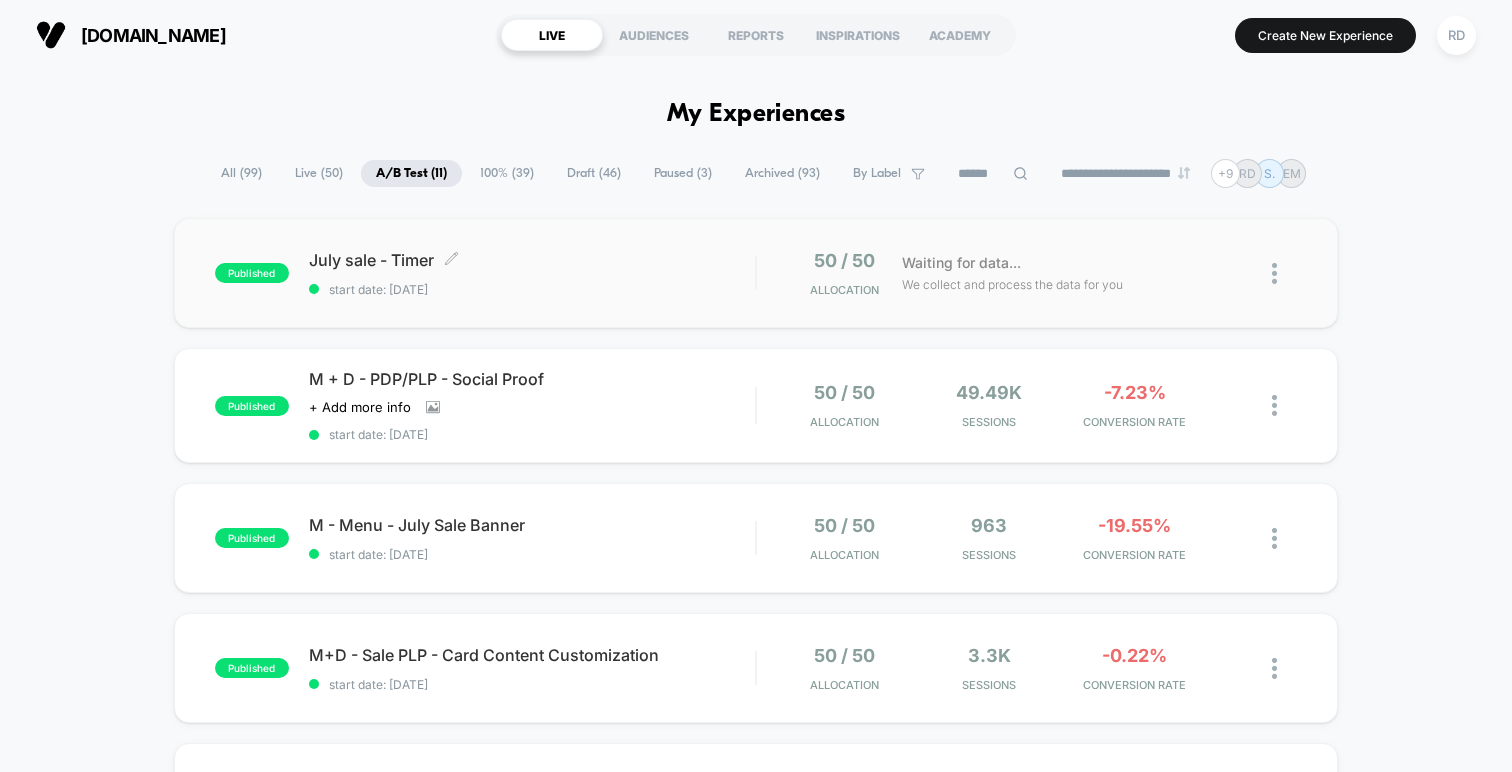click on "July sale - Timer Click to edit experience details Click to edit experience details start date: [DATE]" at bounding box center [532, 273] 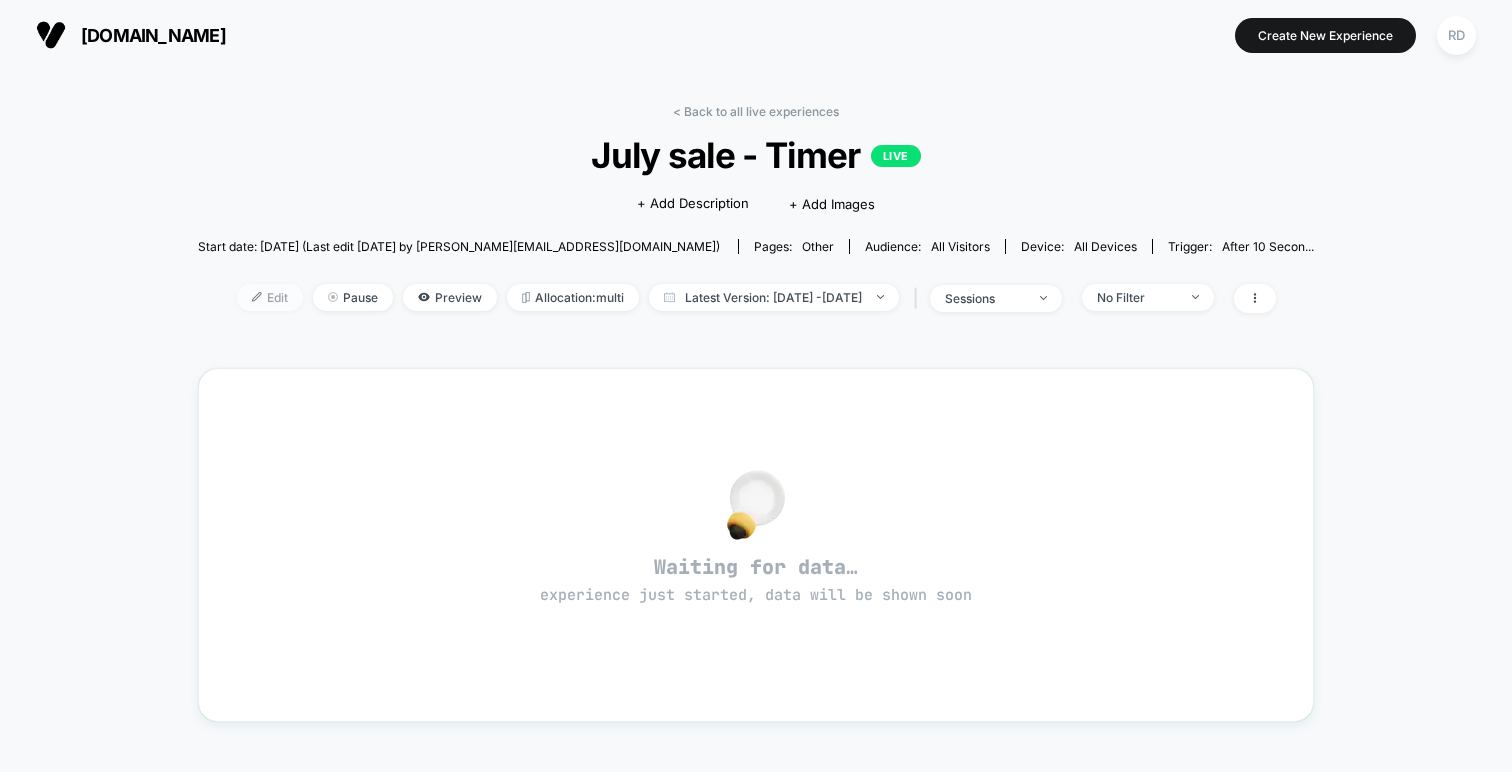 click on "Edit" at bounding box center (270, 297) 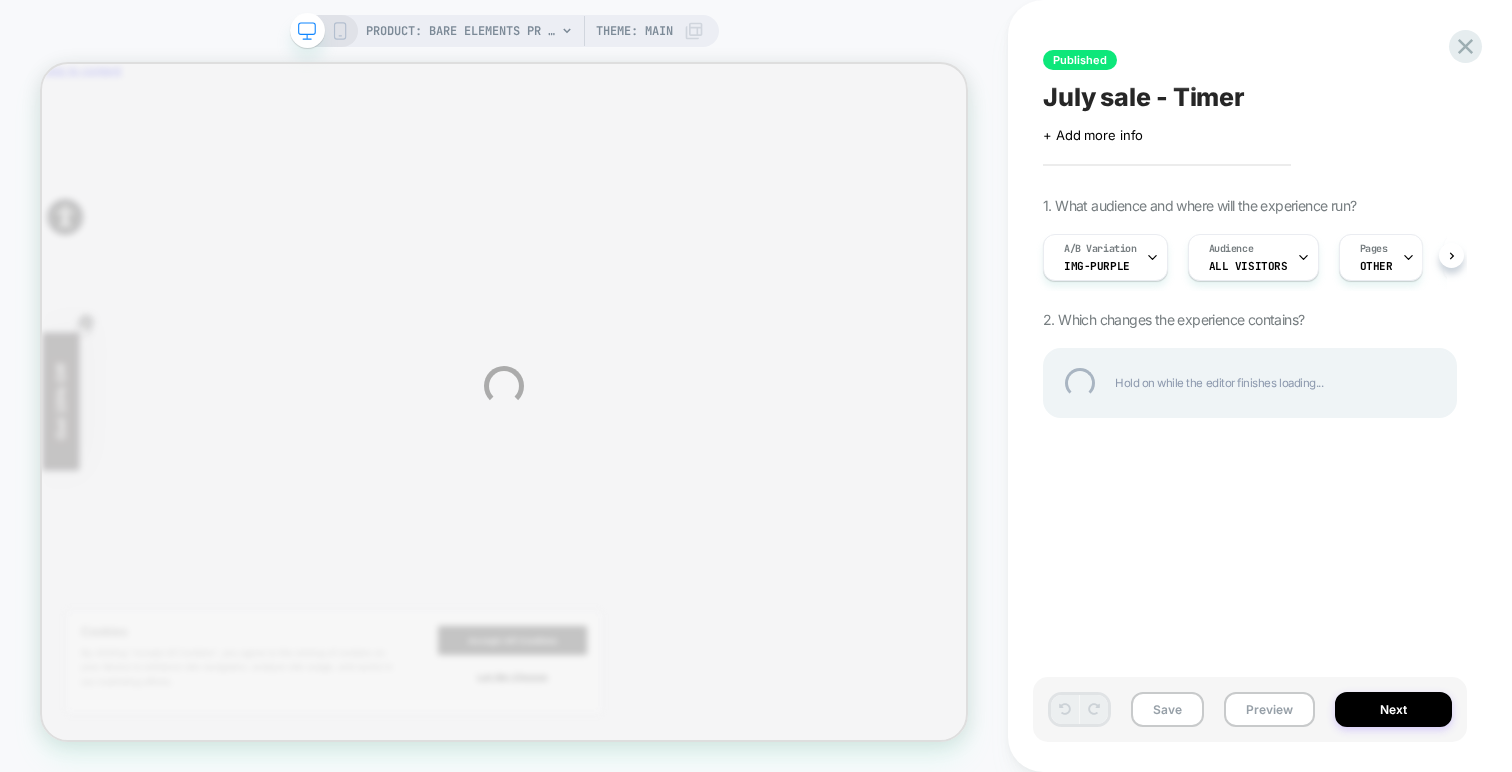 scroll, scrollTop: 0, scrollLeft: 0, axis: both 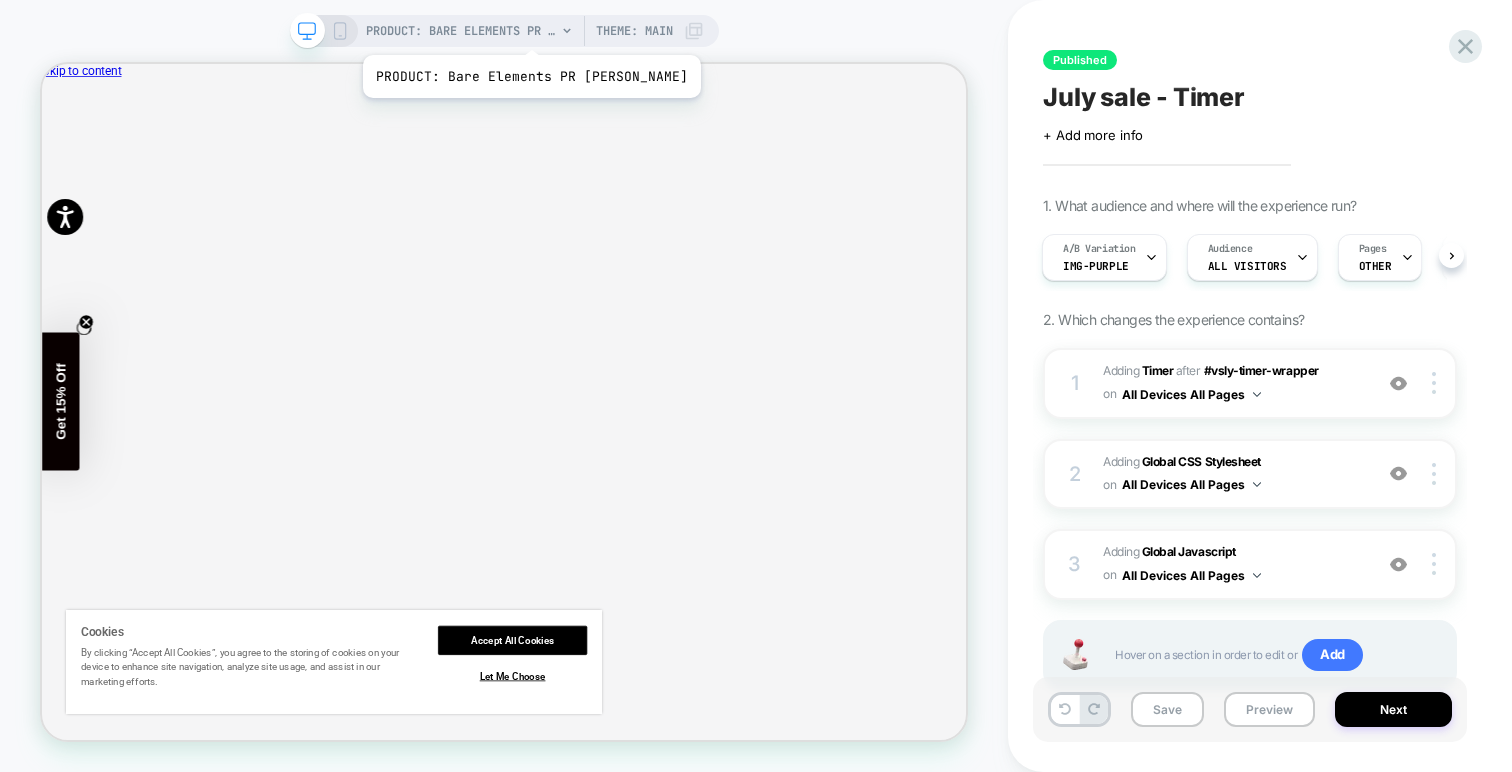 click on "PRODUCT: Bare Elements PR [PERSON_NAME]" at bounding box center [461, 31] 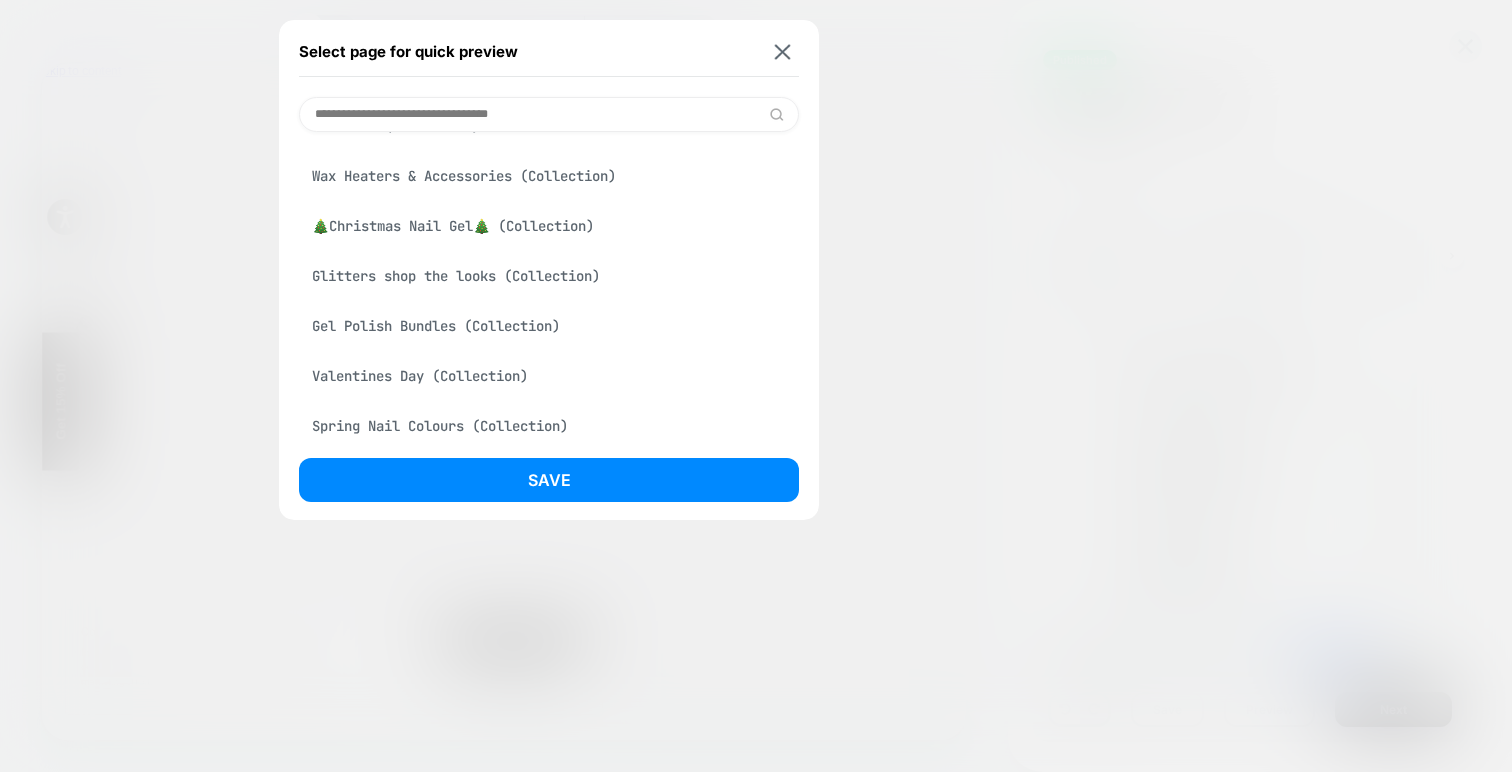 click on "Gel Polish Bundles (Collection)" at bounding box center [549, 326] 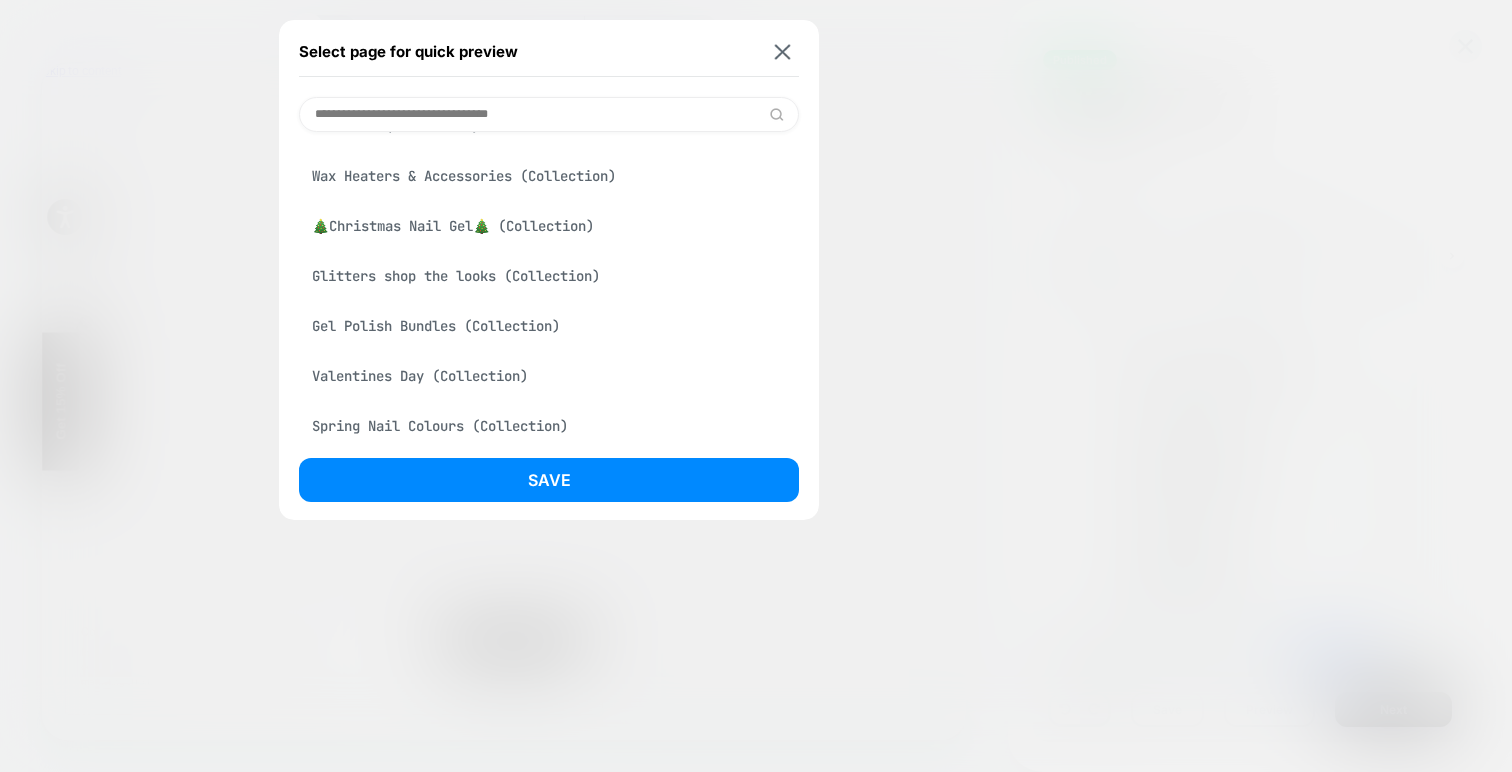 scroll, scrollTop: 295, scrollLeft: 0, axis: vertical 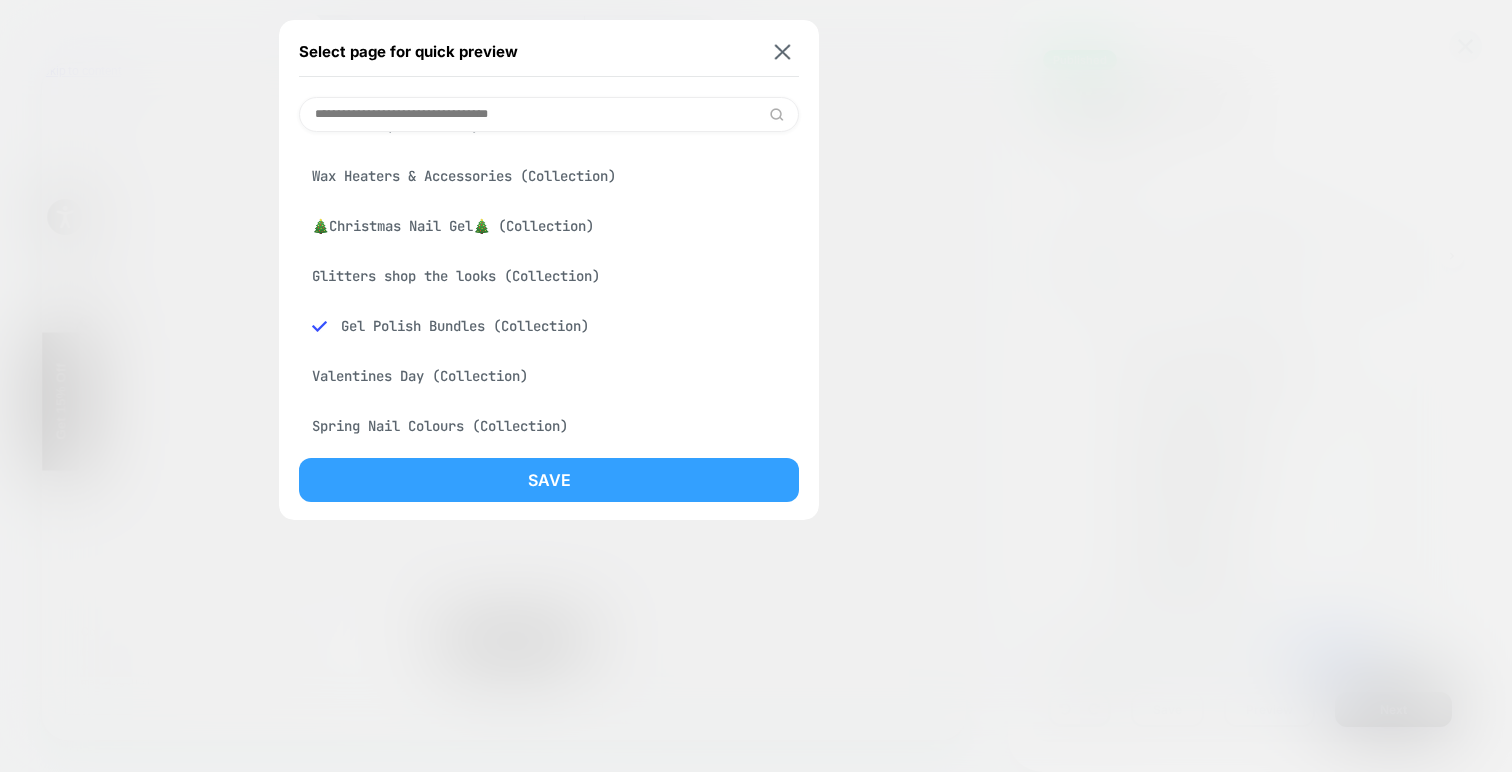 click on "Save" at bounding box center (549, 480) 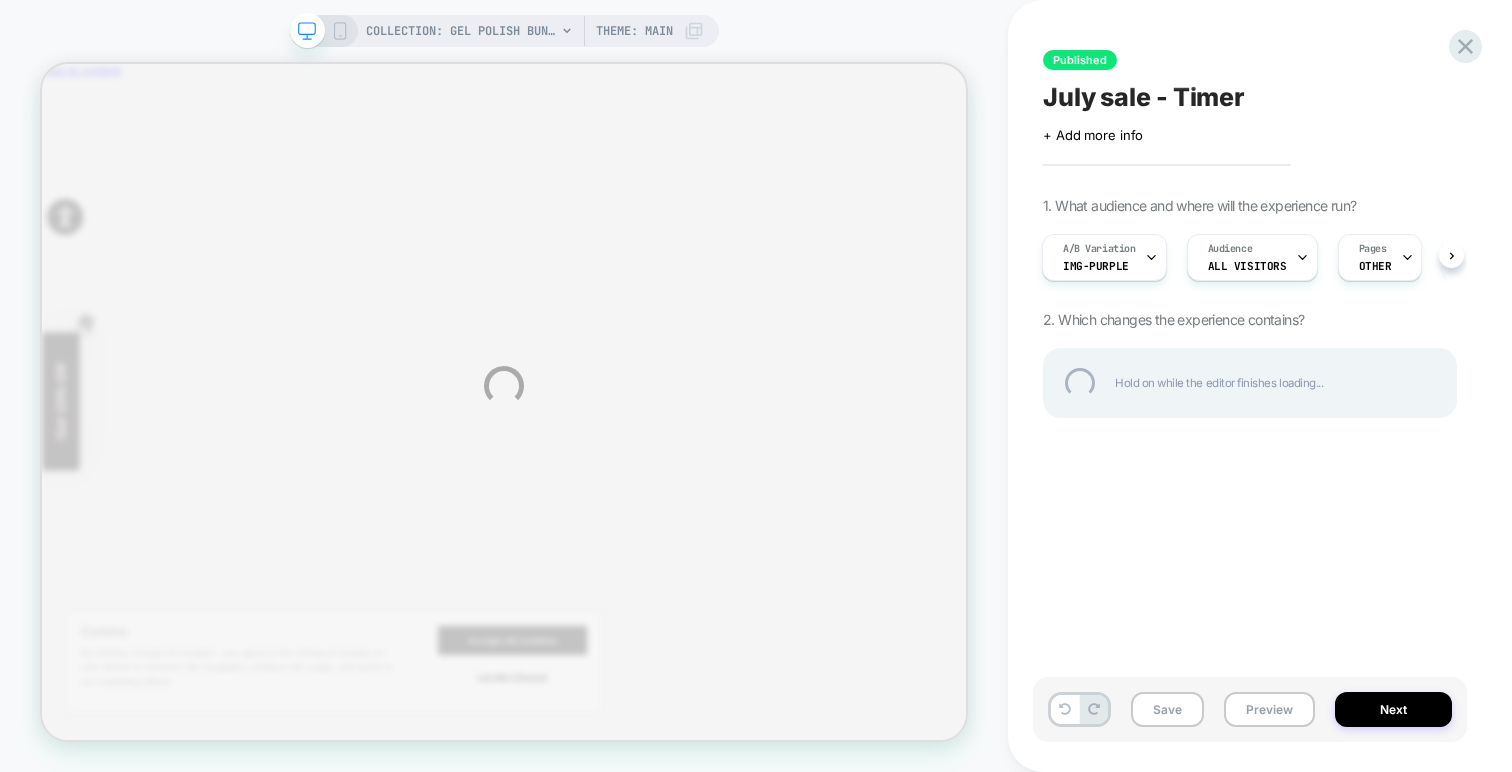 scroll, scrollTop: 0, scrollLeft: 0, axis: both 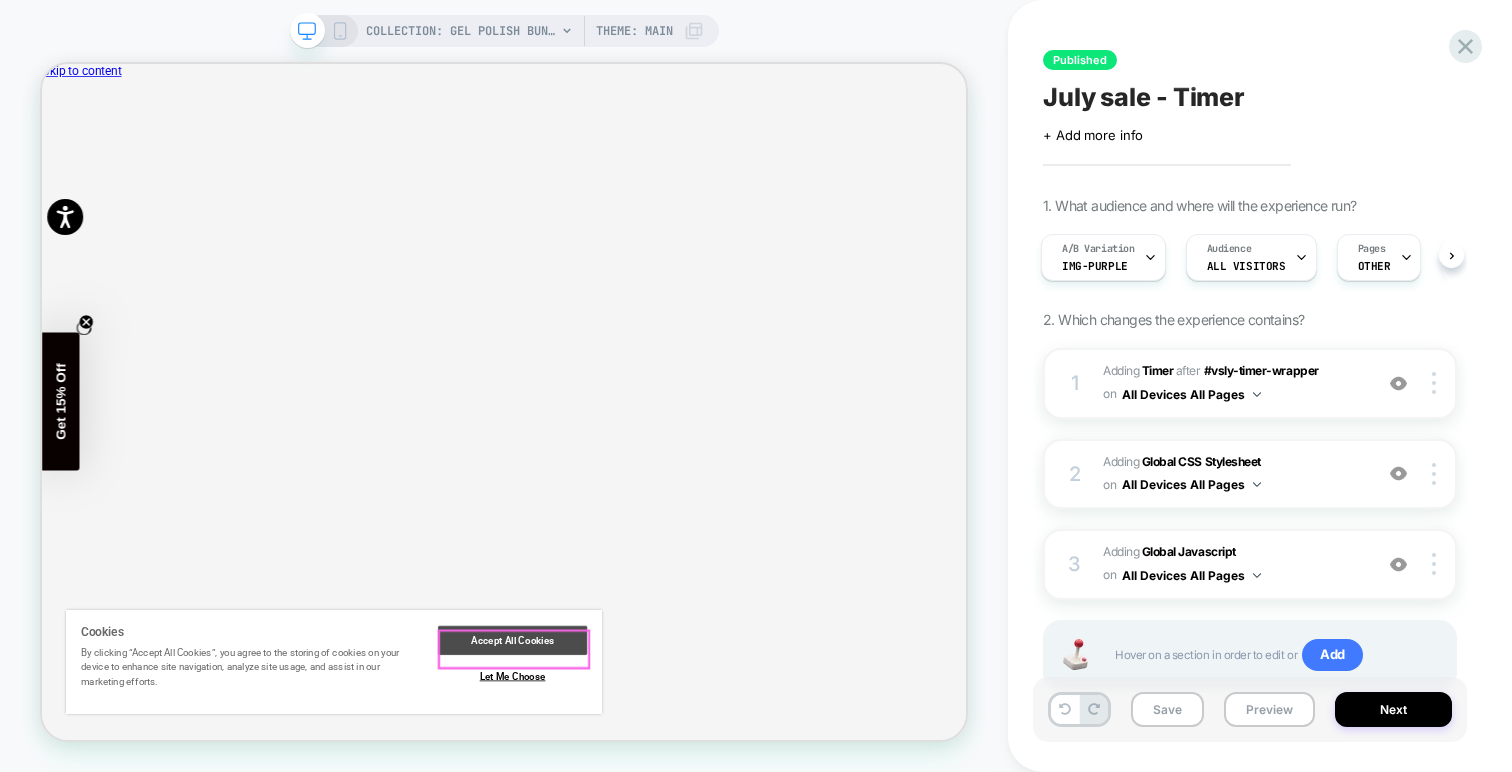 click on "Accept All Cookies" at bounding box center [669, 832] 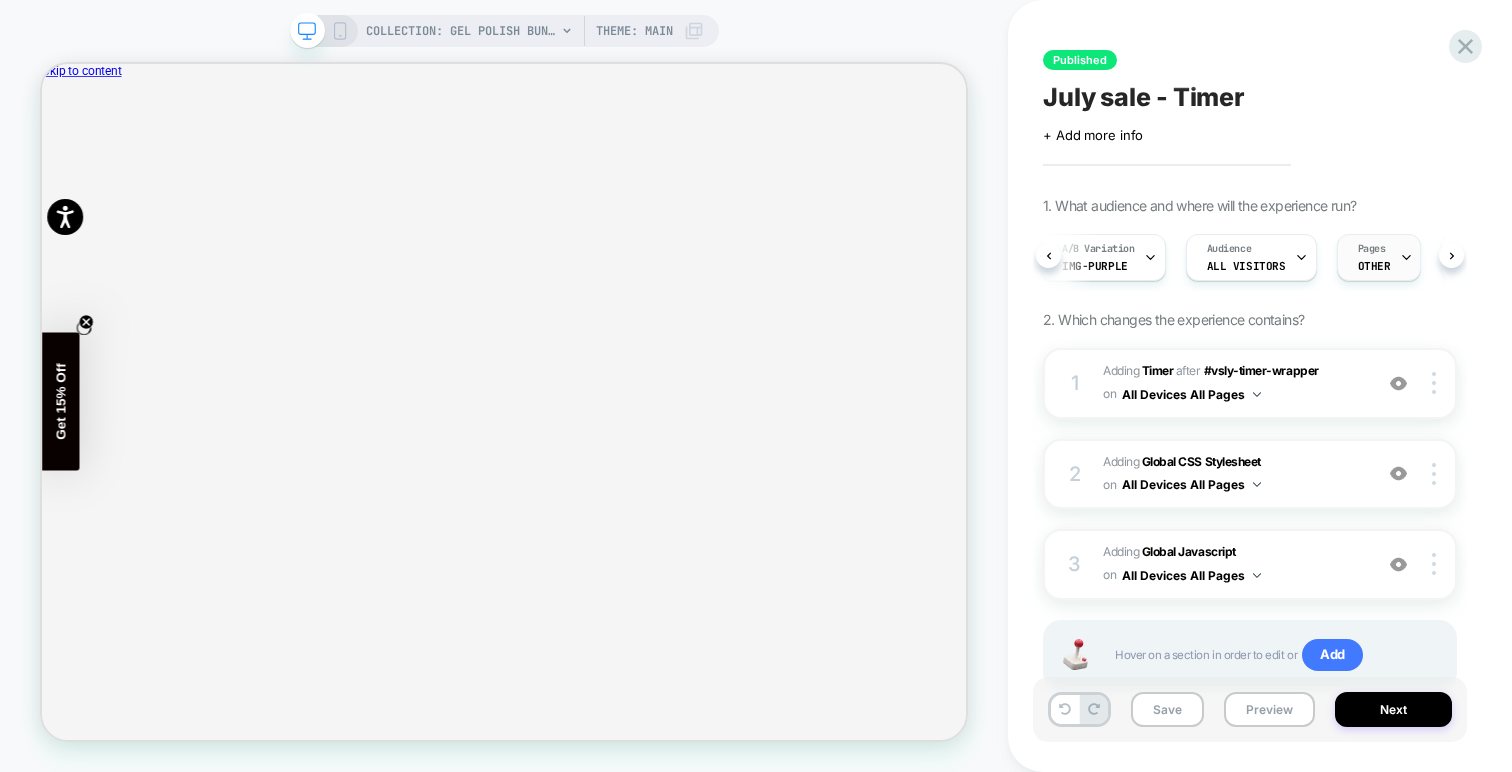 scroll, scrollTop: 0, scrollLeft: 90, axis: horizontal 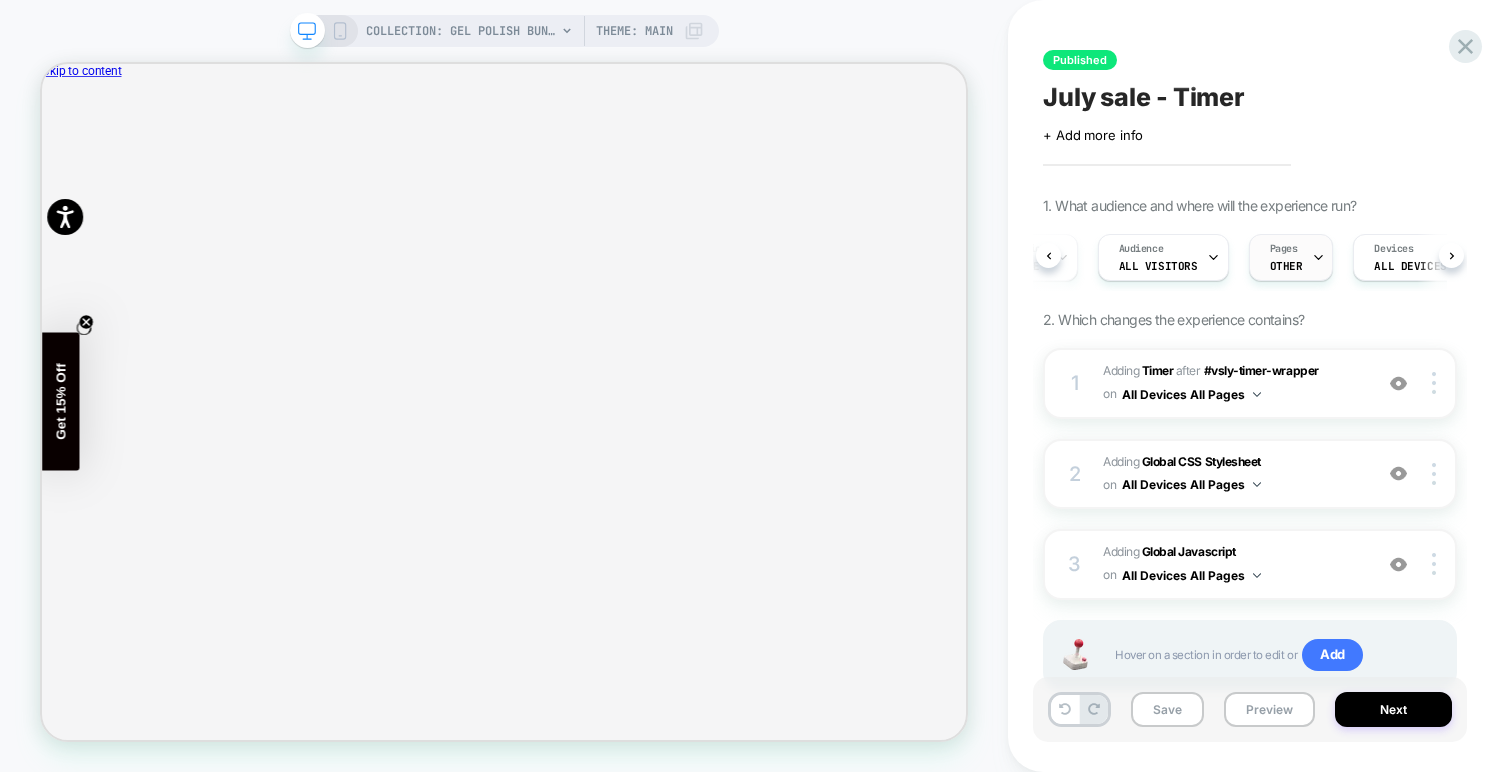click on "OTHER" at bounding box center [1286, 266] 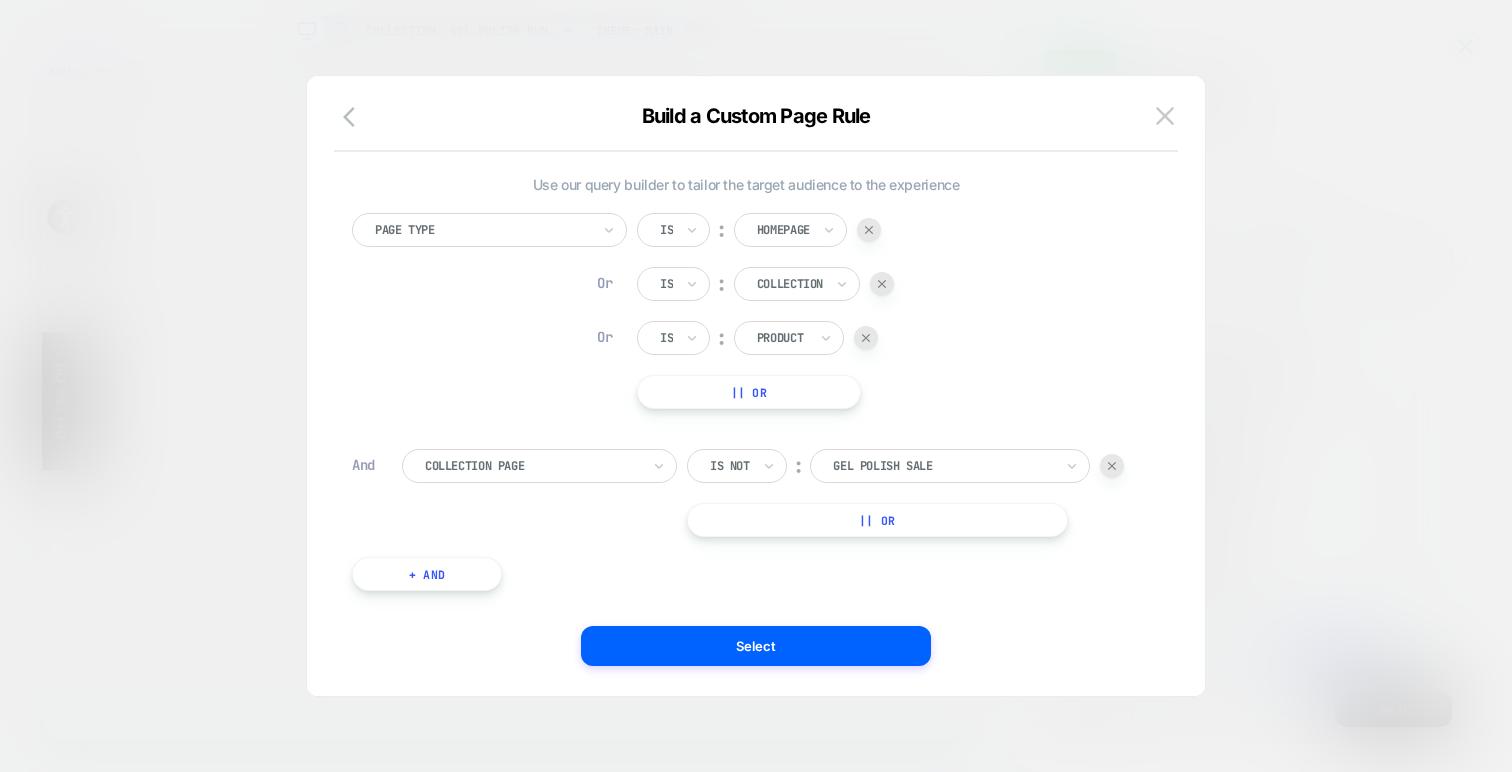 scroll, scrollTop: 0, scrollLeft: 0, axis: both 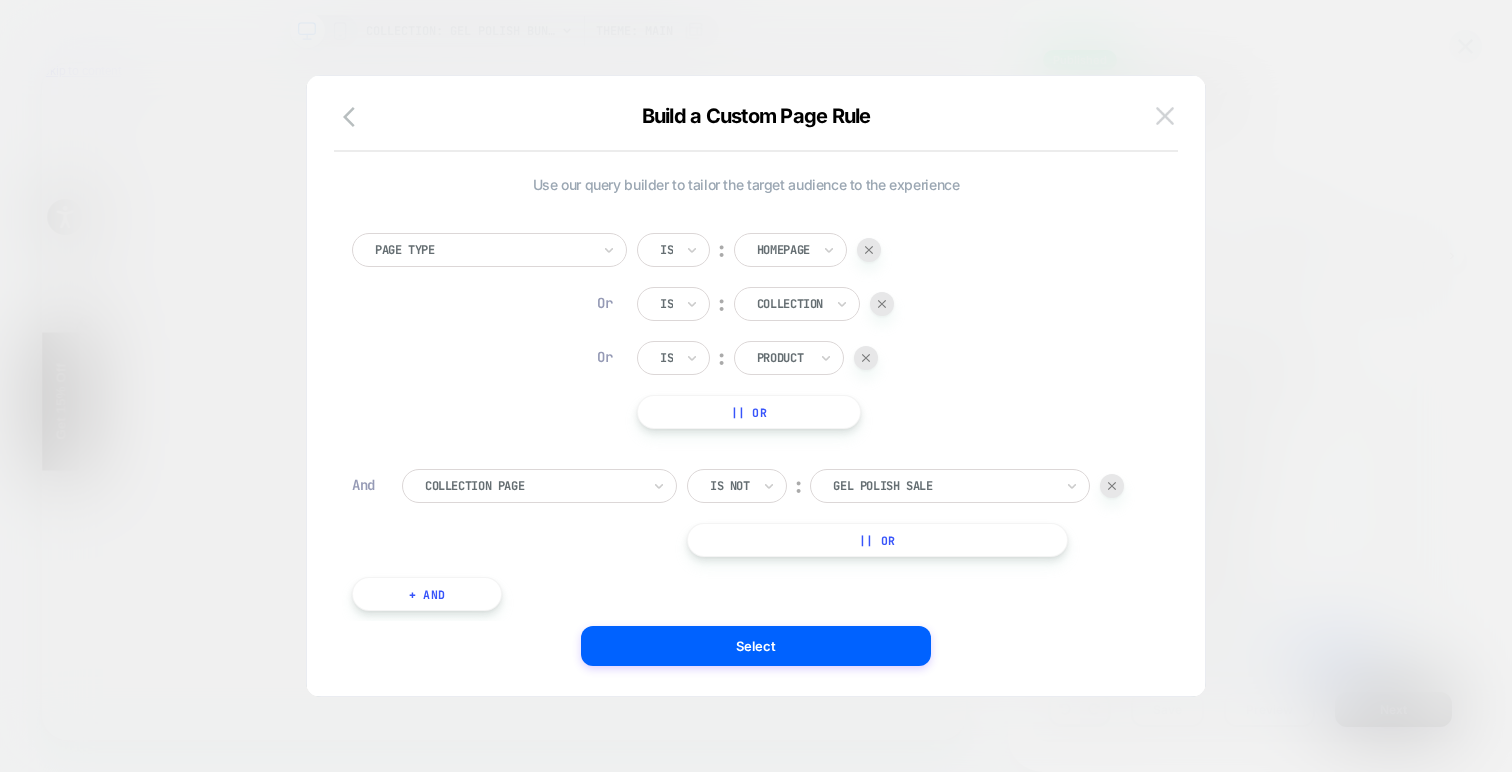 click at bounding box center (1165, 115) 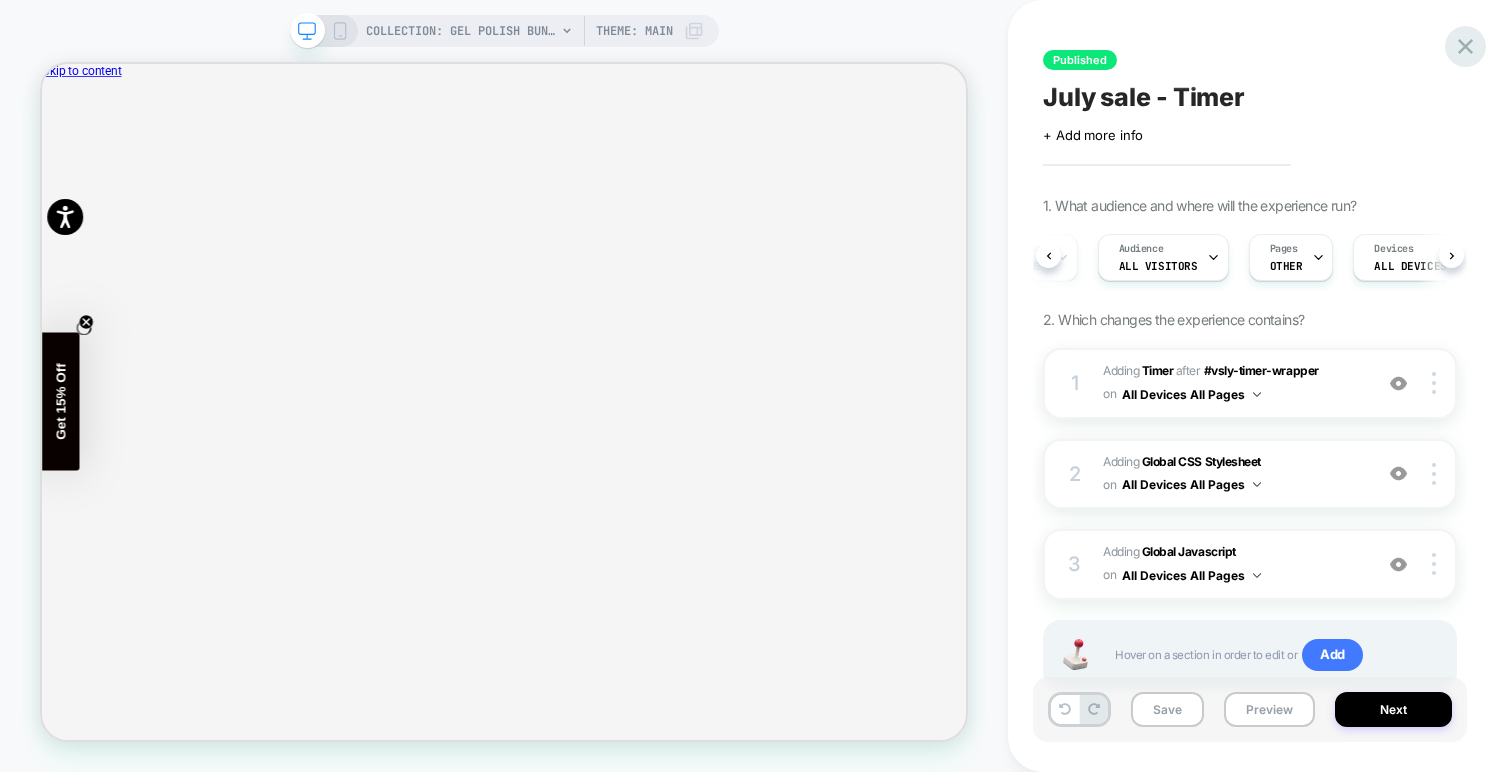 click 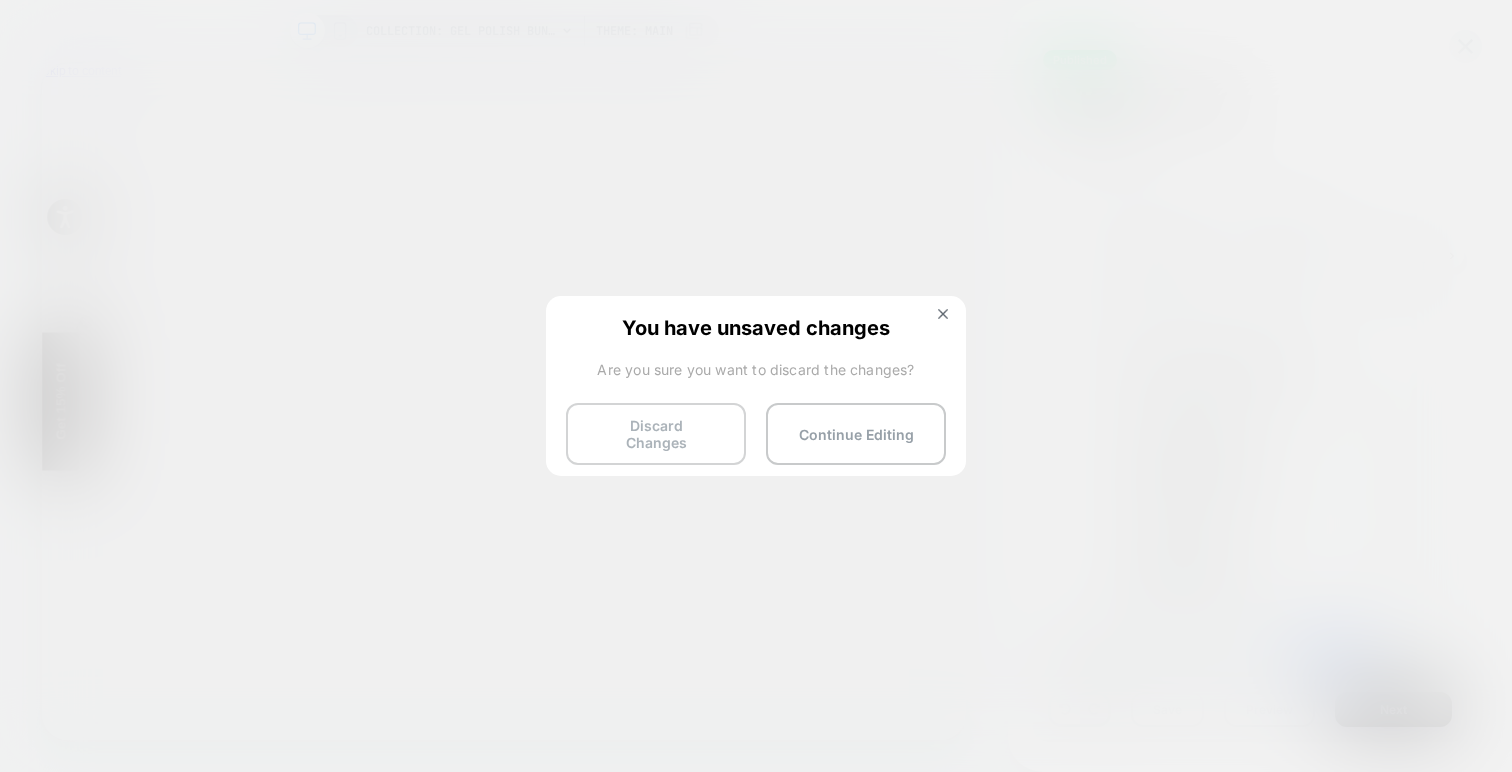 click on "Discard Changes" at bounding box center (656, 434) 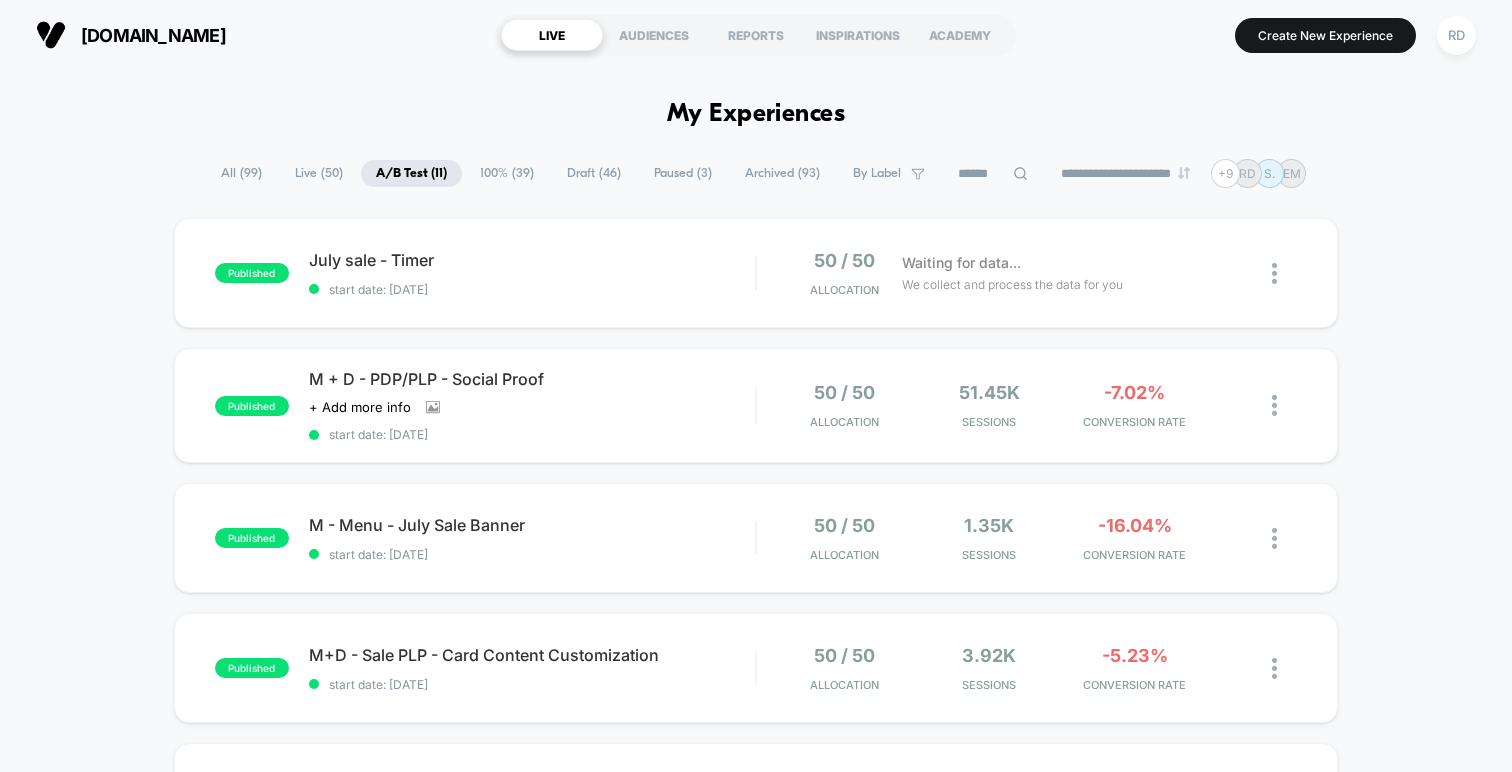 click on "published July sale - Timer start date: [DATE] 50 / 50 Allocation Waiting for data... We collect and process the data for you published M + D - PDP/PLP - Social Proof Click to view images Click to edit experience details + Add more info start date: [DATE] 50 / 50 Allocation 51.45k Sessions -7.02% CONVERSION RATE published M - Menu - July Sale Banner start date: [DATE] 50 / 50 Allocation 1.35k Sessions -16.04% CONVERSION RATE published M+D - Sale PLP - Card Content Customization start date: [DATE] 50 / 50 Allocation 3.92k Sessions -5.23% CONVERSION RATE published M+D - Sale PLP - Discount badges on PLP images start date: [DATE] 50 / 50 Allocation 3.88k Sessions -12.59% CONVERSION RATE published M+D - PLP - Discount badges on PLP images start date: [DATE] 50 / 50 Allocation 6.76k Sessions +0.41% CONVERSION RATE published M+D - PLP - Card Content Customization start date: [DATE] 50 / 50 Allocation 4.45k Sessions +16.50% CONVERSION RATE published M - Wishlist - Personalized recs 2.15k" at bounding box center [756, 980] 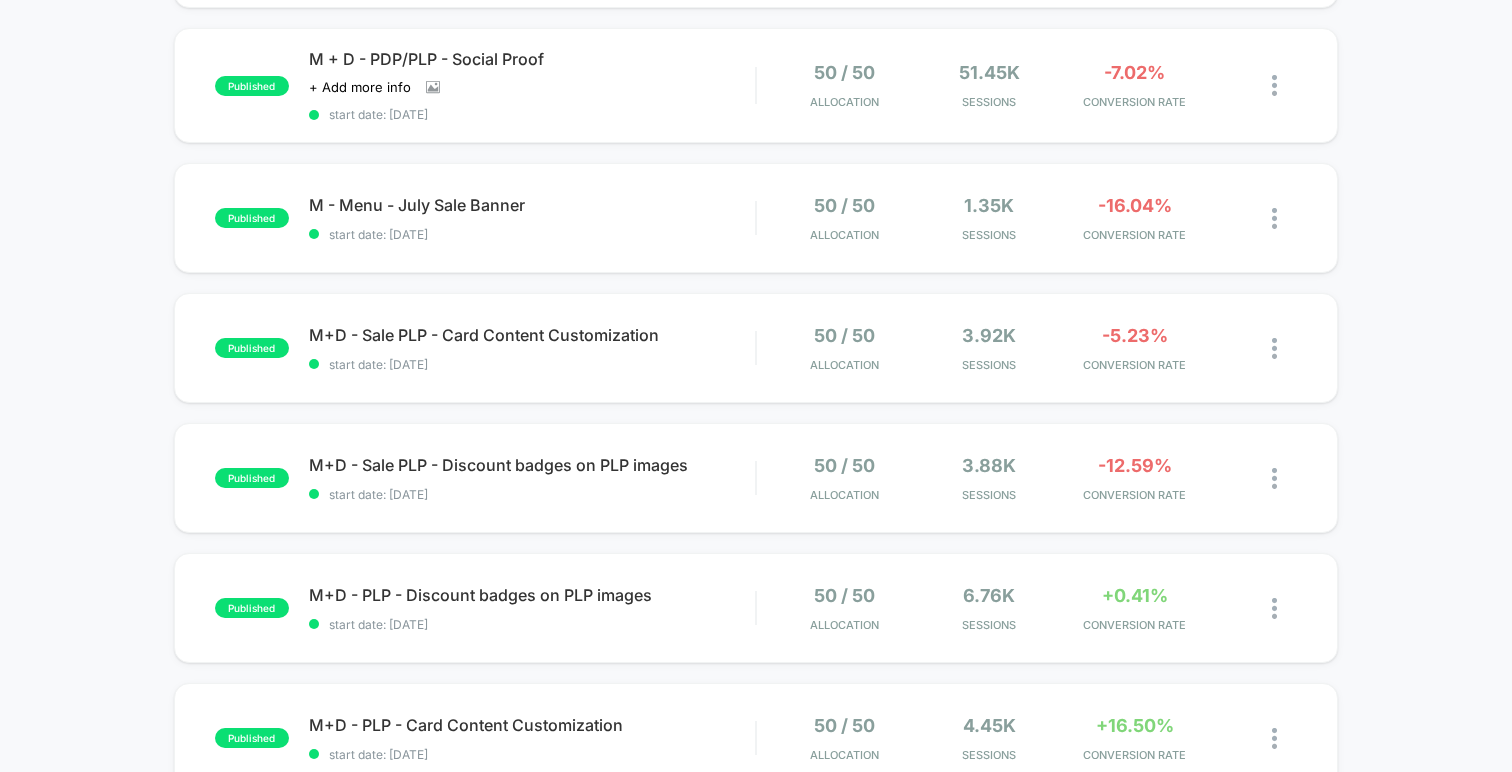 scroll, scrollTop: 0, scrollLeft: 0, axis: both 